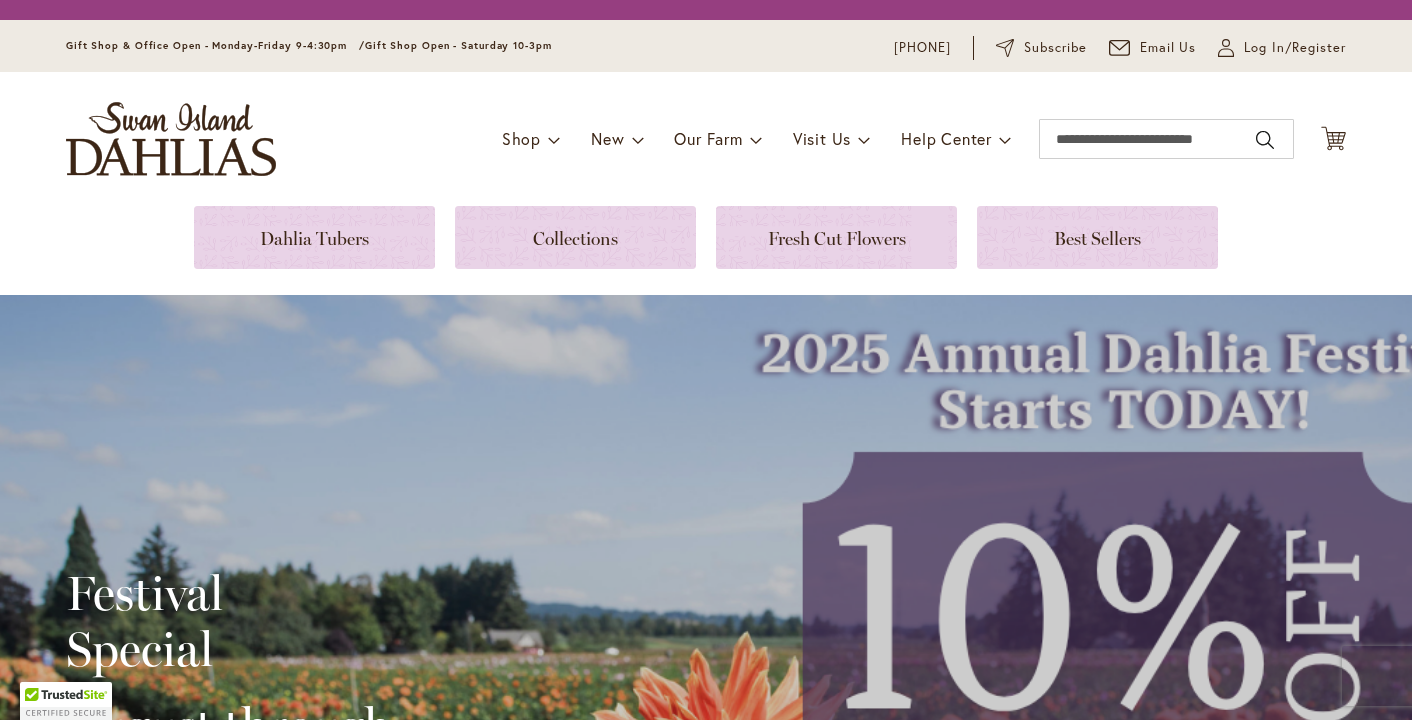 scroll, scrollTop: 0, scrollLeft: 0, axis: both 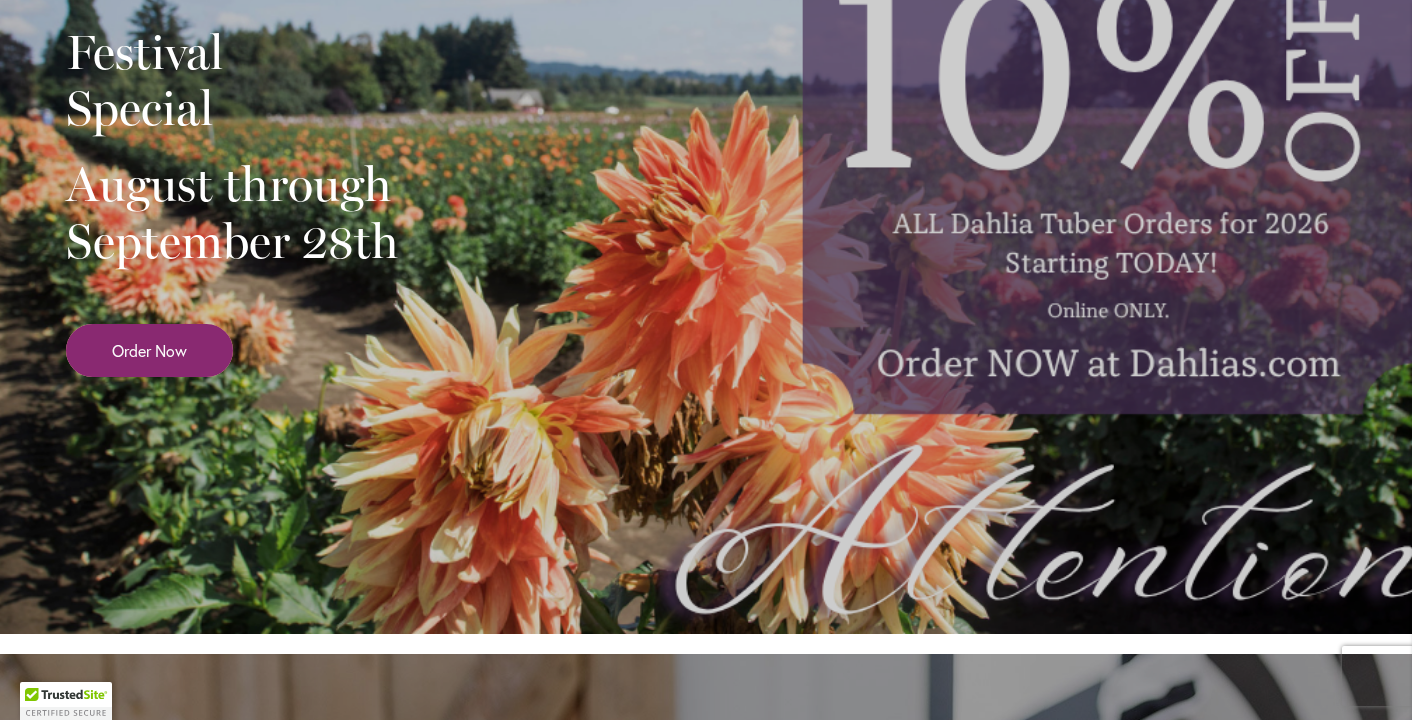 click on "Order Now" at bounding box center (149, 350) 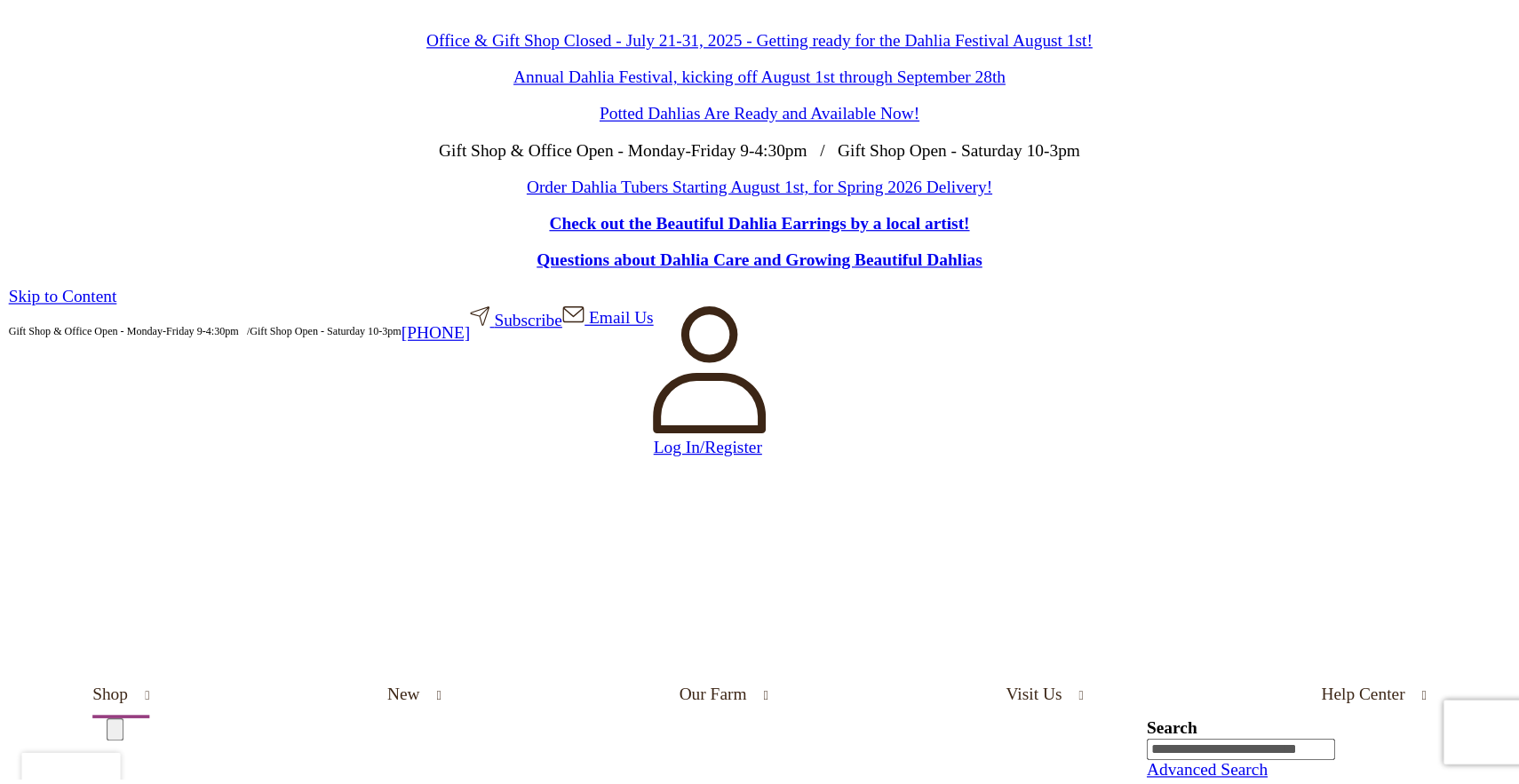 scroll, scrollTop: 0, scrollLeft: 0, axis: both 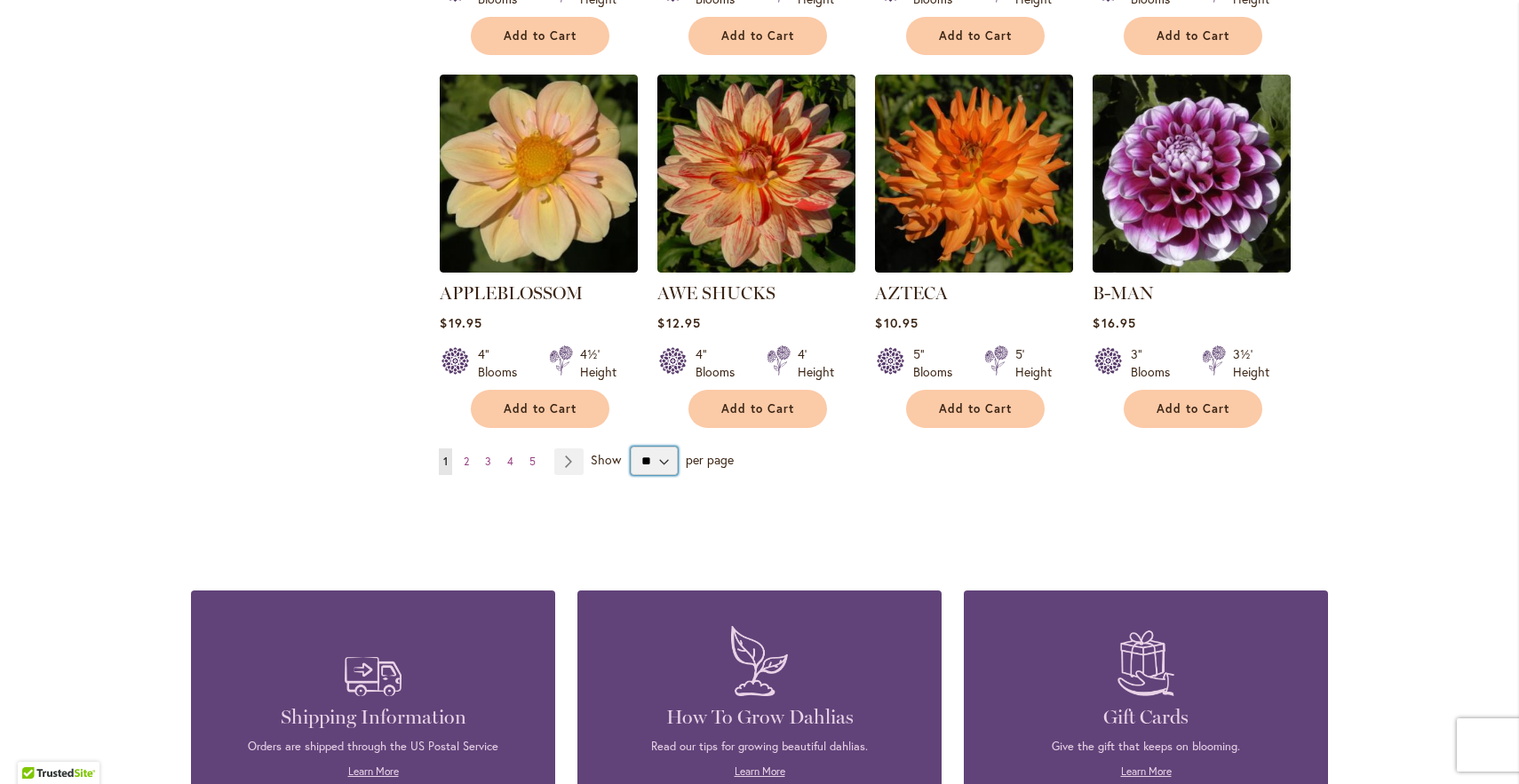 click on "**
**
**
**" at bounding box center [654, 461] 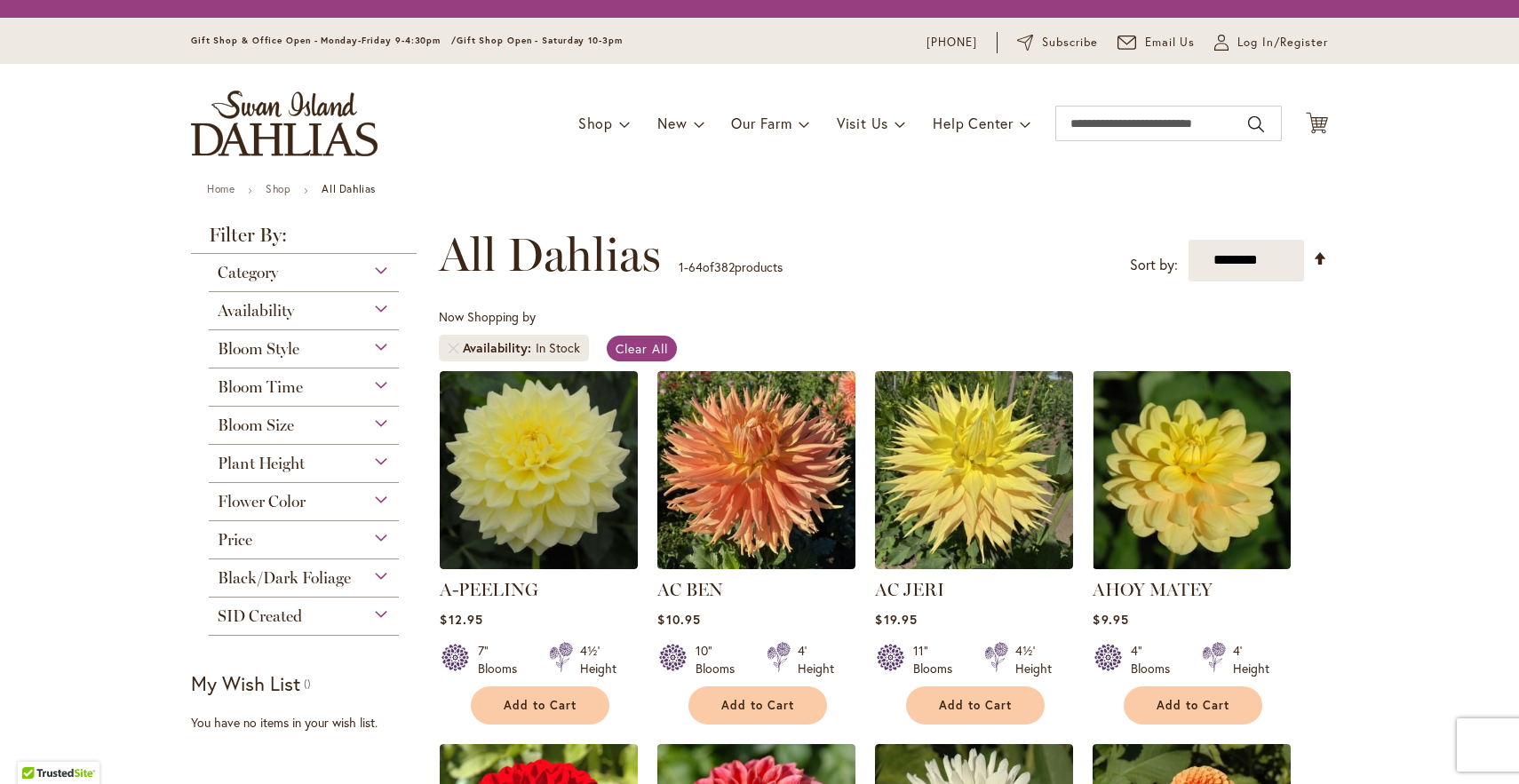 scroll, scrollTop: 0, scrollLeft: 0, axis: both 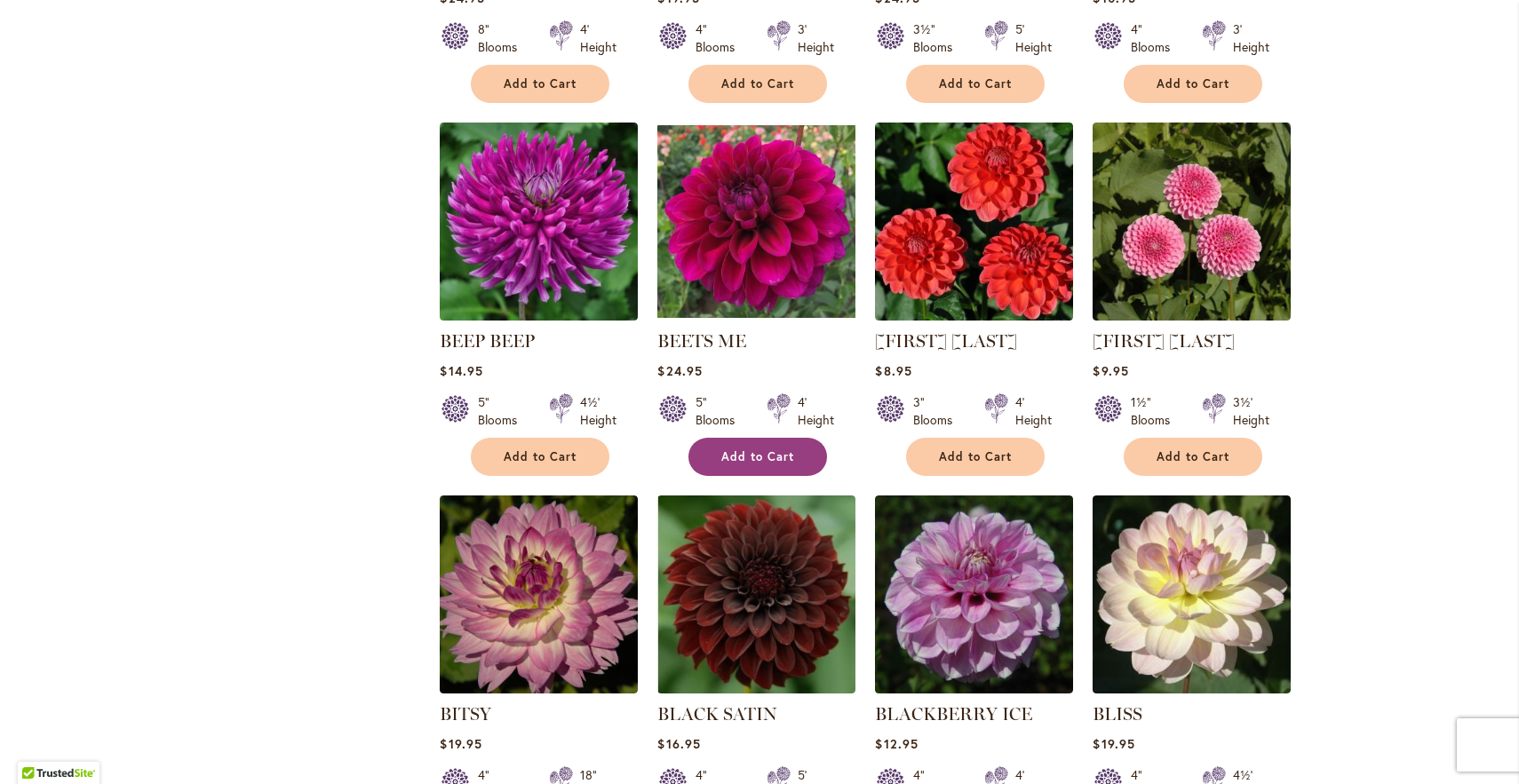click on "Add to Cart" at bounding box center (758, 456) 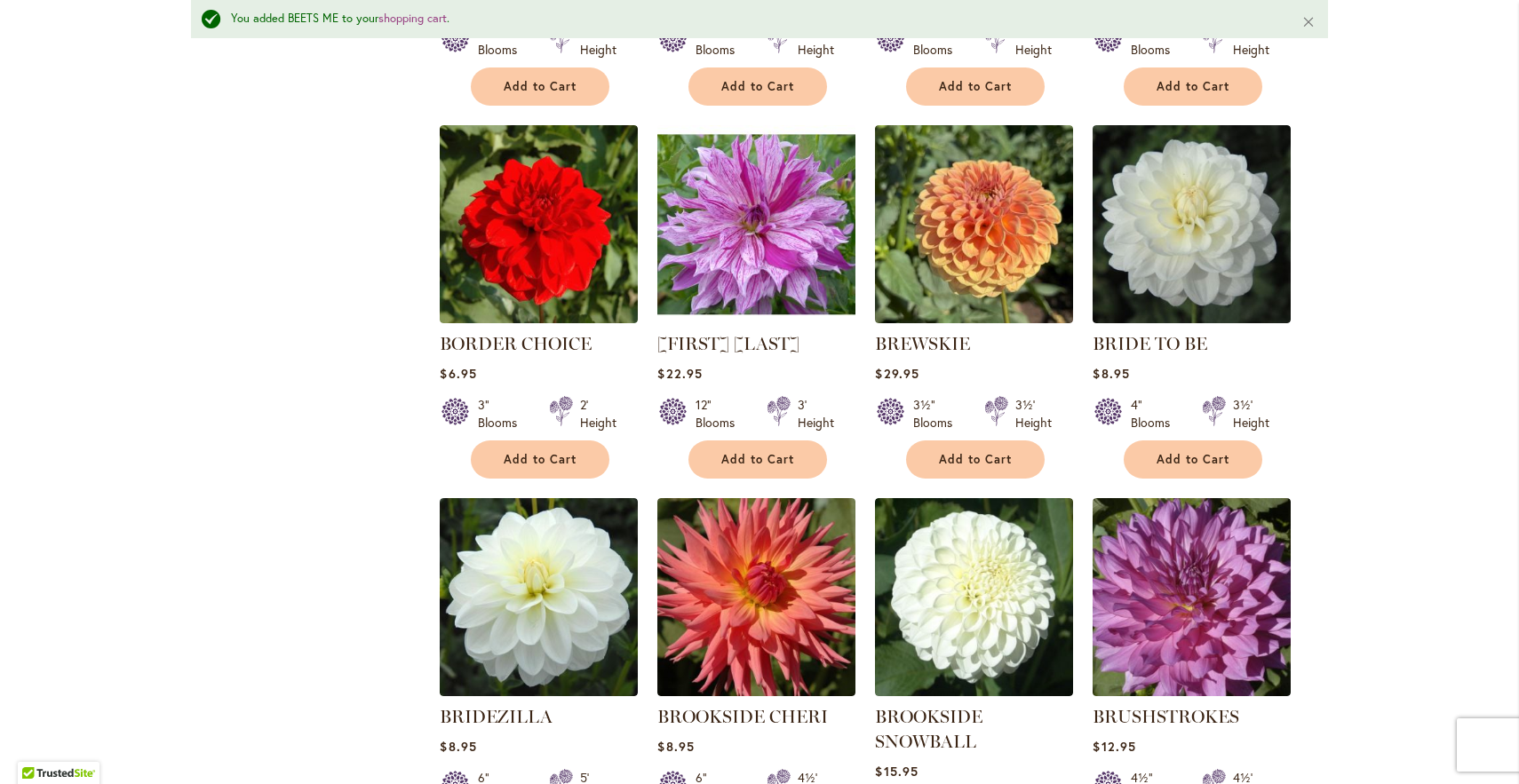 scroll, scrollTop: 4436, scrollLeft: 0, axis: vertical 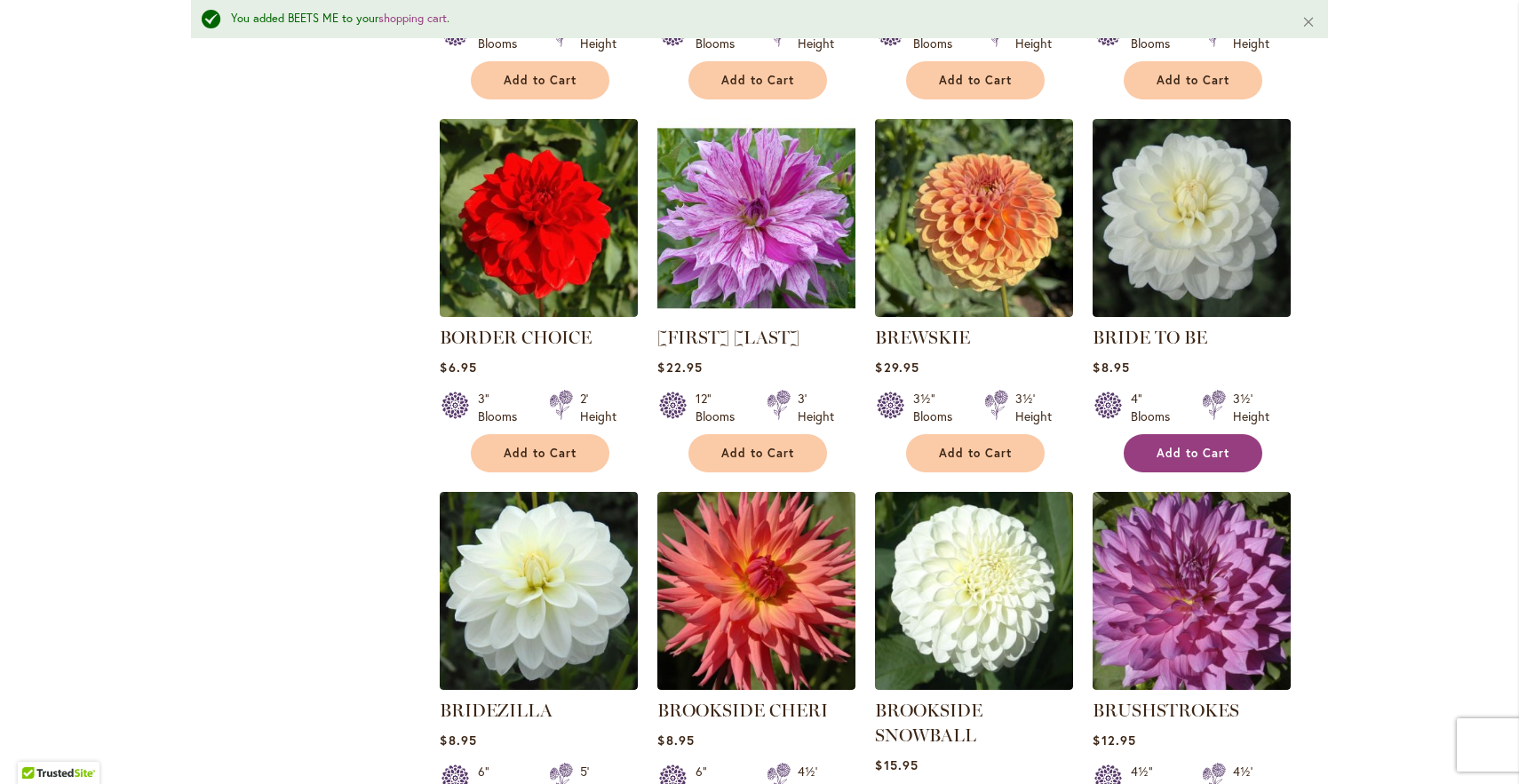 click on "Add to Cart" at bounding box center (1193, 453) 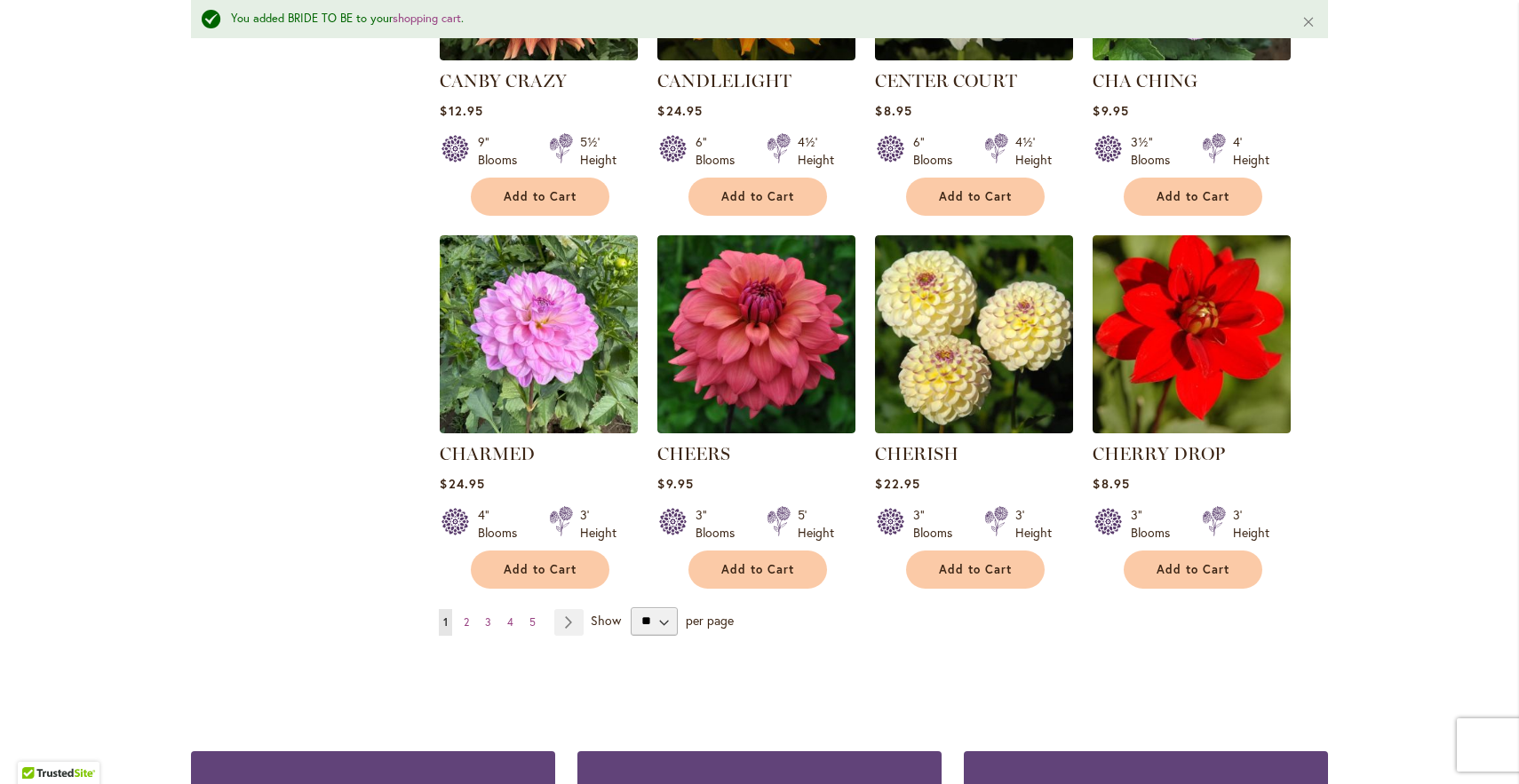 scroll, scrollTop: 5846, scrollLeft: 0, axis: vertical 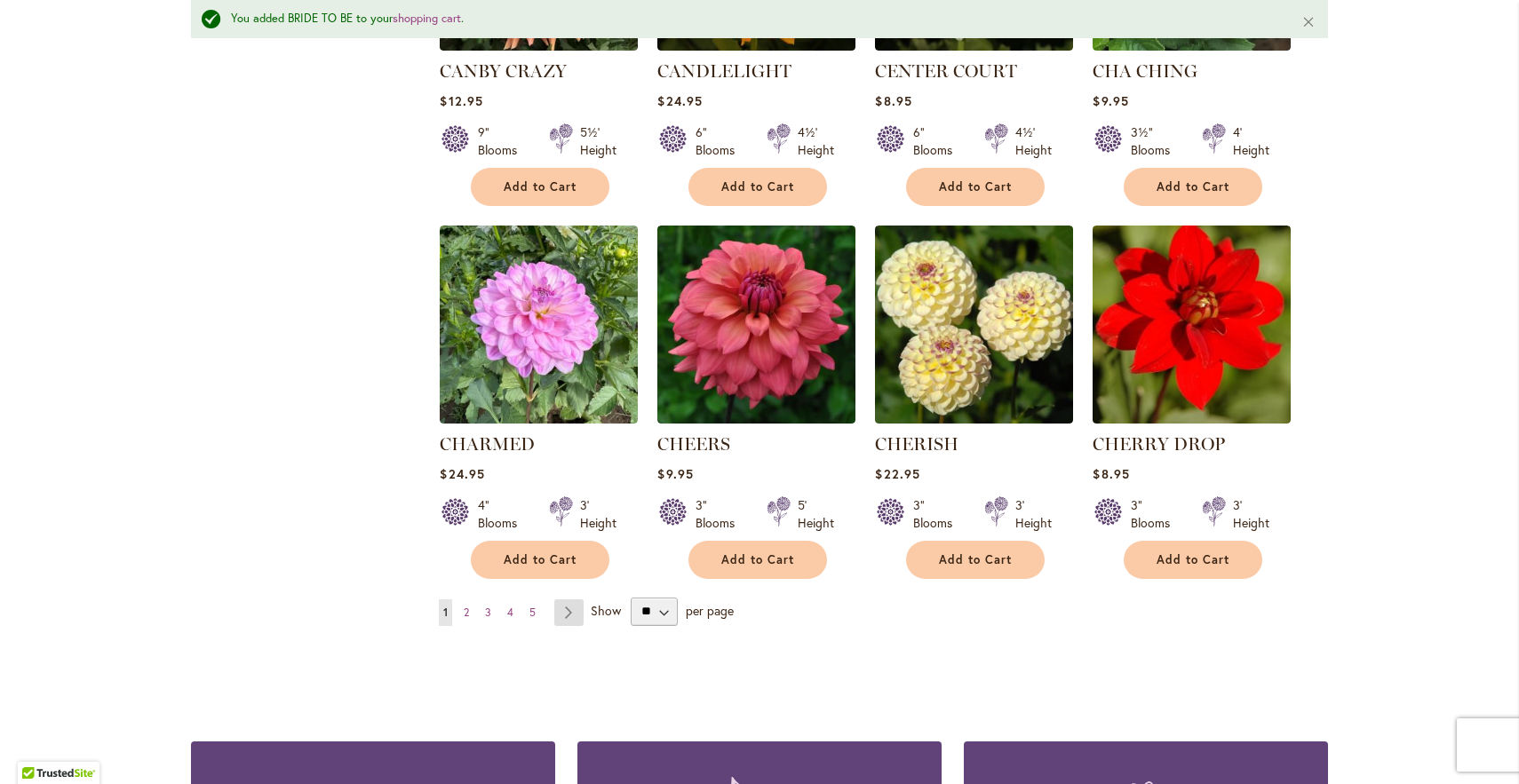 click on "Page
Next" at bounding box center (569, 613) 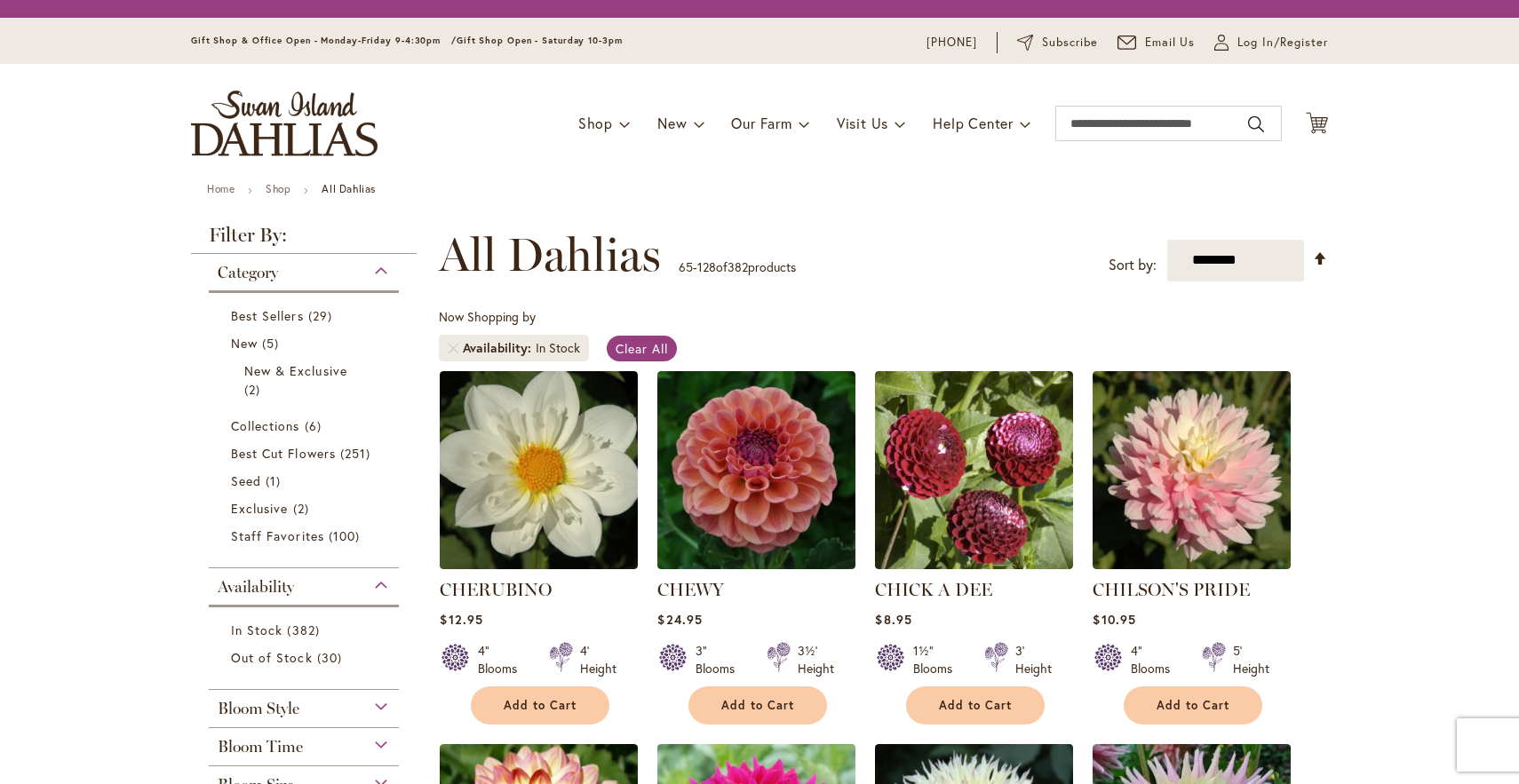 scroll, scrollTop: 0, scrollLeft: 0, axis: both 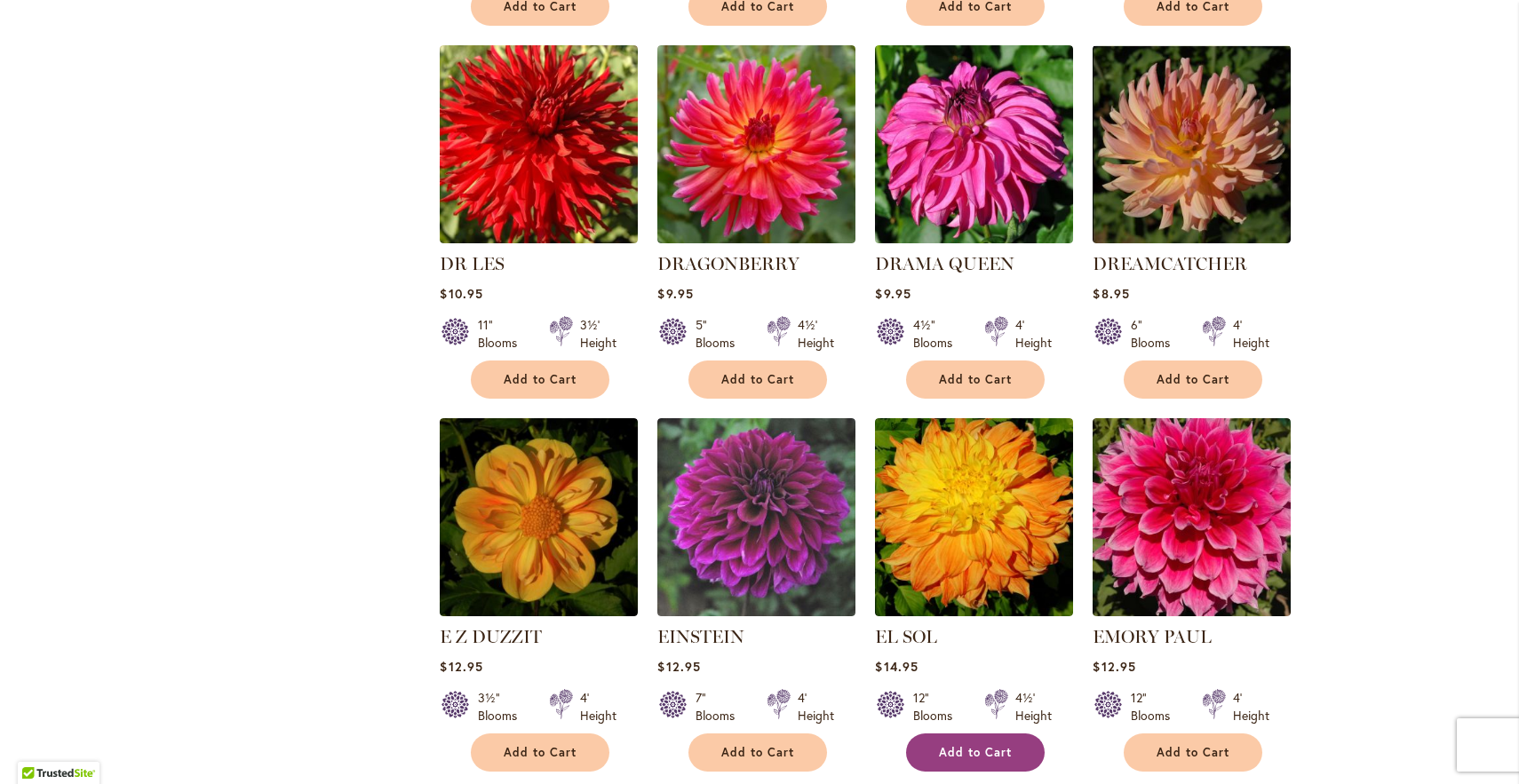 click on "Add to Cart" at bounding box center (975, 752) 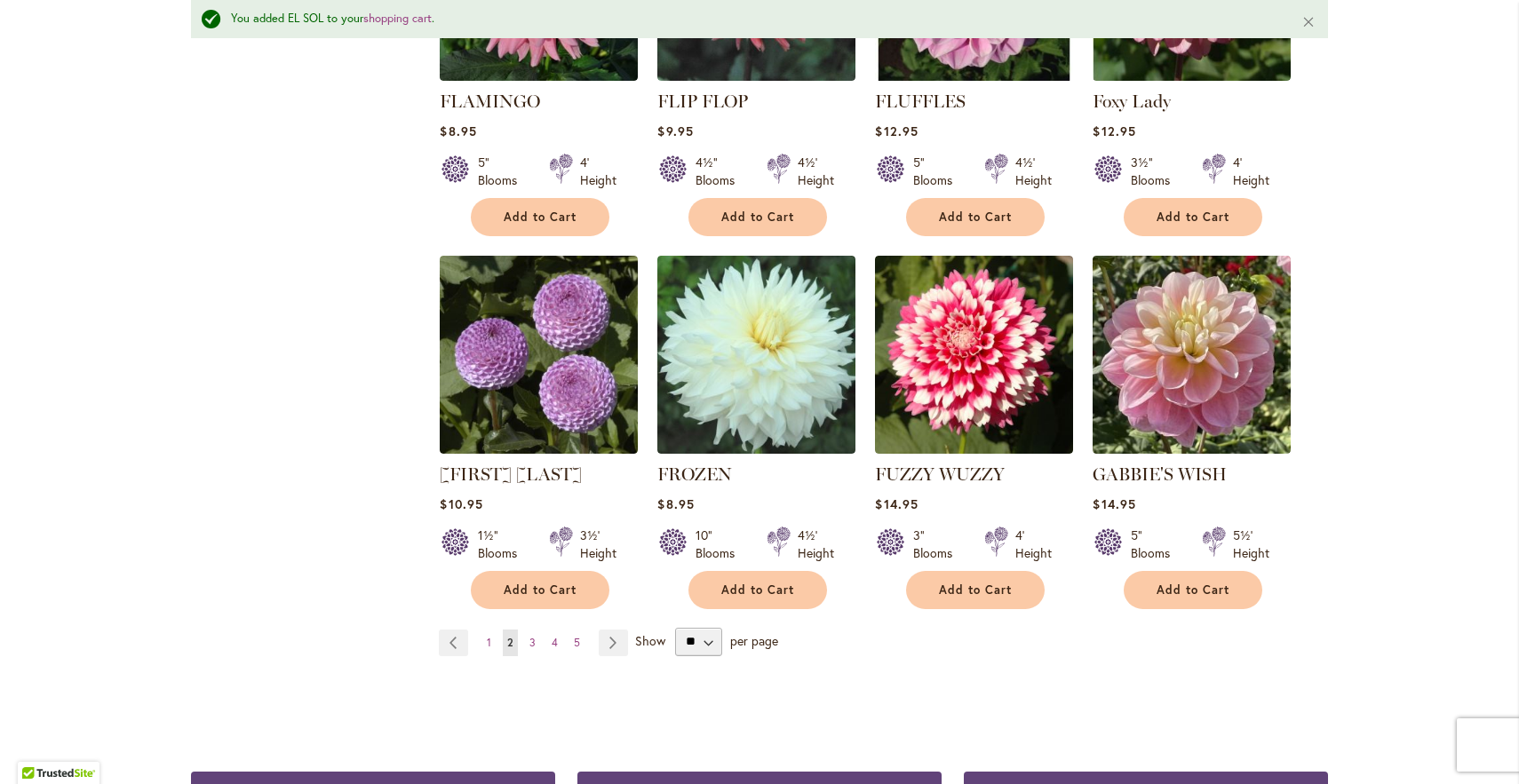 scroll, scrollTop: 5888, scrollLeft: 0, axis: vertical 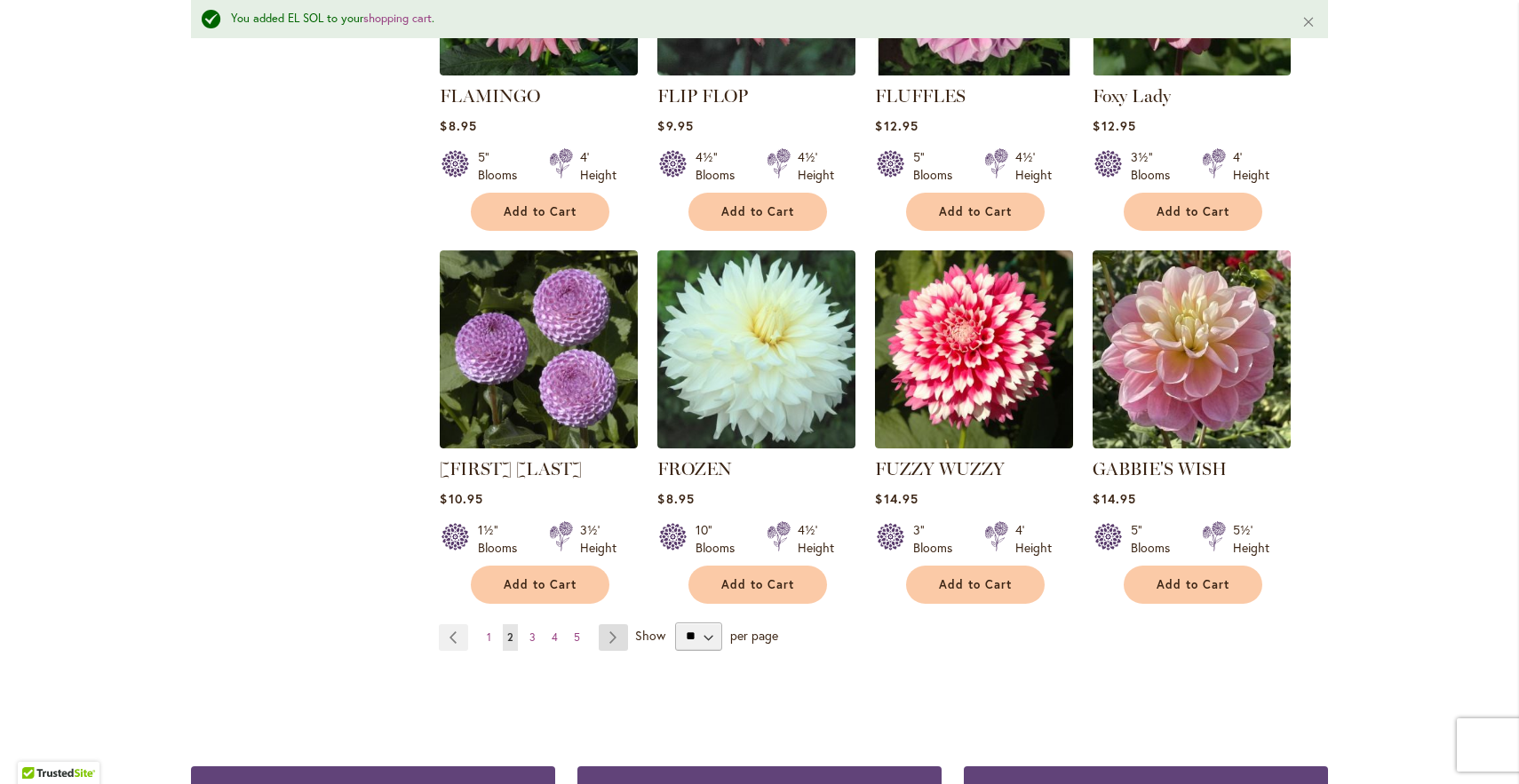 click on "Page
Next" at bounding box center [613, 637] 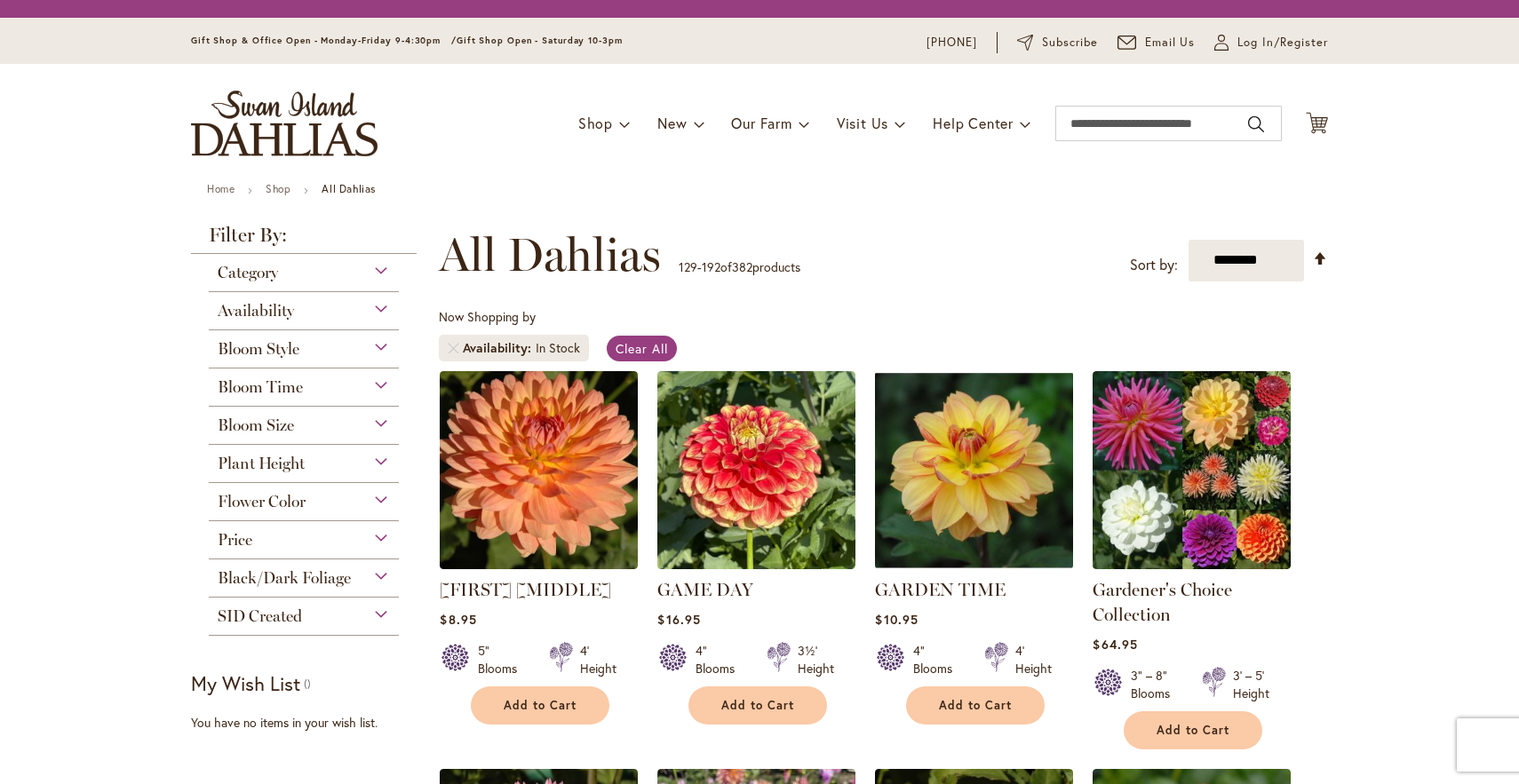 scroll, scrollTop: 0, scrollLeft: 0, axis: both 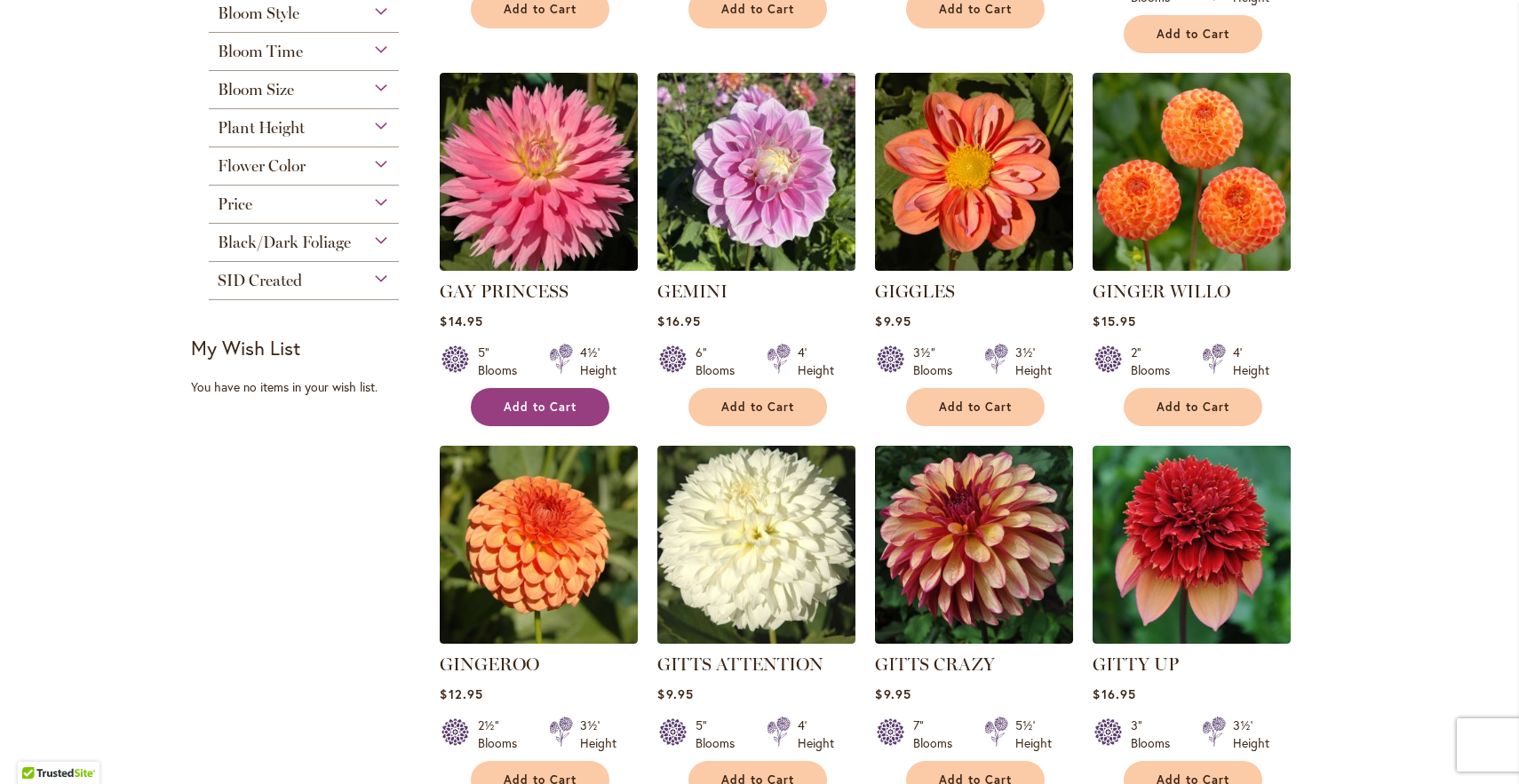 click on "Add to Cart" at bounding box center [540, 407] 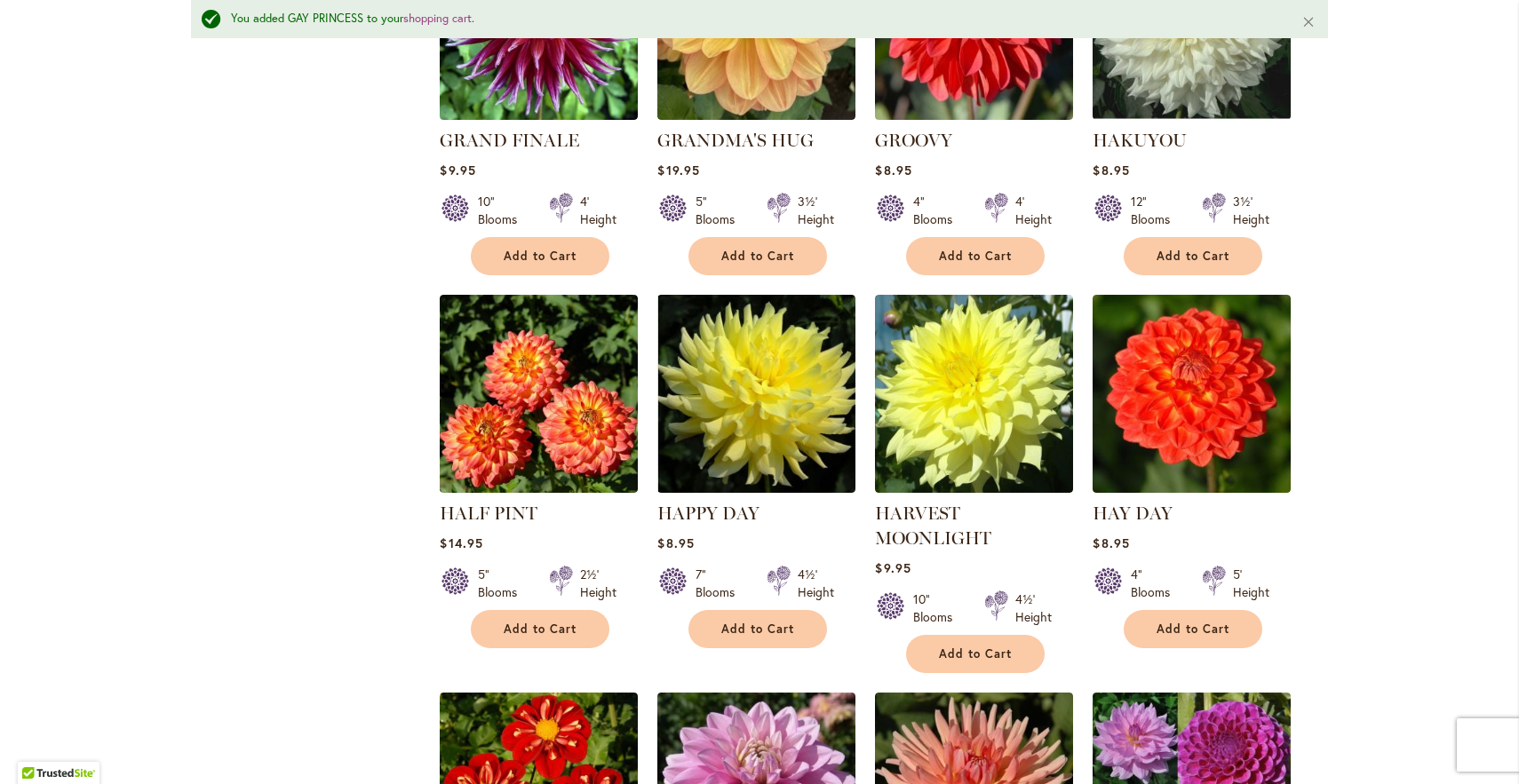 scroll, scrollTop: 1931, scrollLeft: 0, axis: vertical 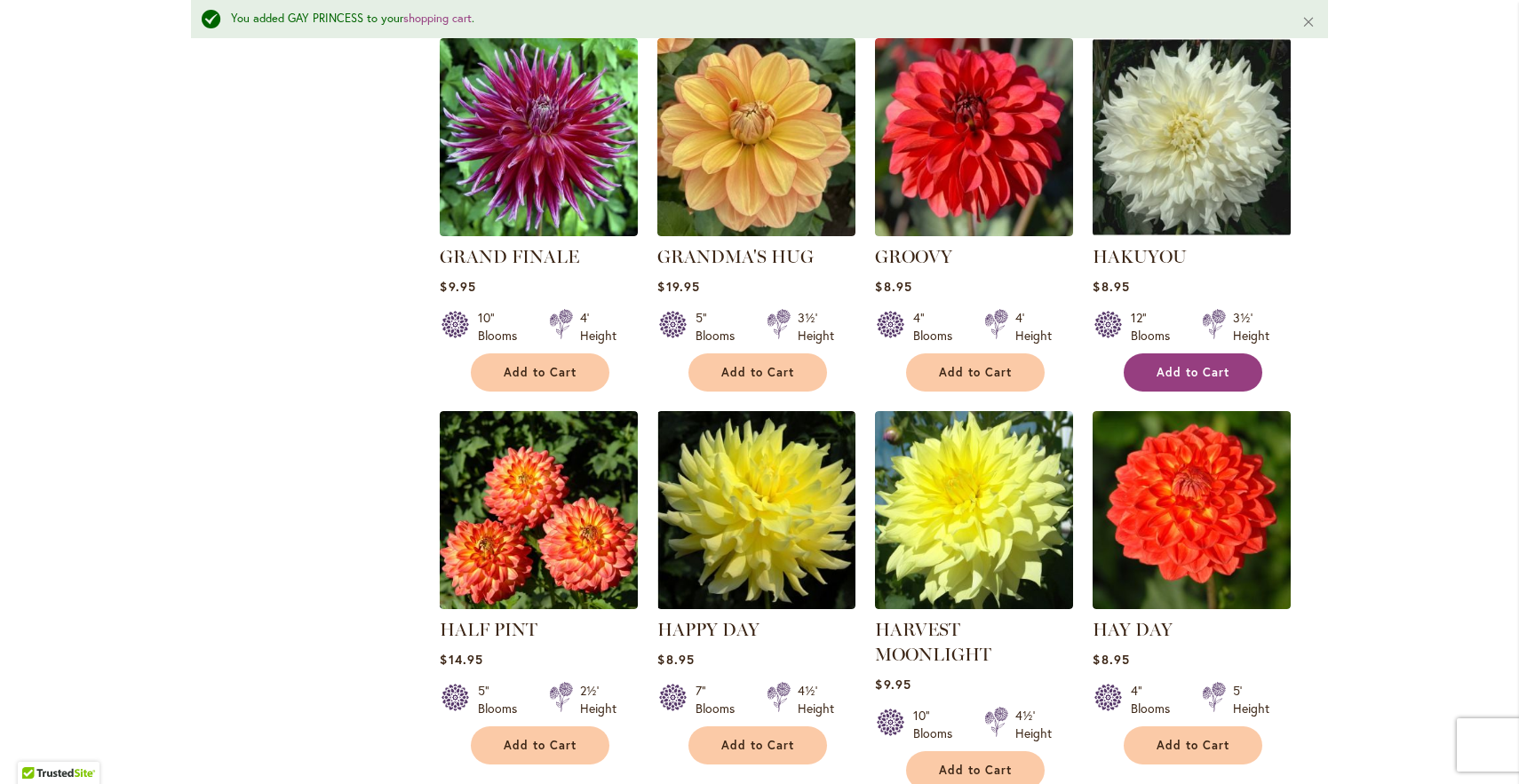 click on "Add to Cart" at bounding box center (1193, 372) 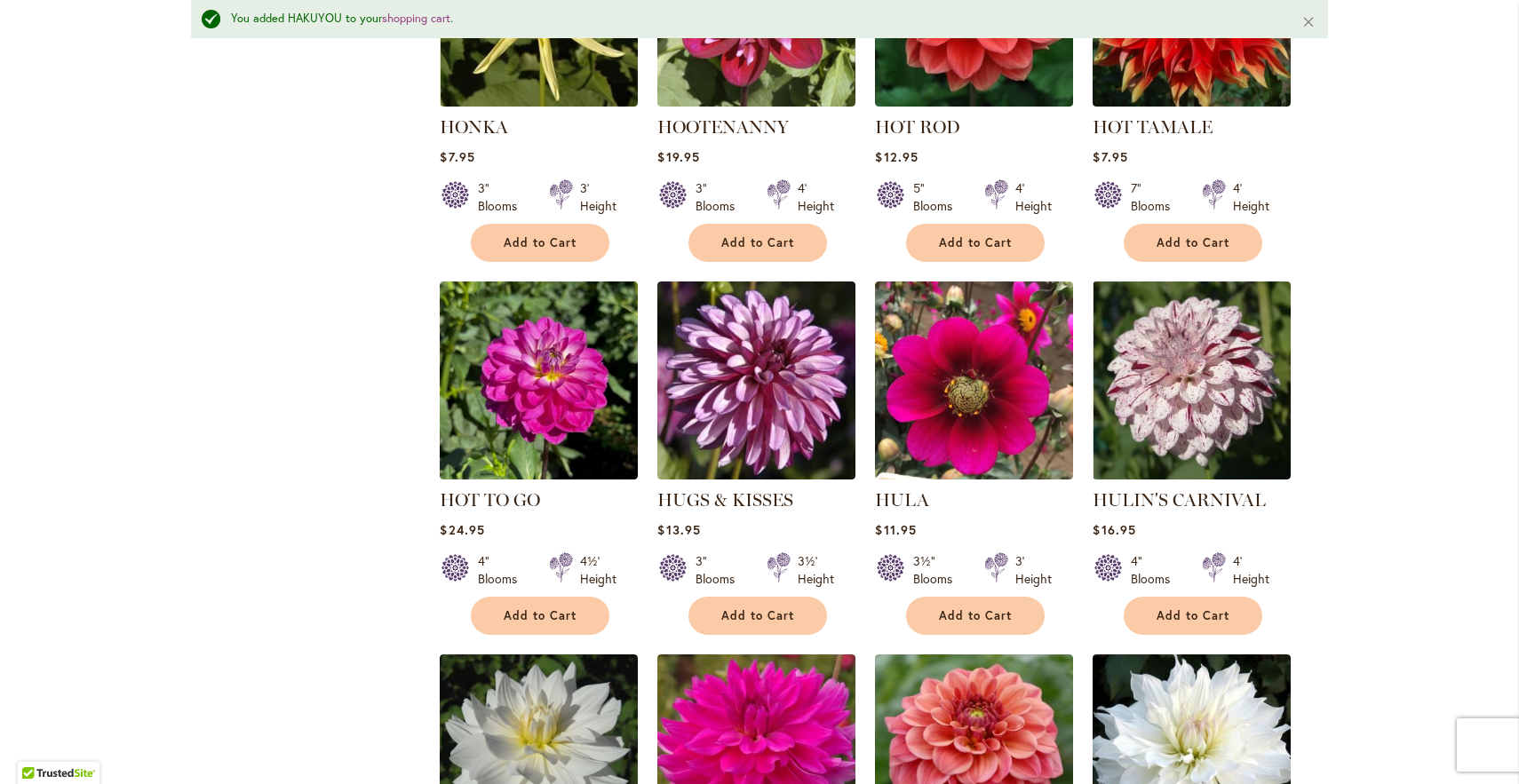 scroll, scrollTop: 4236, scrollLeft: 0, axis: vertical 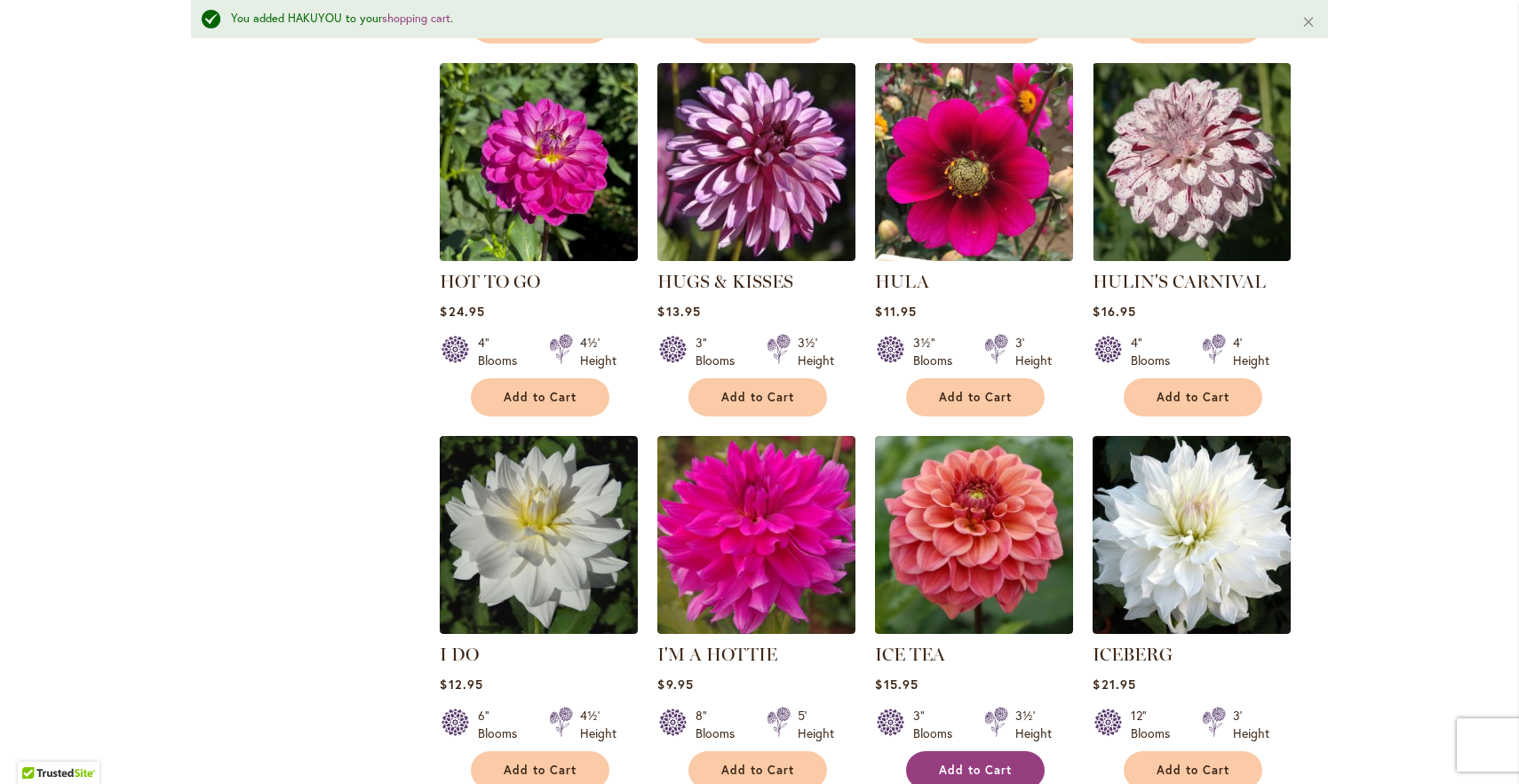 click on "Add to Cart" at bounding box center (975, 770) 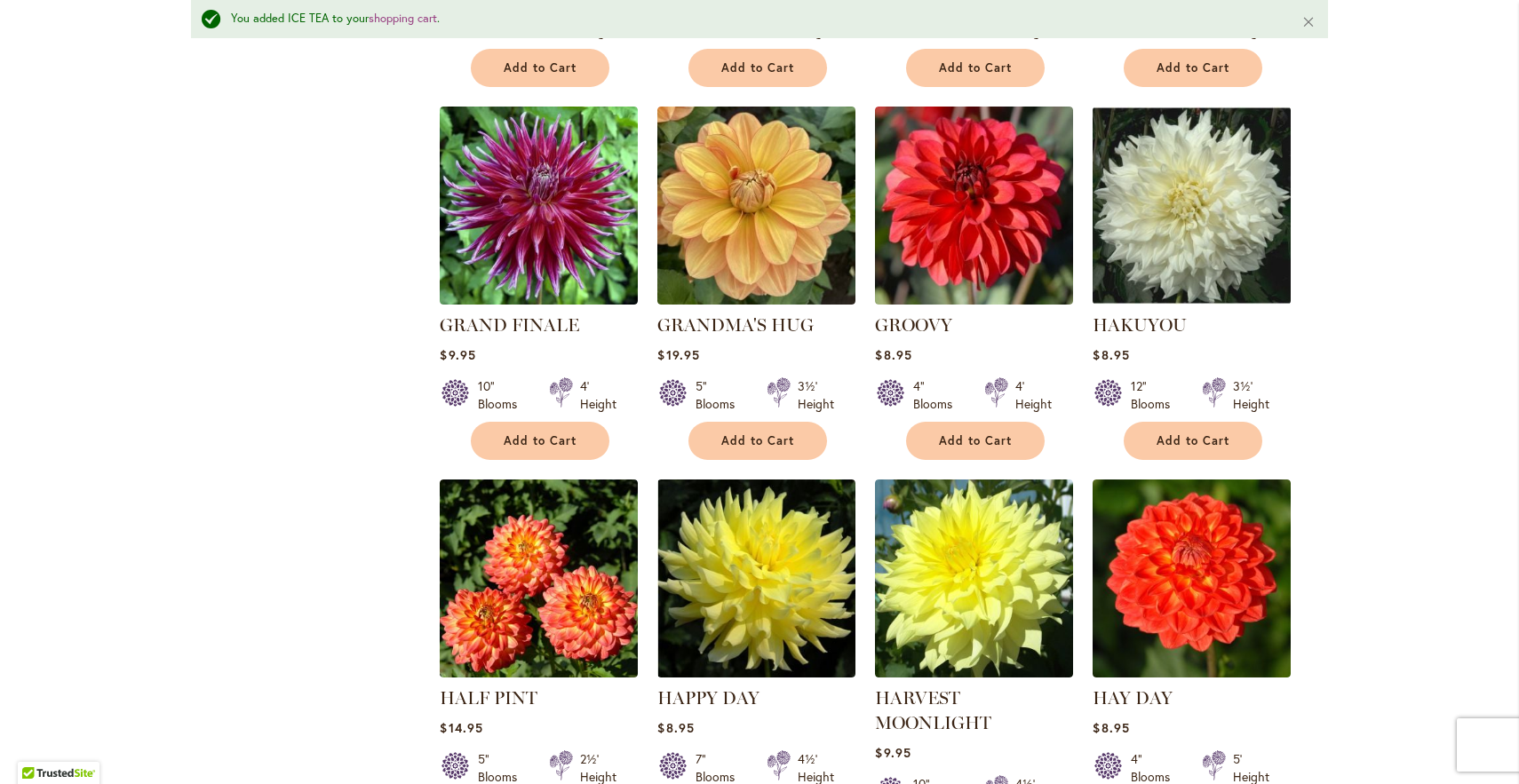 scroll, scrollTop: 1640, scrollLeft: 0, axis: vertical 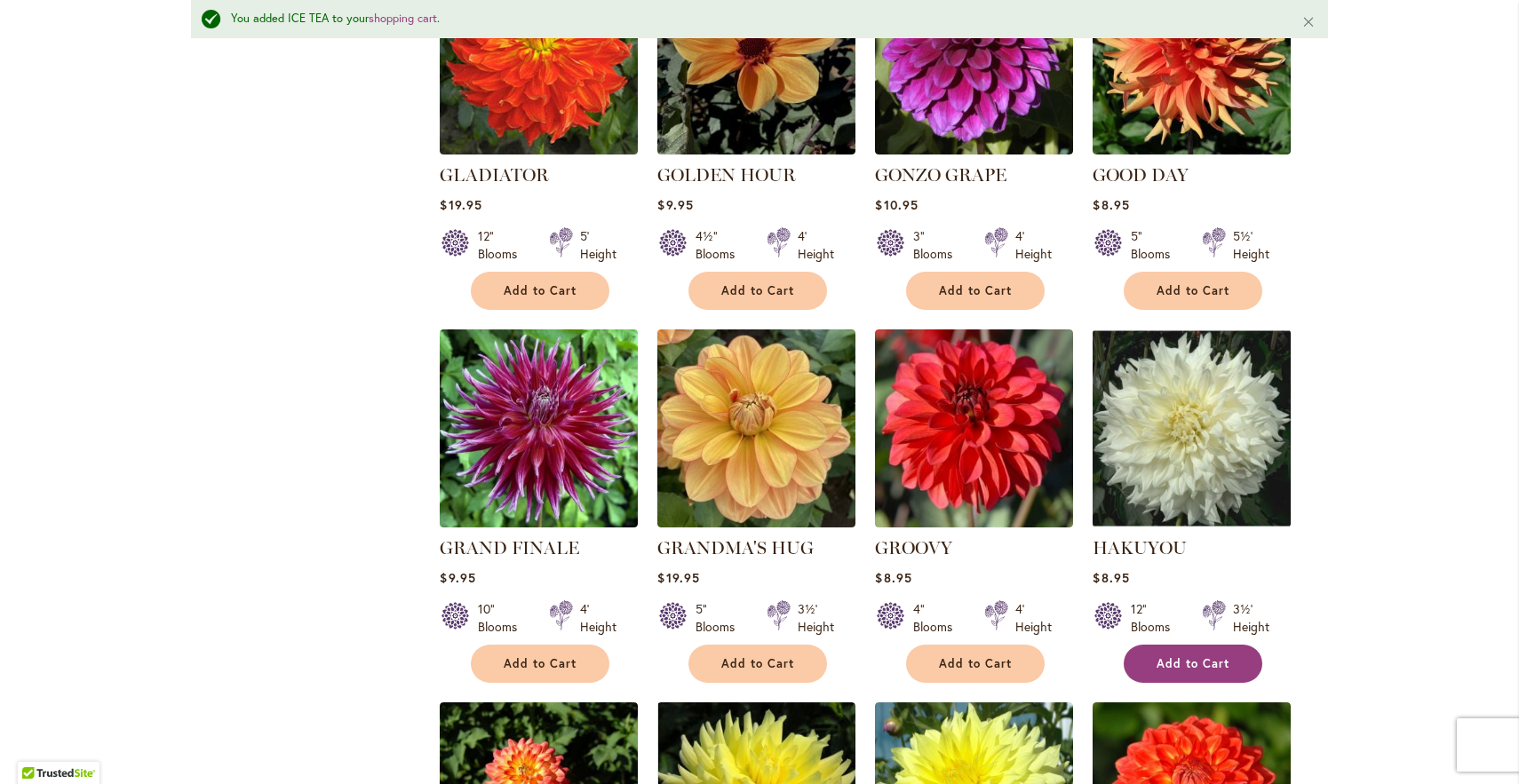click on "Add to Cart" at bounding box center [1193, 663] 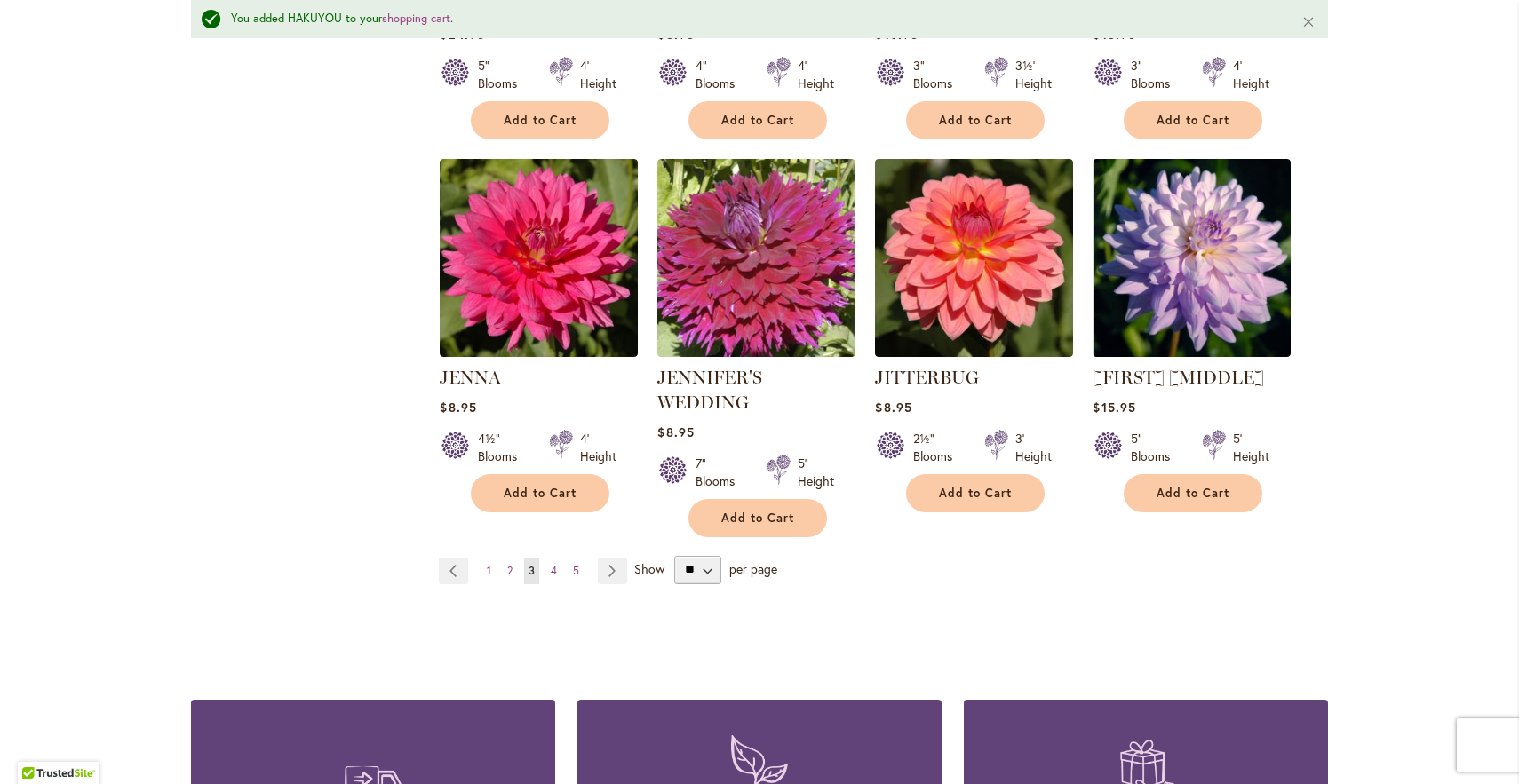 scroll, scrollTop: 6078, scrollLeft: 0, axis: vertical 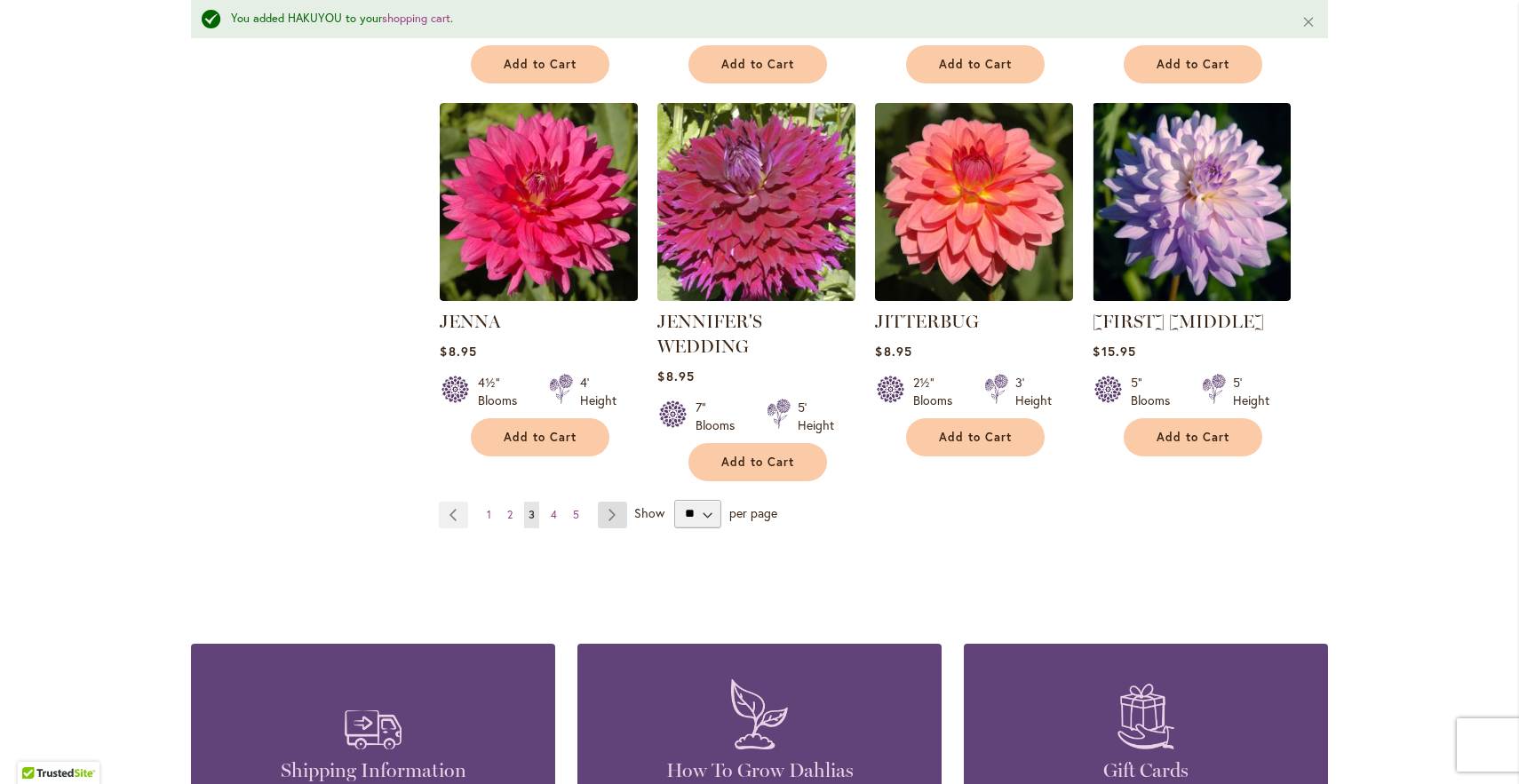 click on "Page
Next" at bounding box center (612, 515) 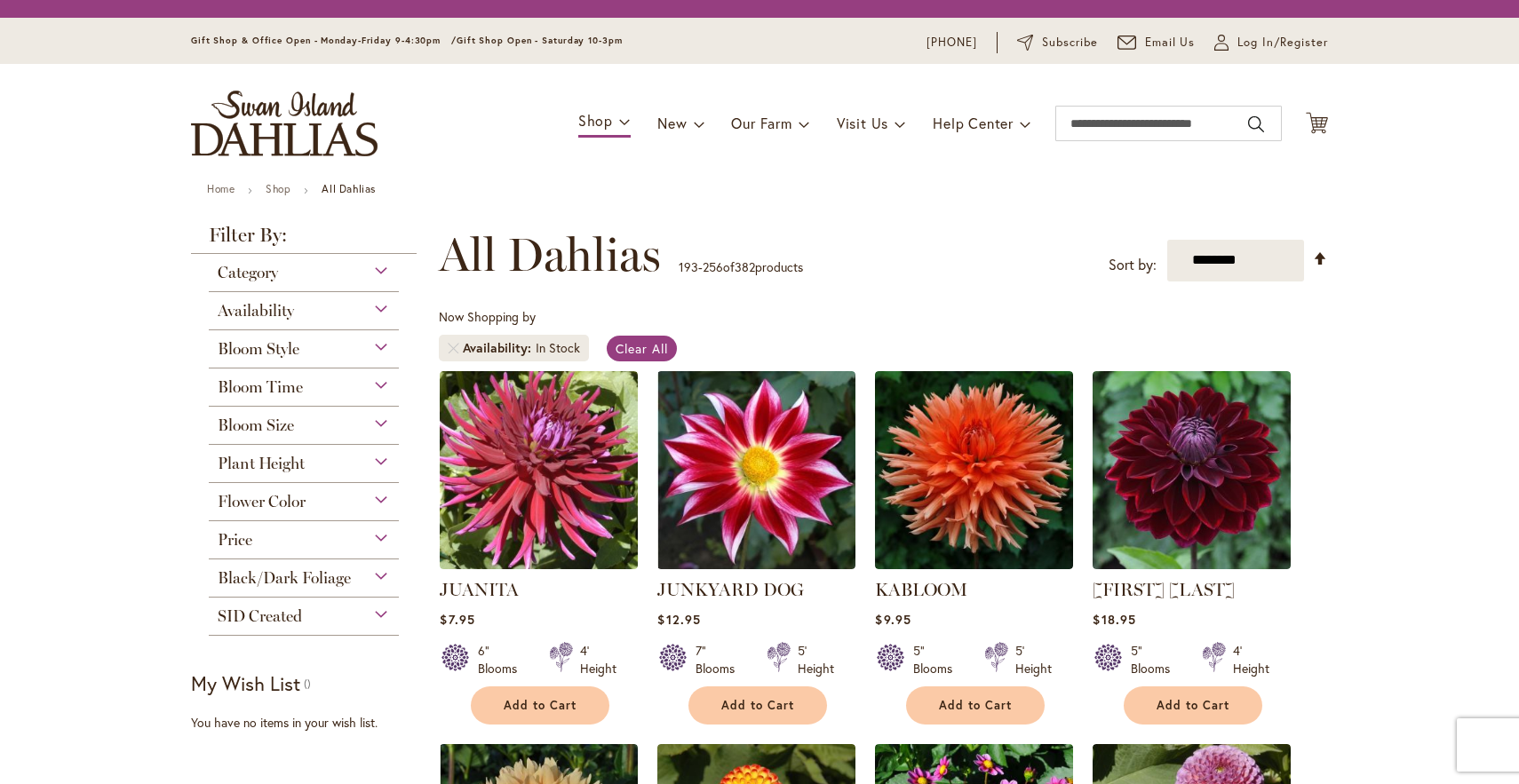 scroll, scrollTop: 0, scrollLeft: 0, axis: both 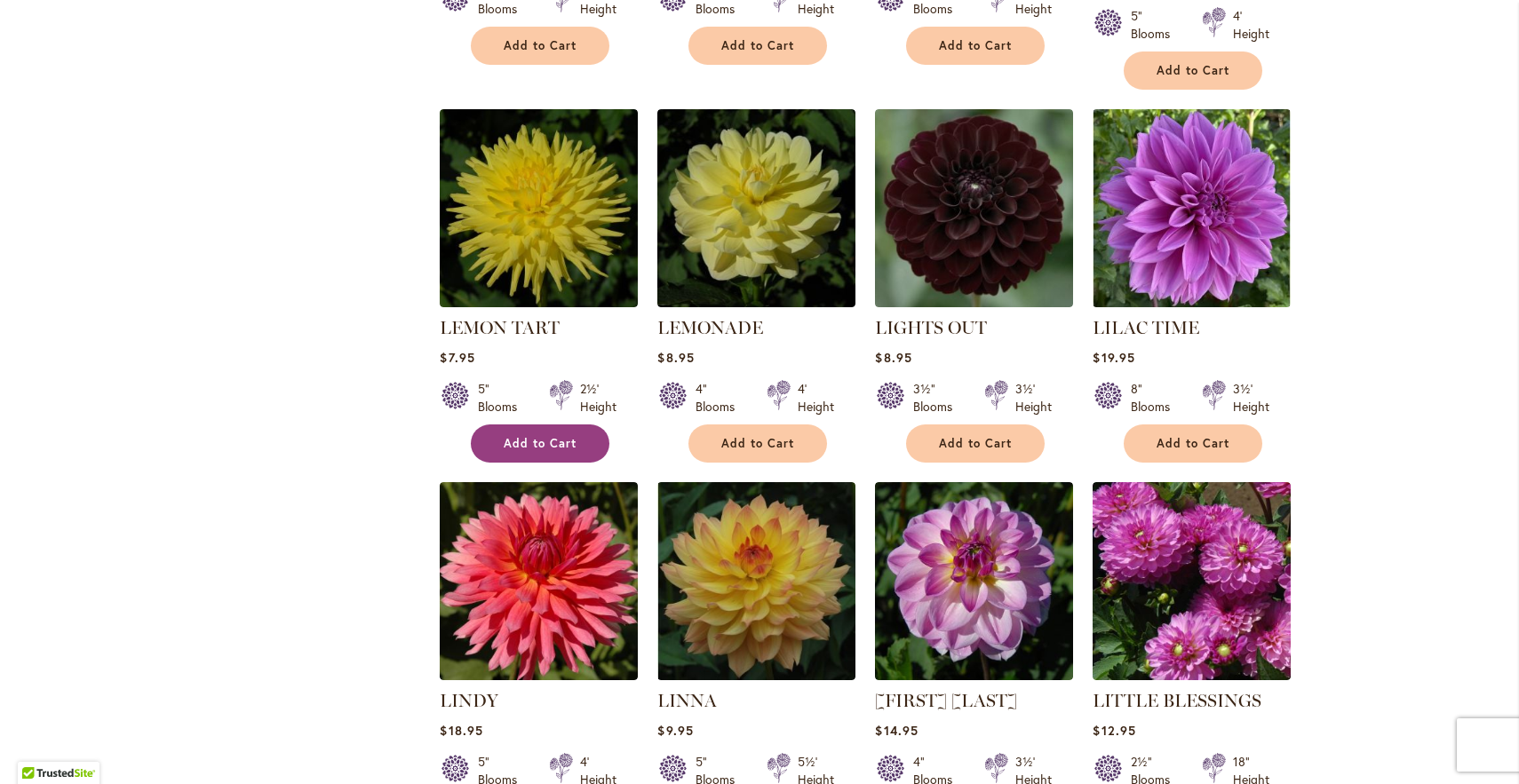 click on "Add to Cart" at bounding box center [540, 443] 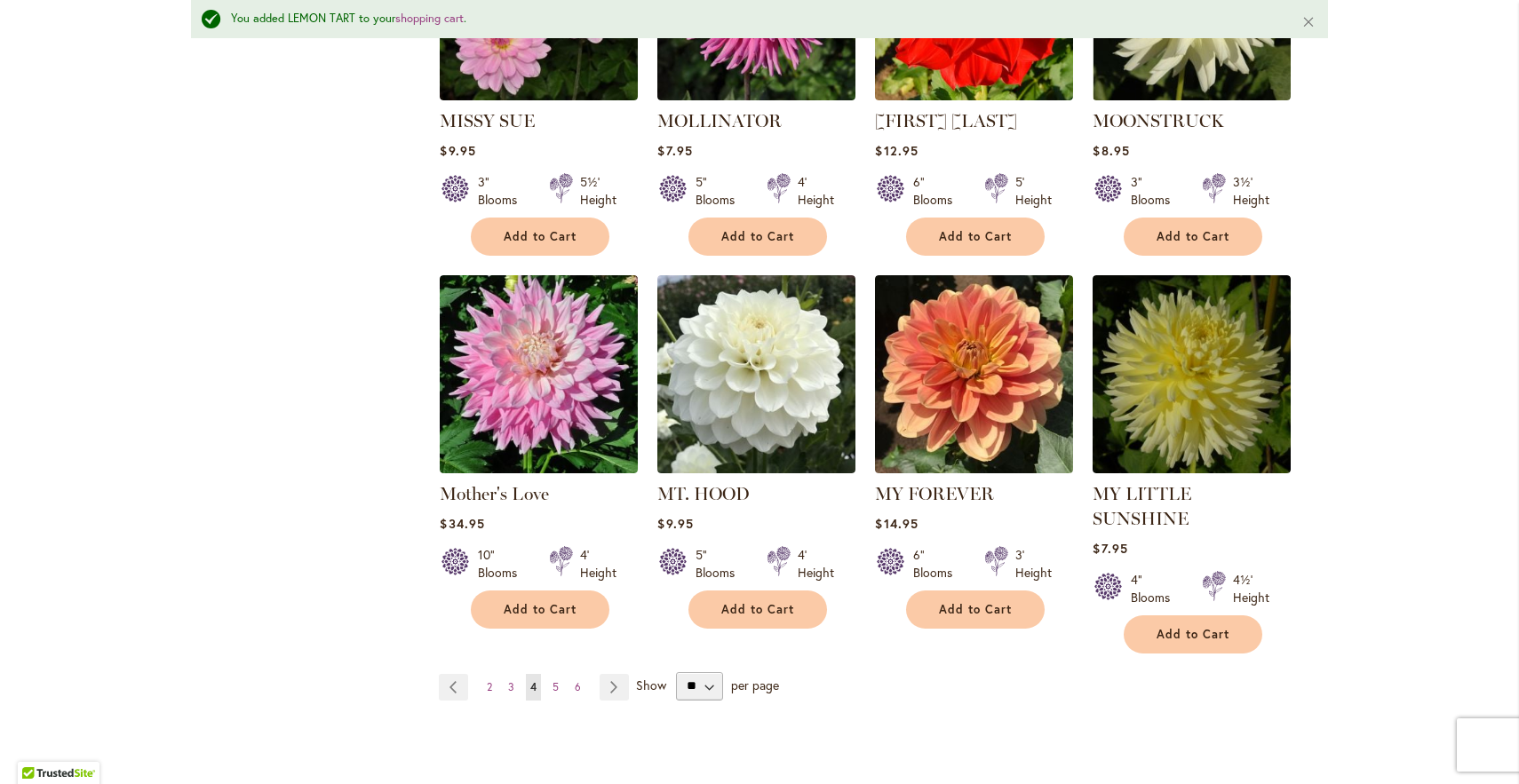 scroll, scrollTop: 5852, scrollLeft: 0, axis: vertical 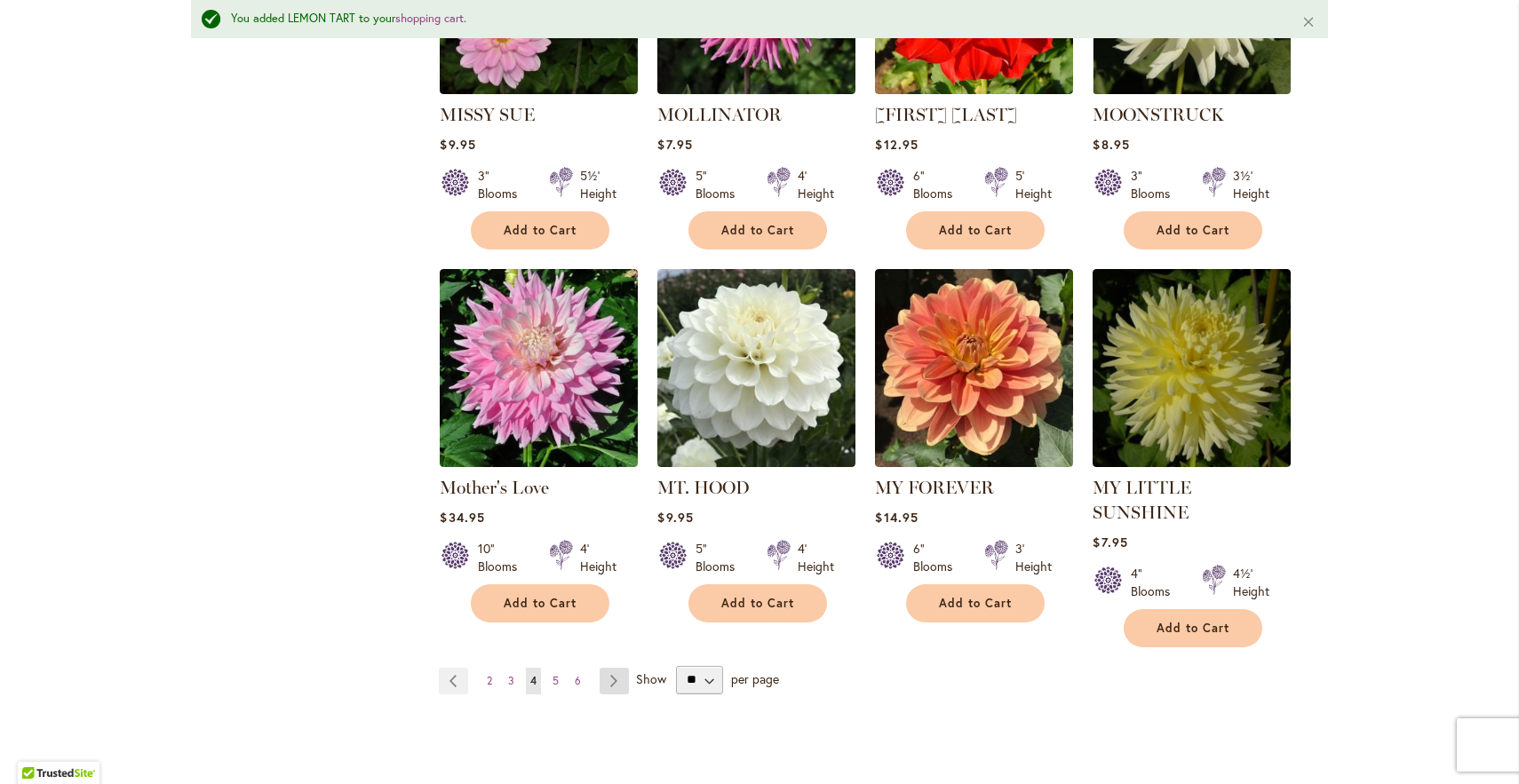 click on "Page
Next" at bounding box center [614, 681] 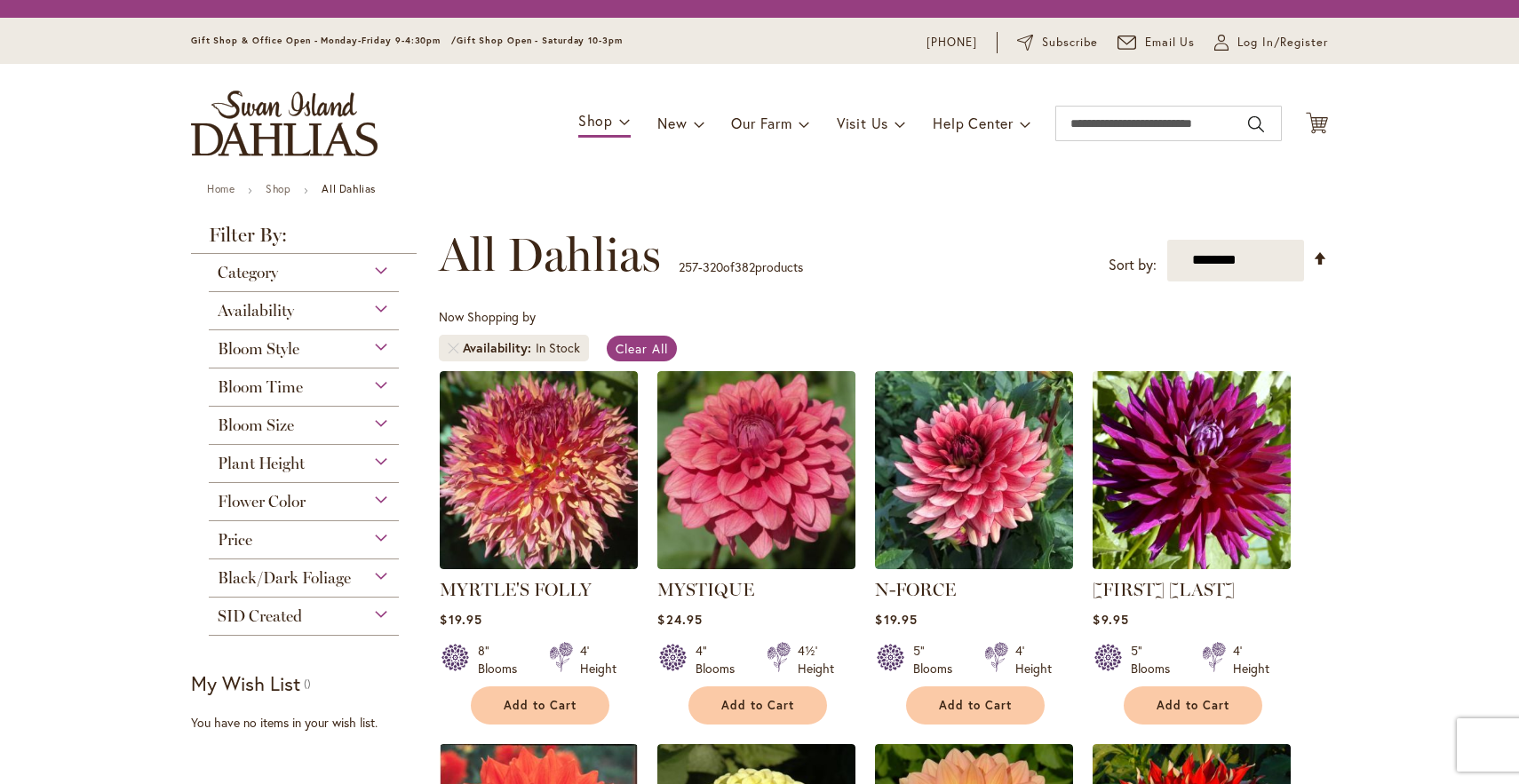 scroll, scrollTop: 0, scrollLeft: 0, axis: both 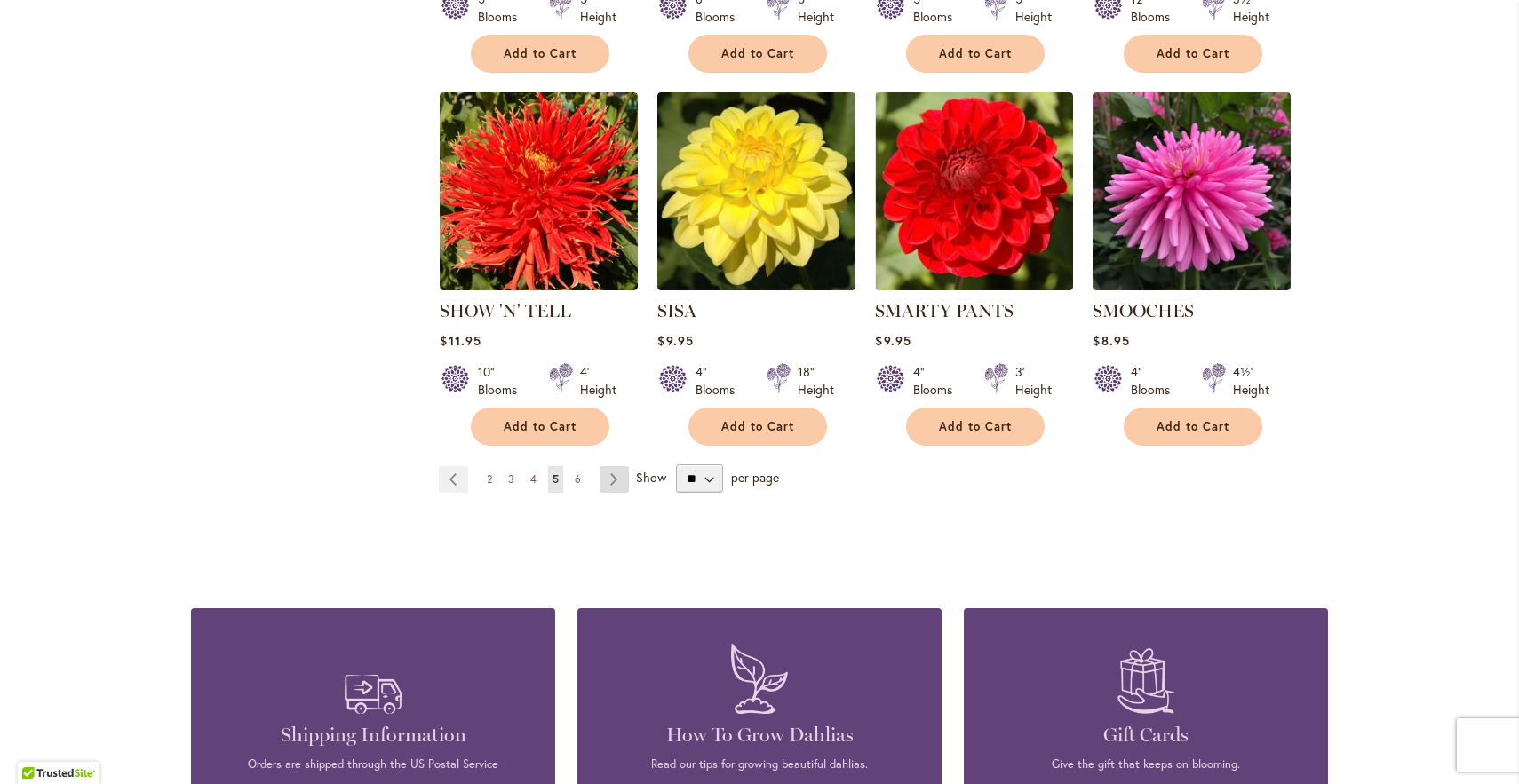 click on "Page
Next" at bounding box center [614, 479] 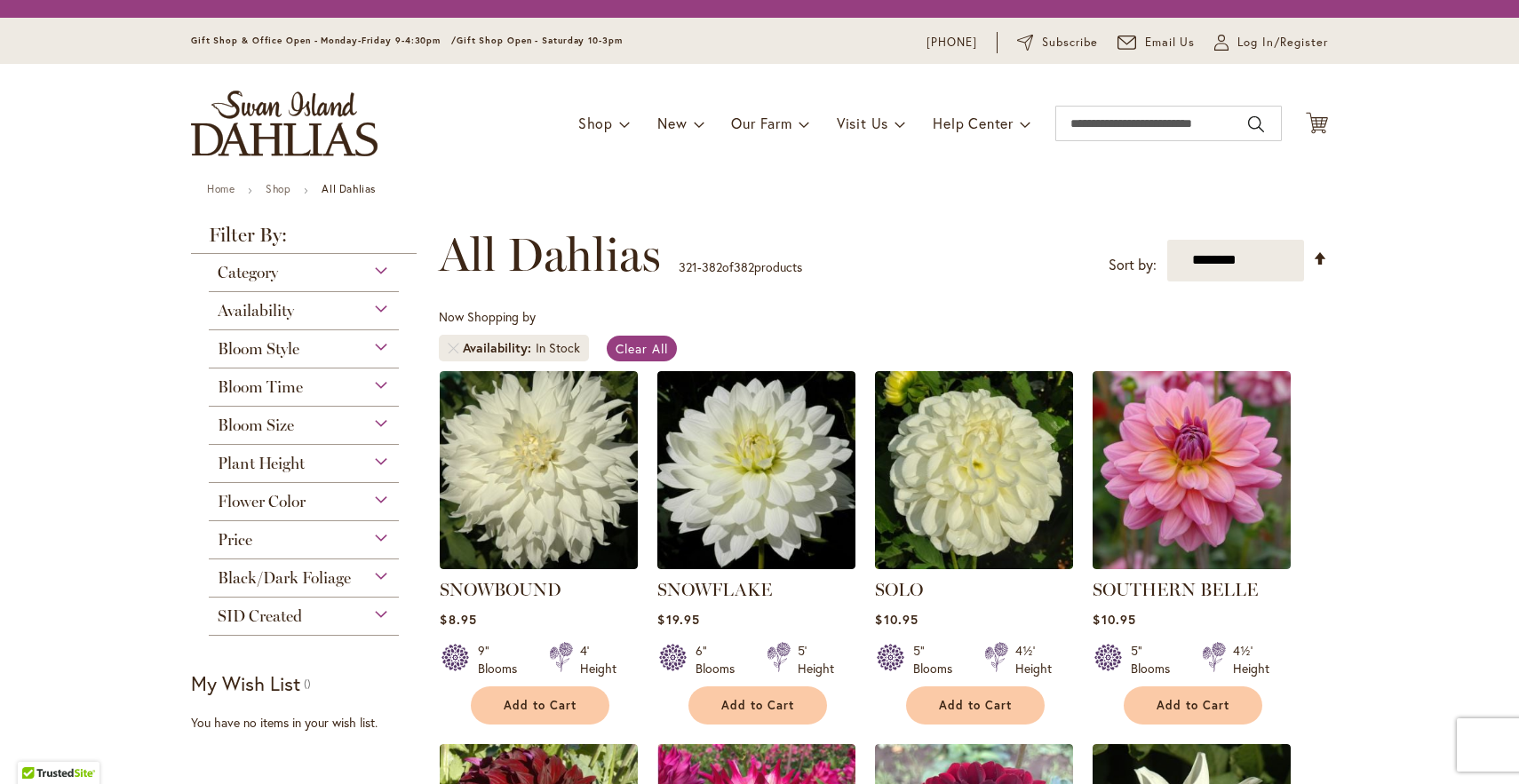 scroll, scrollTop: 0, scrollLeft: 0, axis: both 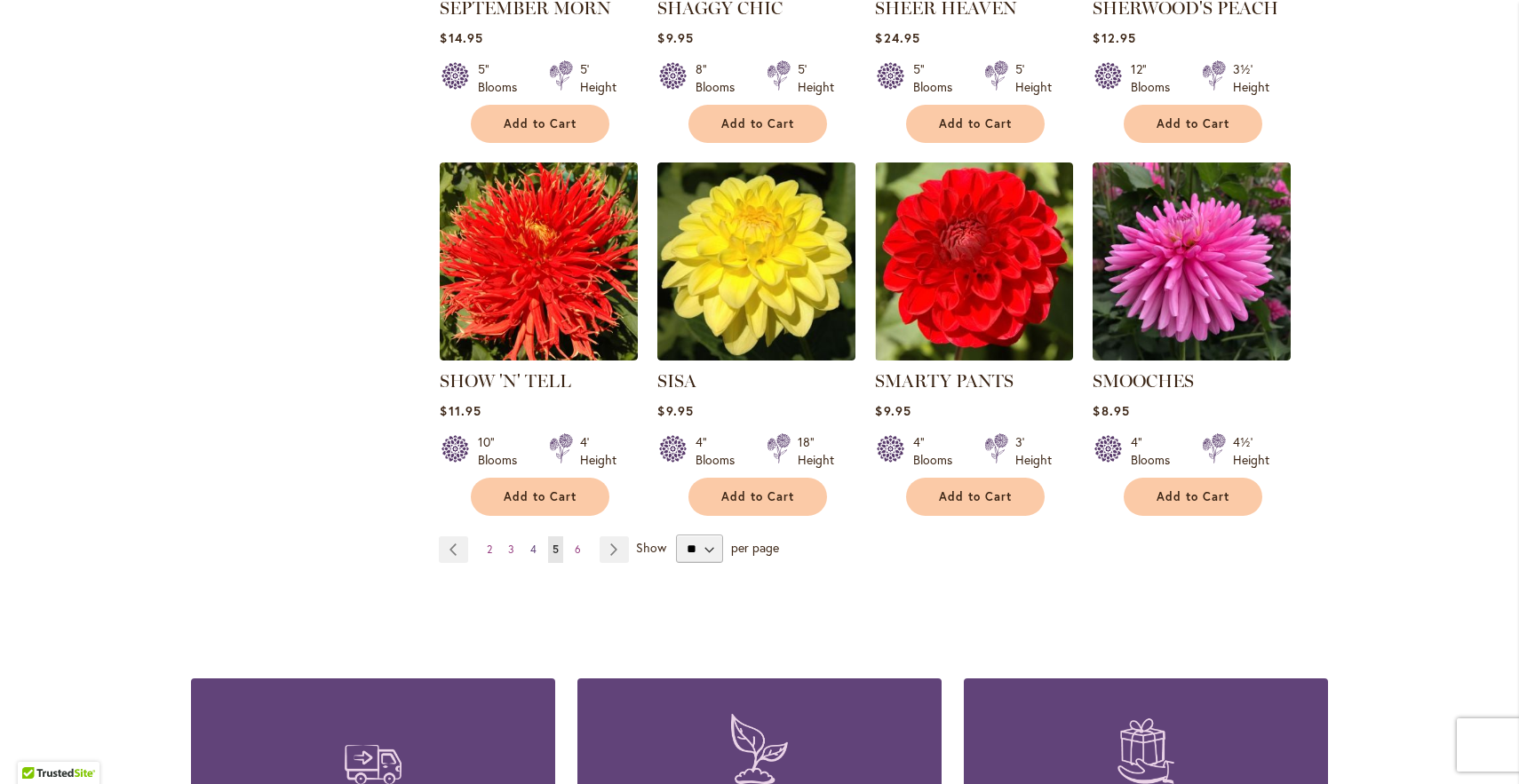click on "Page
4" at bounding box center [533, 550] 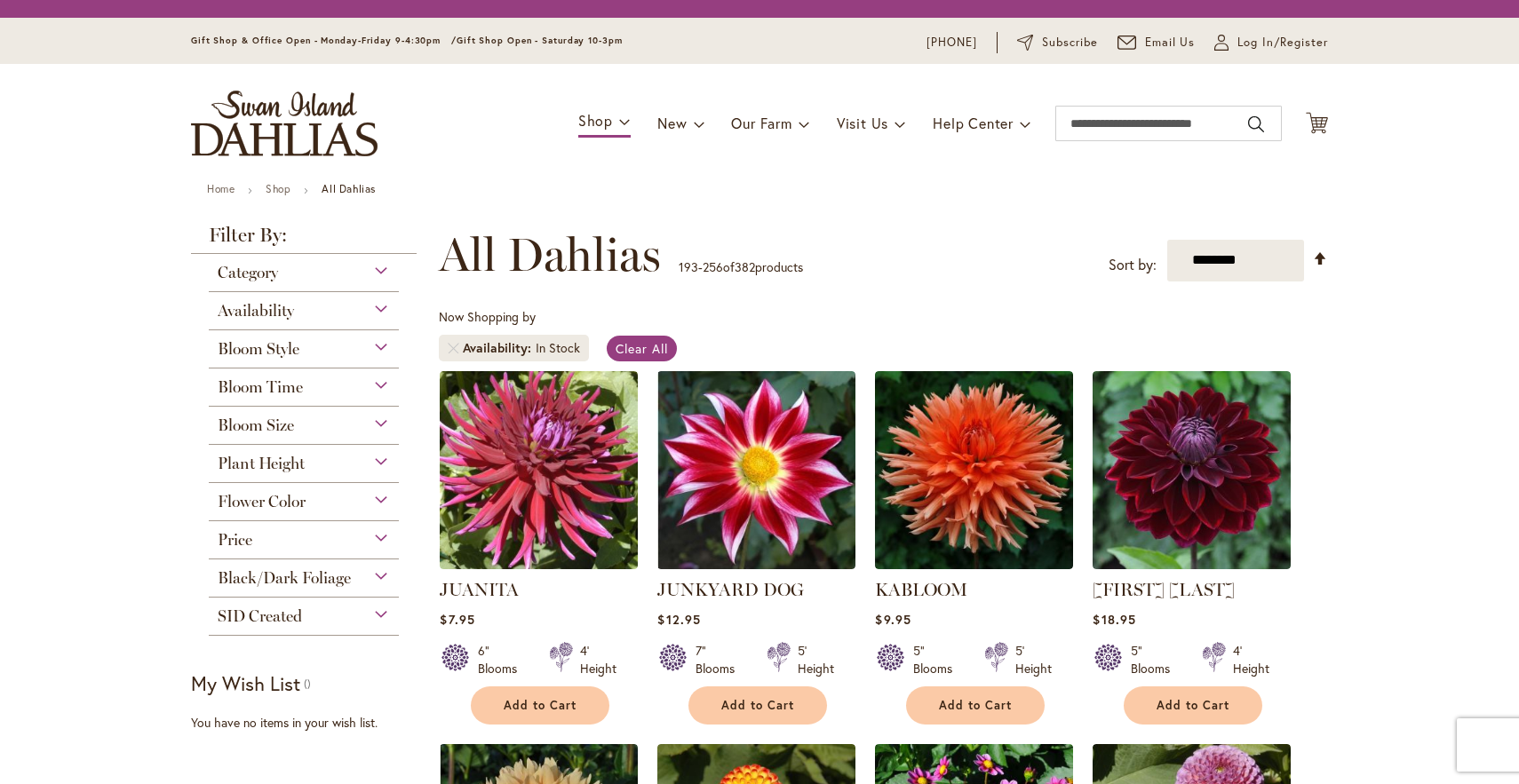 scroll, scrollTop: 0, scrollLeft: 0, axis: both 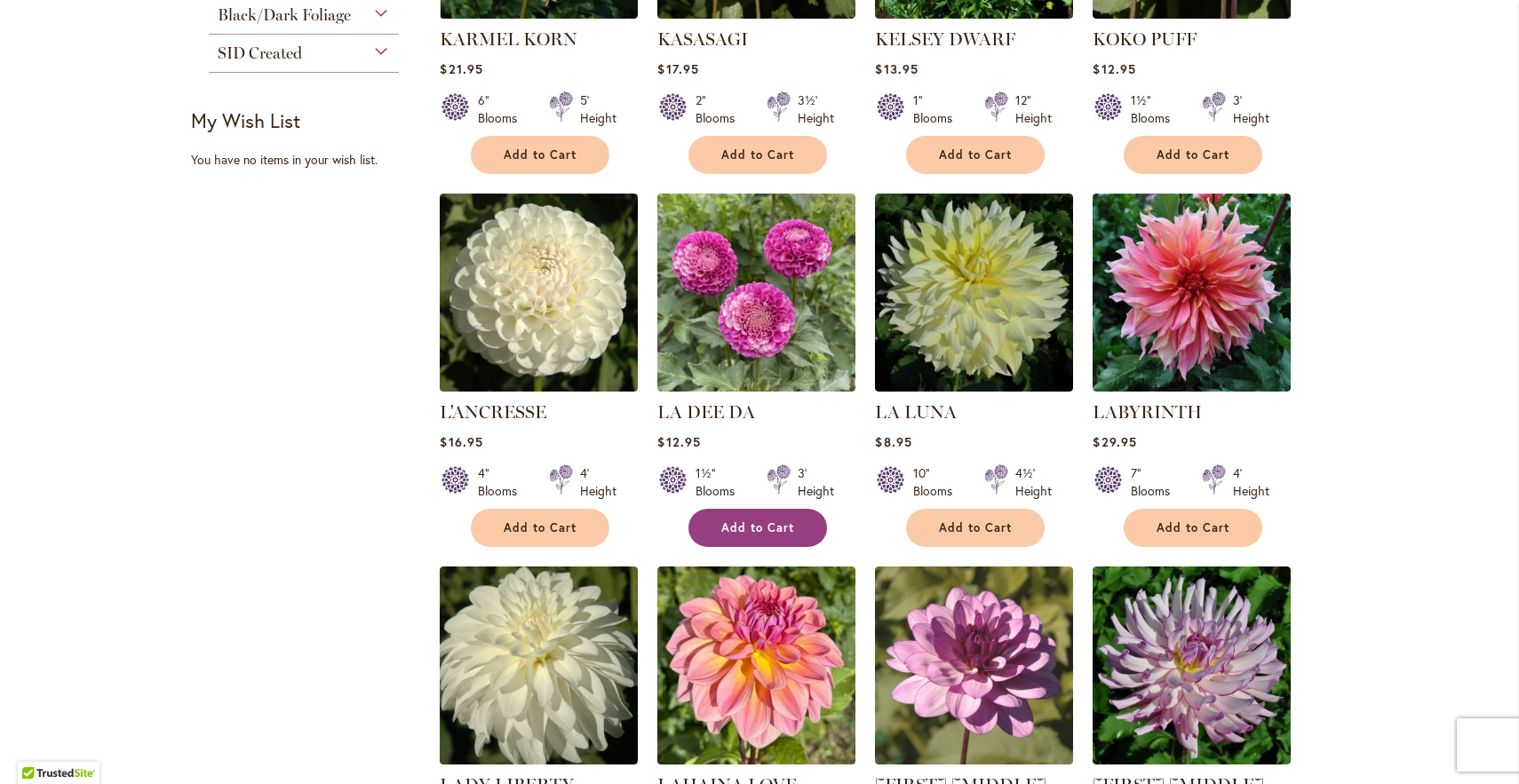 click on "Add to Cart" at bounding box center (758, 527) 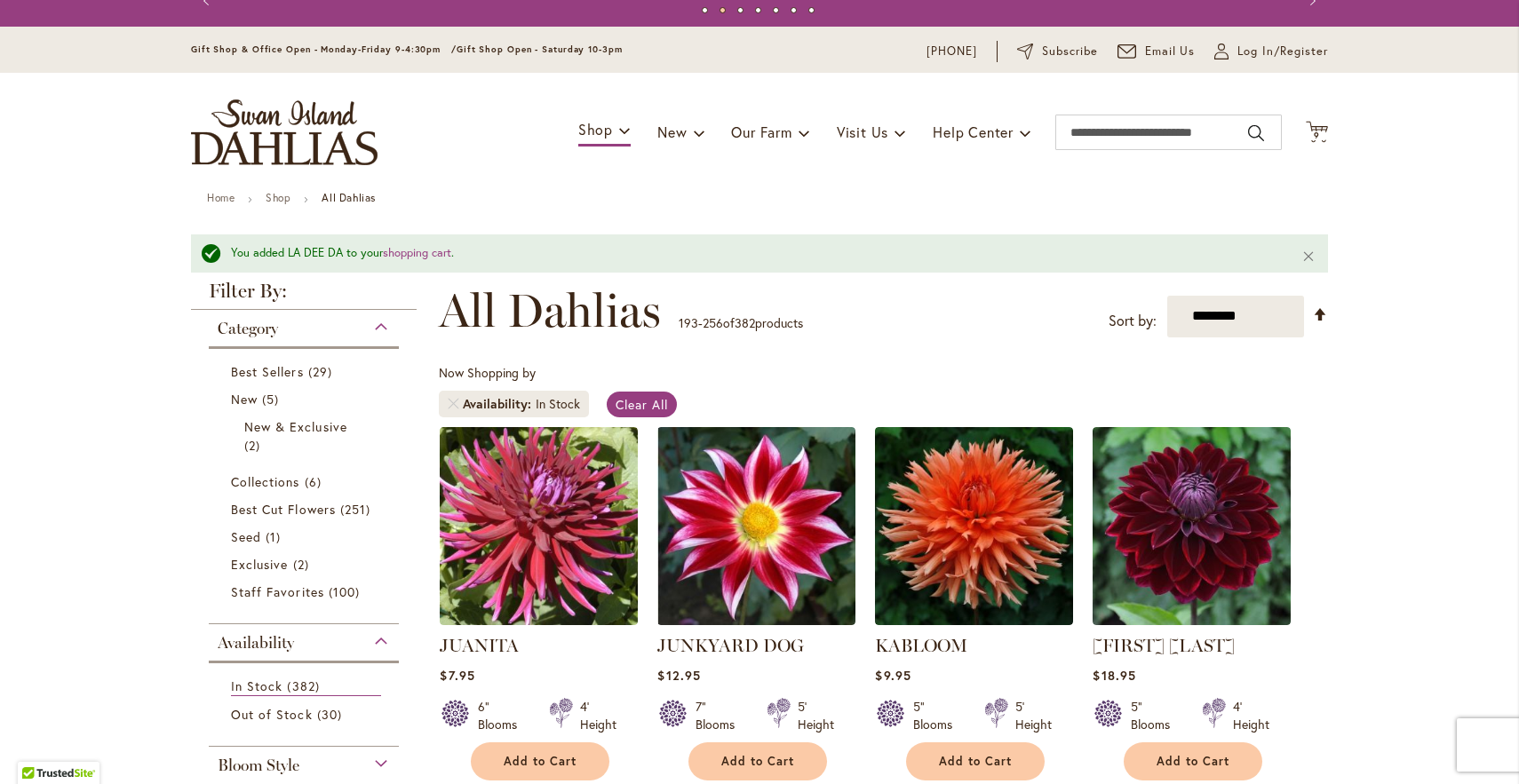 scroll, scrollTop: 0, scrollLeft: 0, axis: both 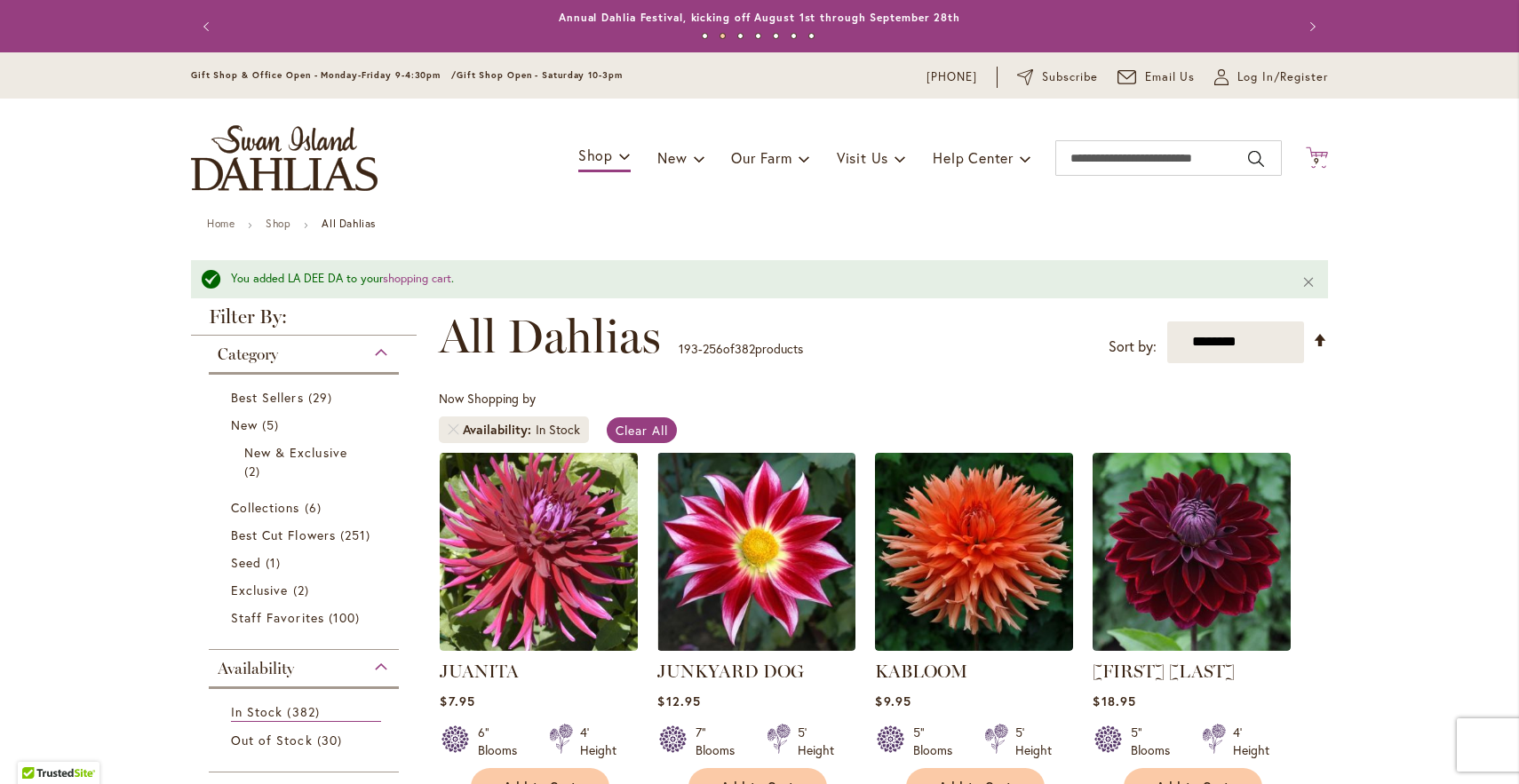 click 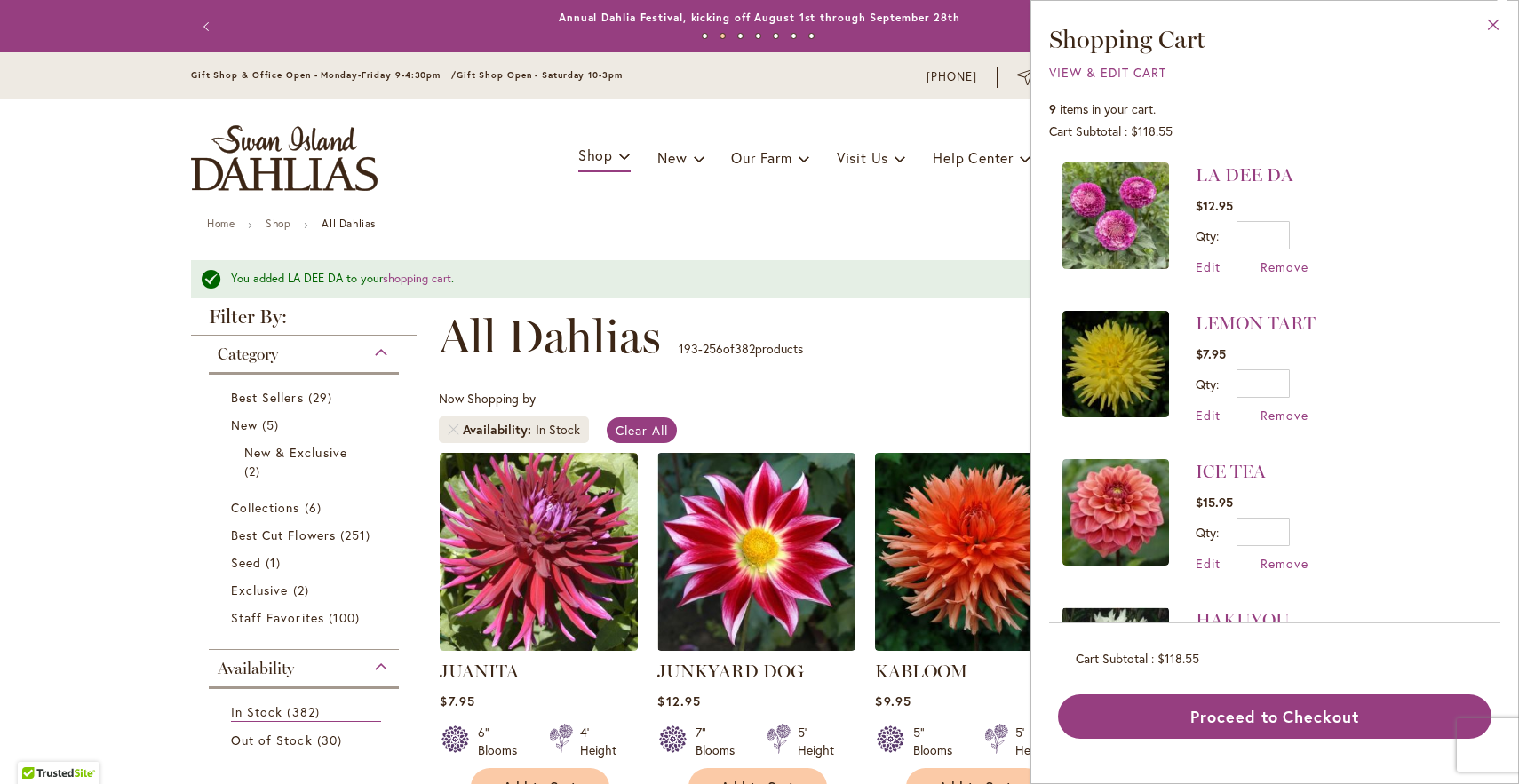 click on "Close" at bounding box center (1493, 28) 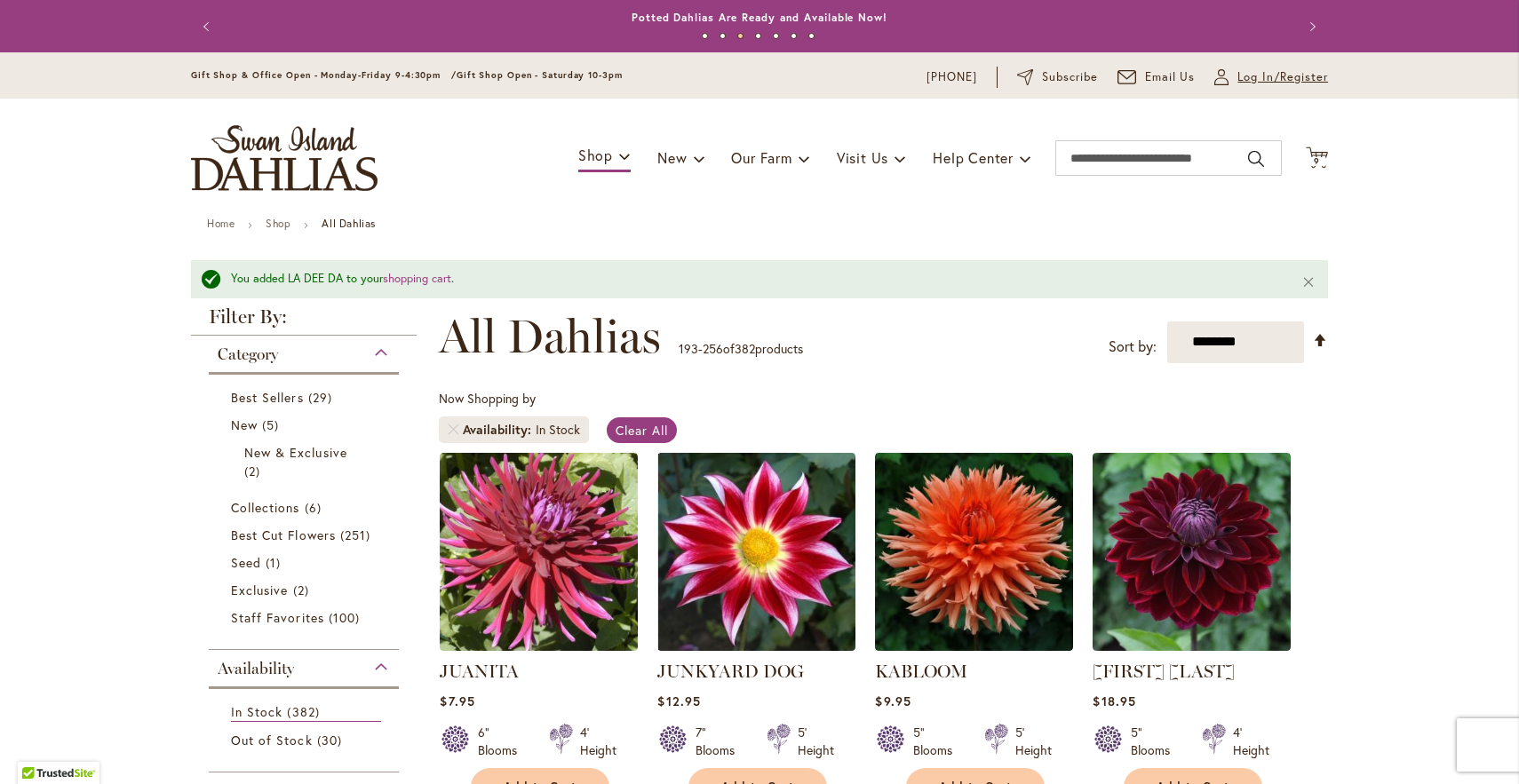 click on "Log In/Register" at bounding box center [1283, 77] 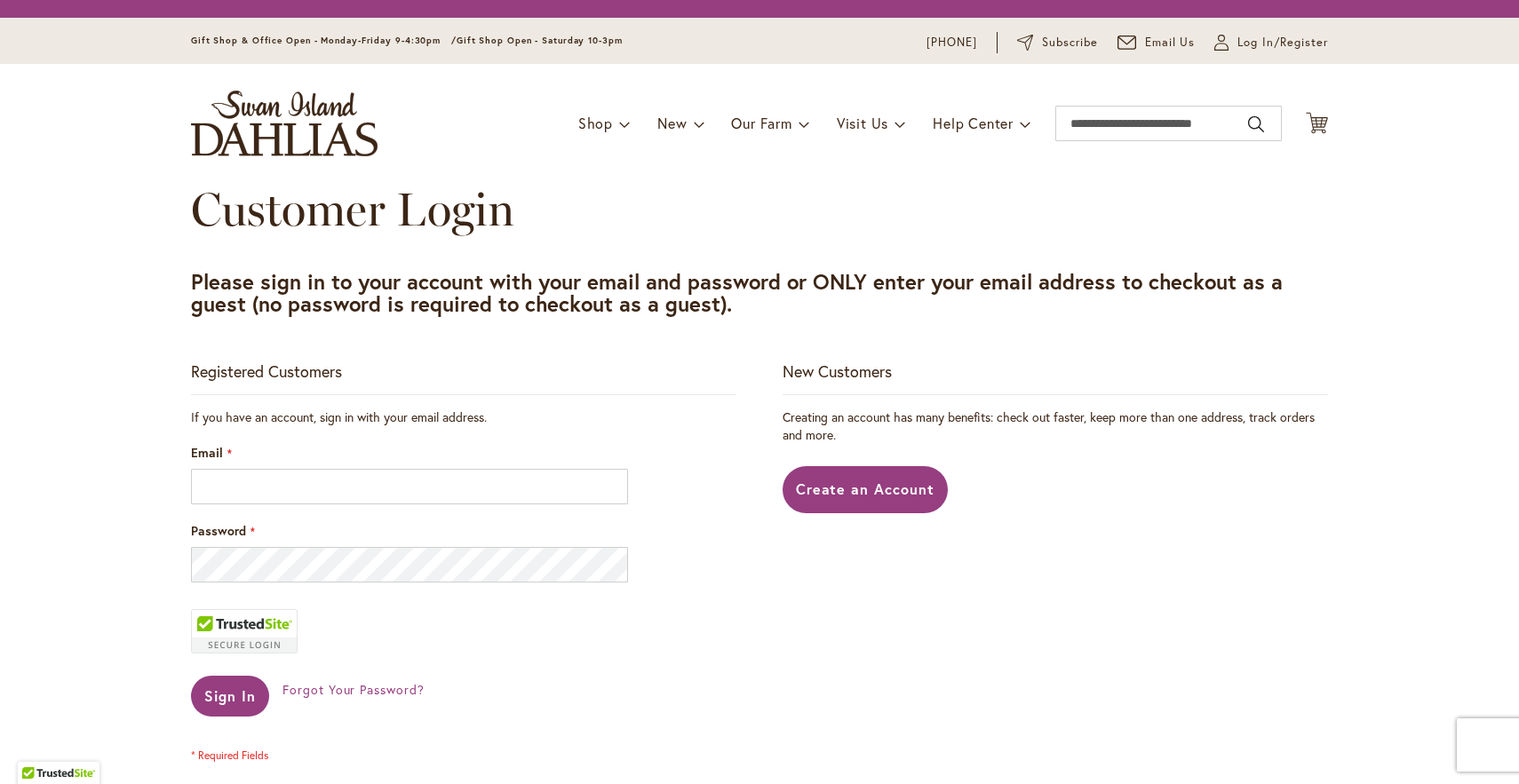 scroll, scrollTop: 0, scrollLeft: 0, axis: both 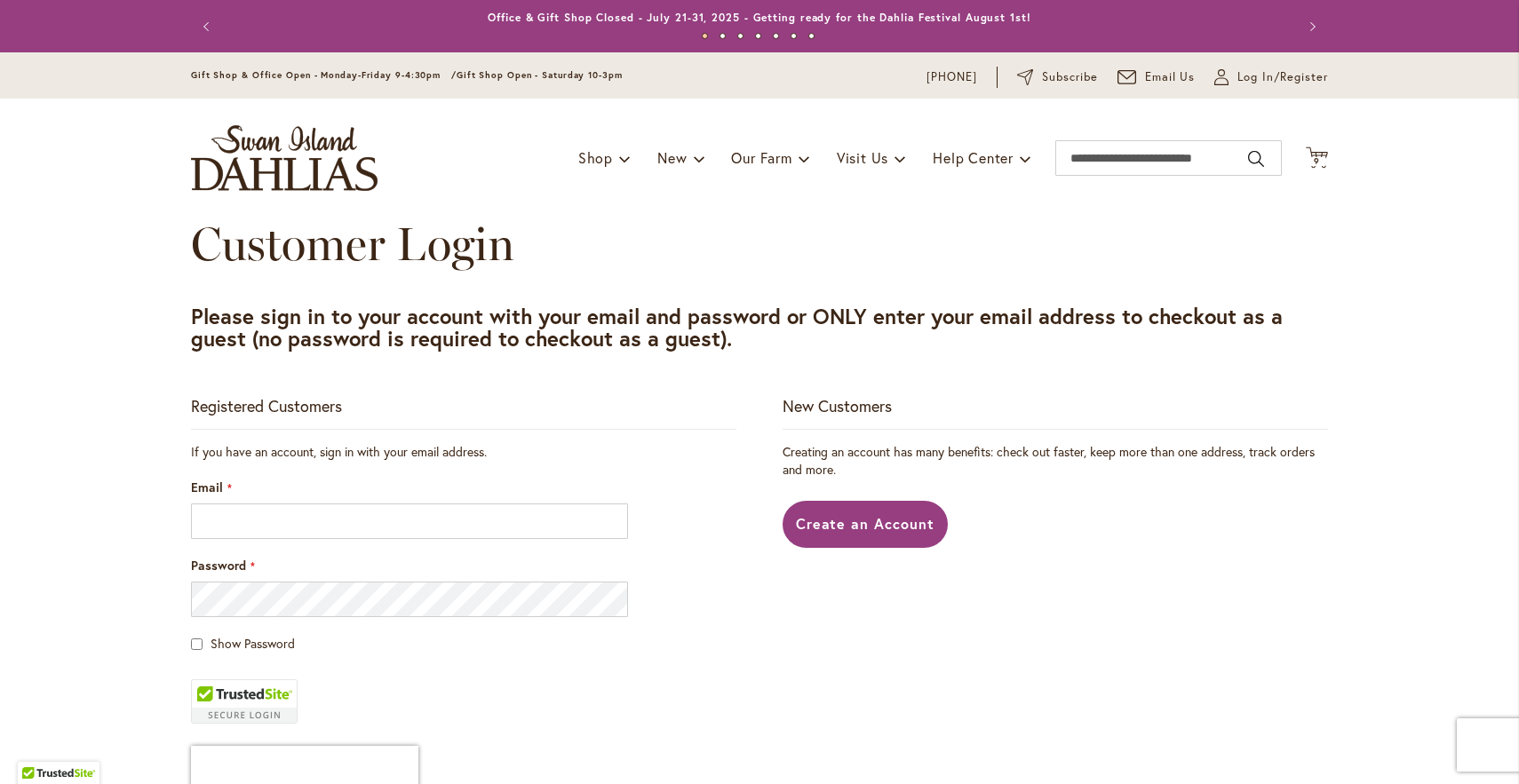 click at bounding box center [618, 523] 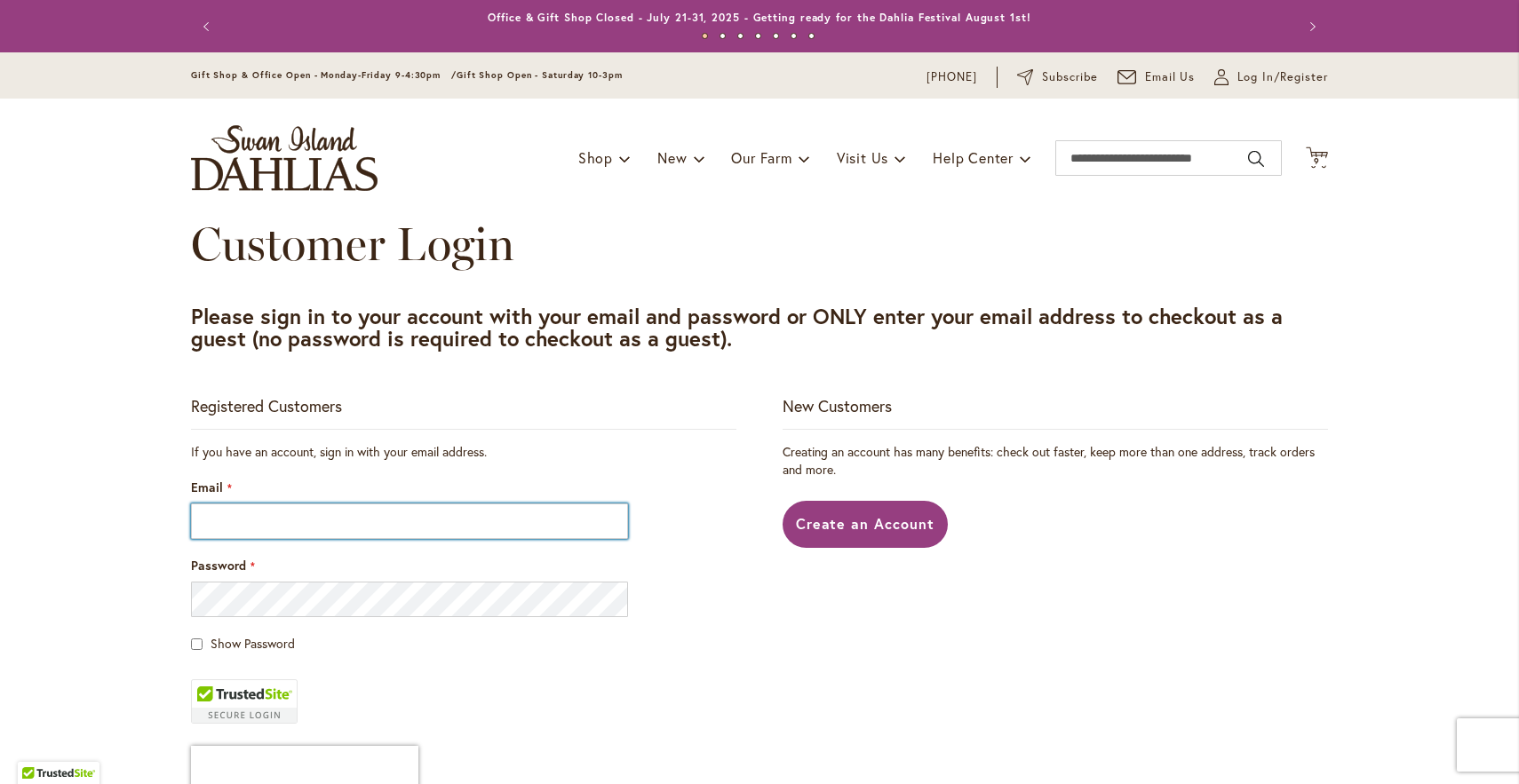 type on "**********" 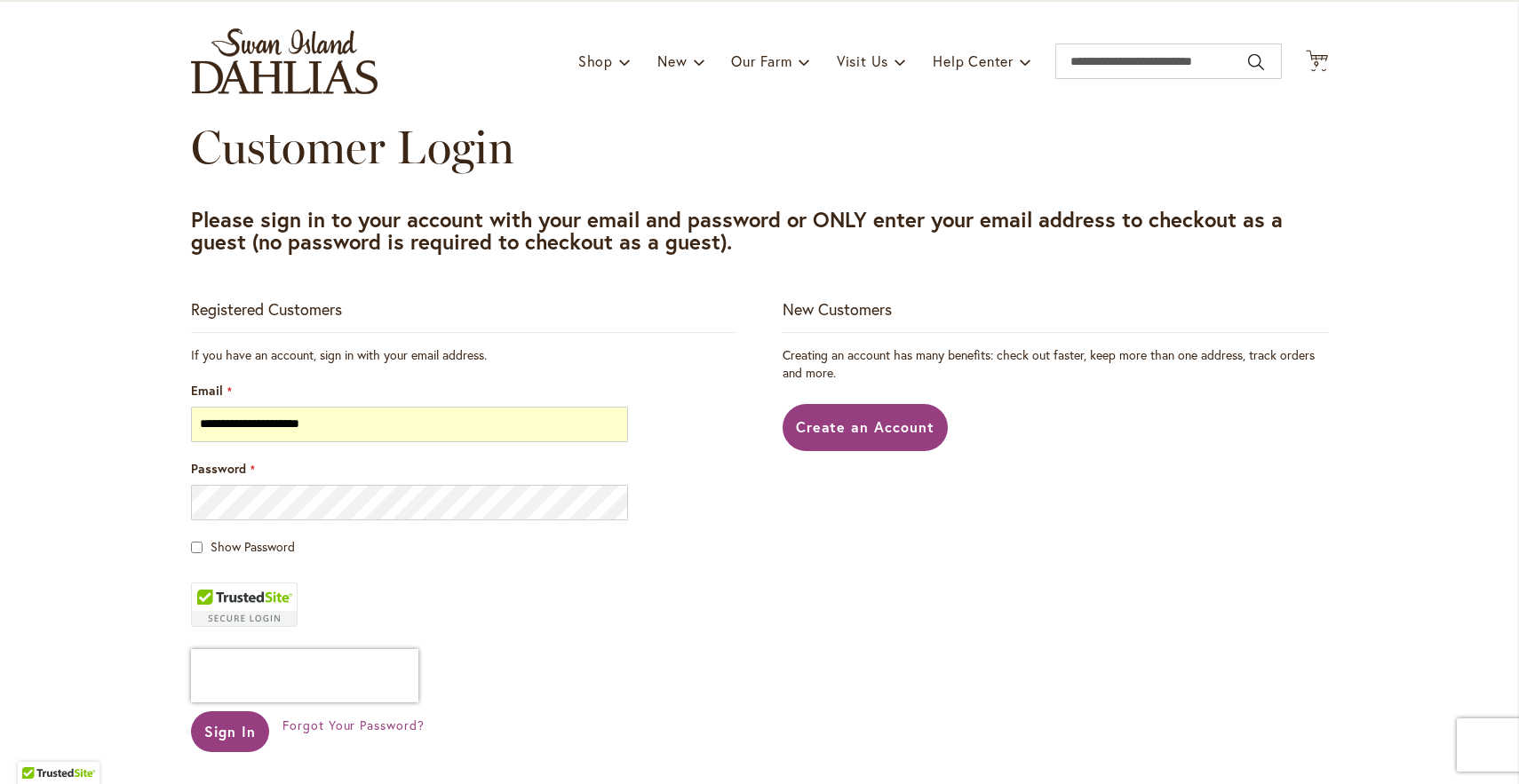 scroll, scrollTop: 146, scrollLeft: 0, axis: vertical 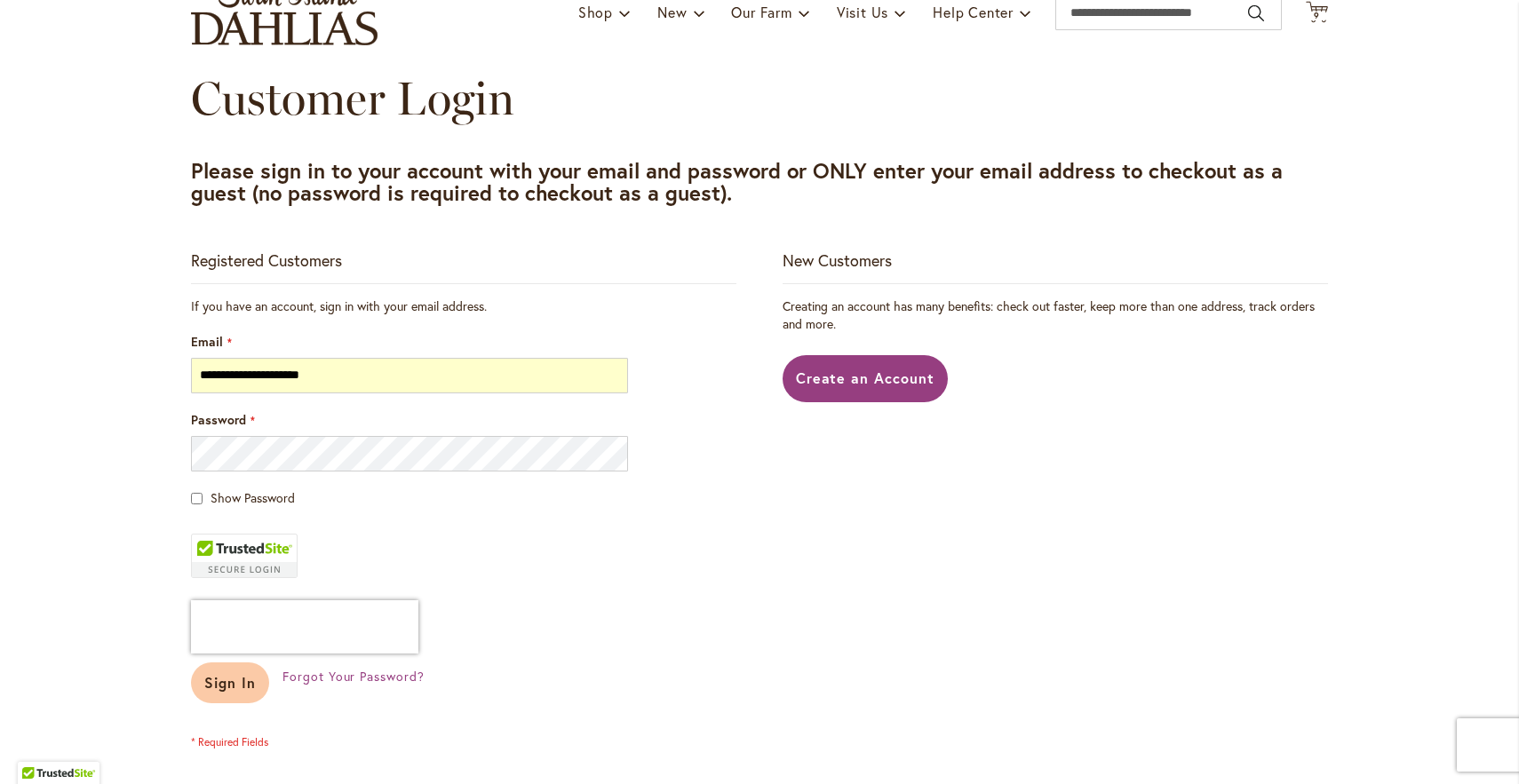 click on "Sign In" at bounding box center (230, 682) 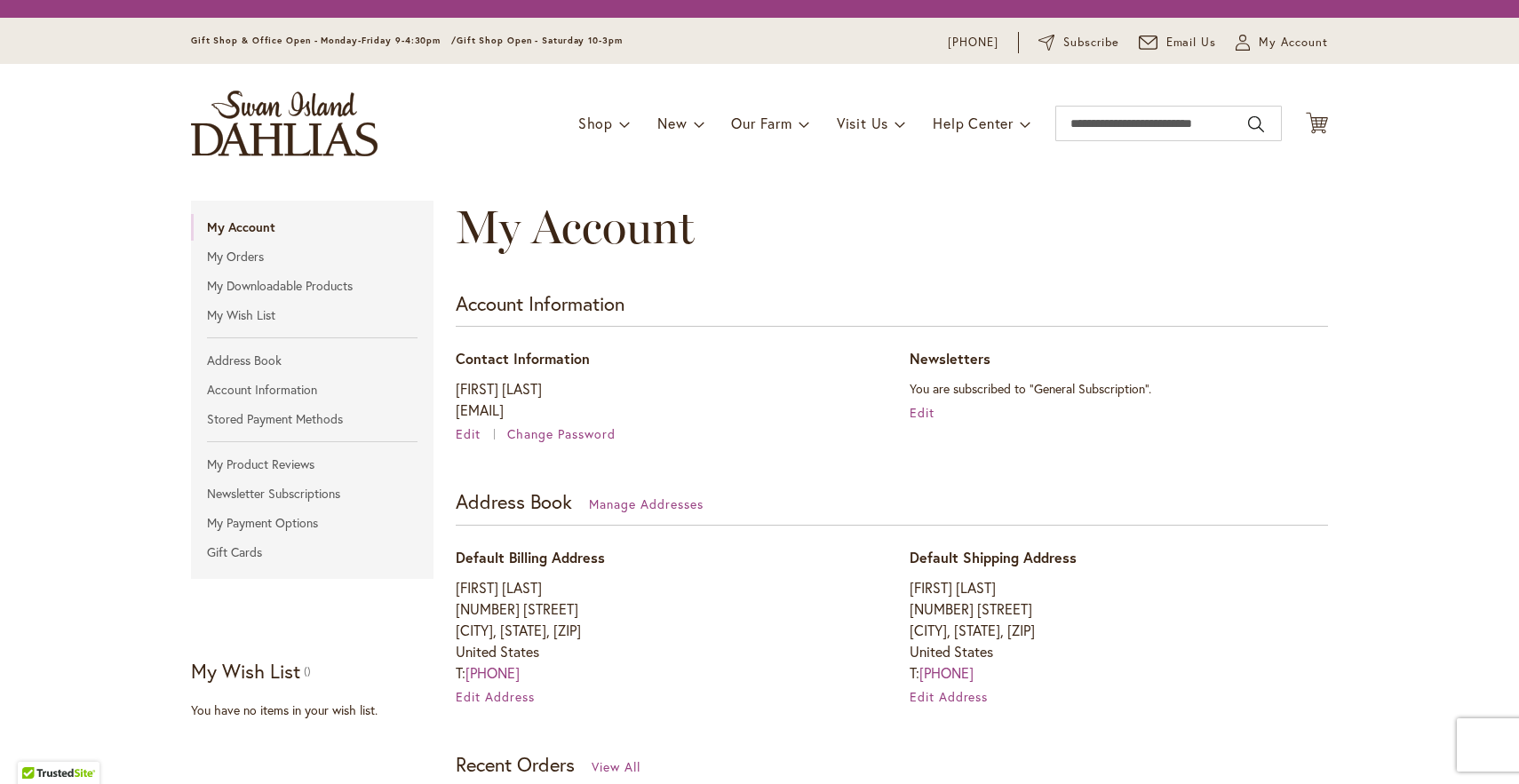 scroll, scrollTop: 0, scrollLeft: 0, axis: both 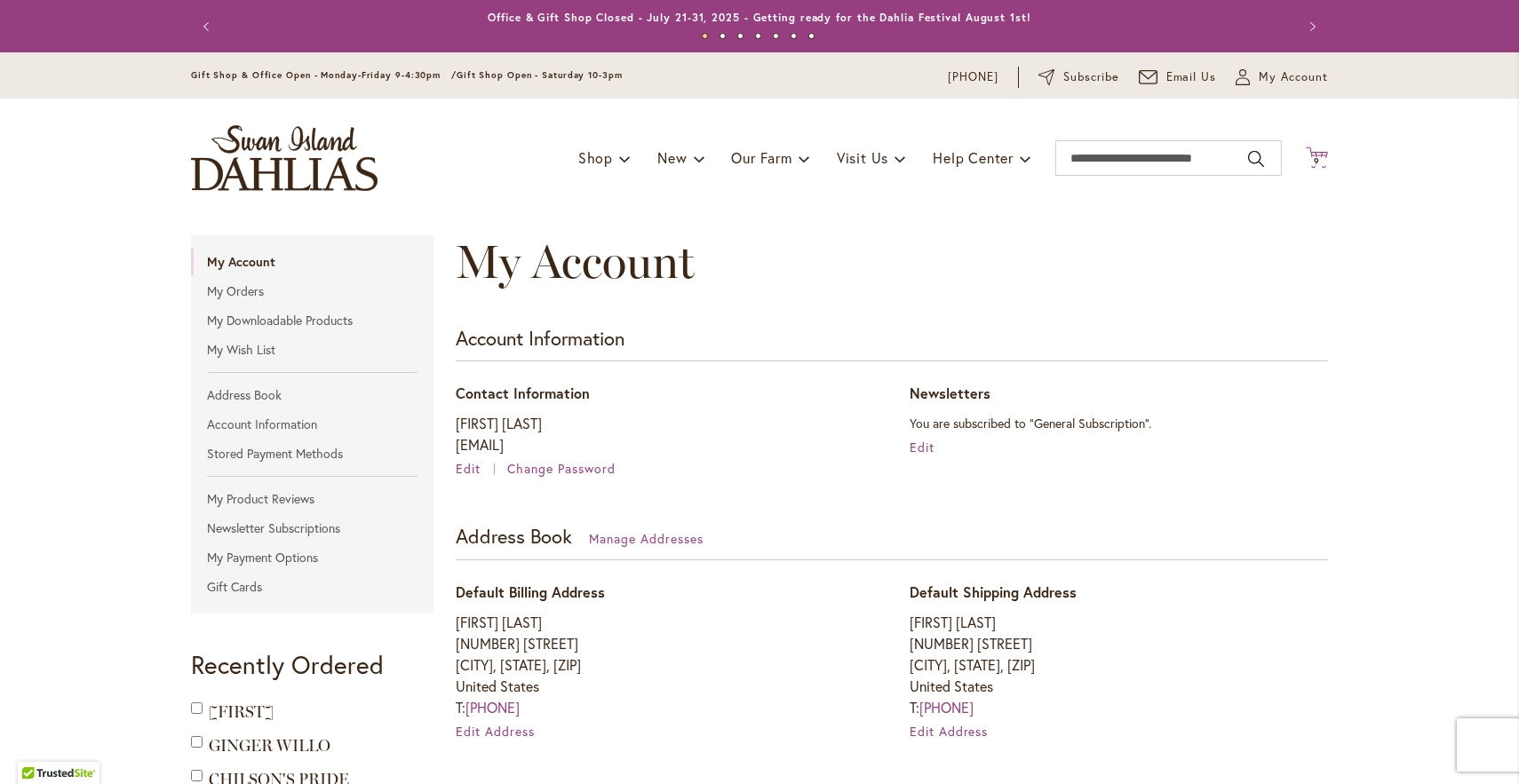click on "9" at bounding box center (1316, 161) 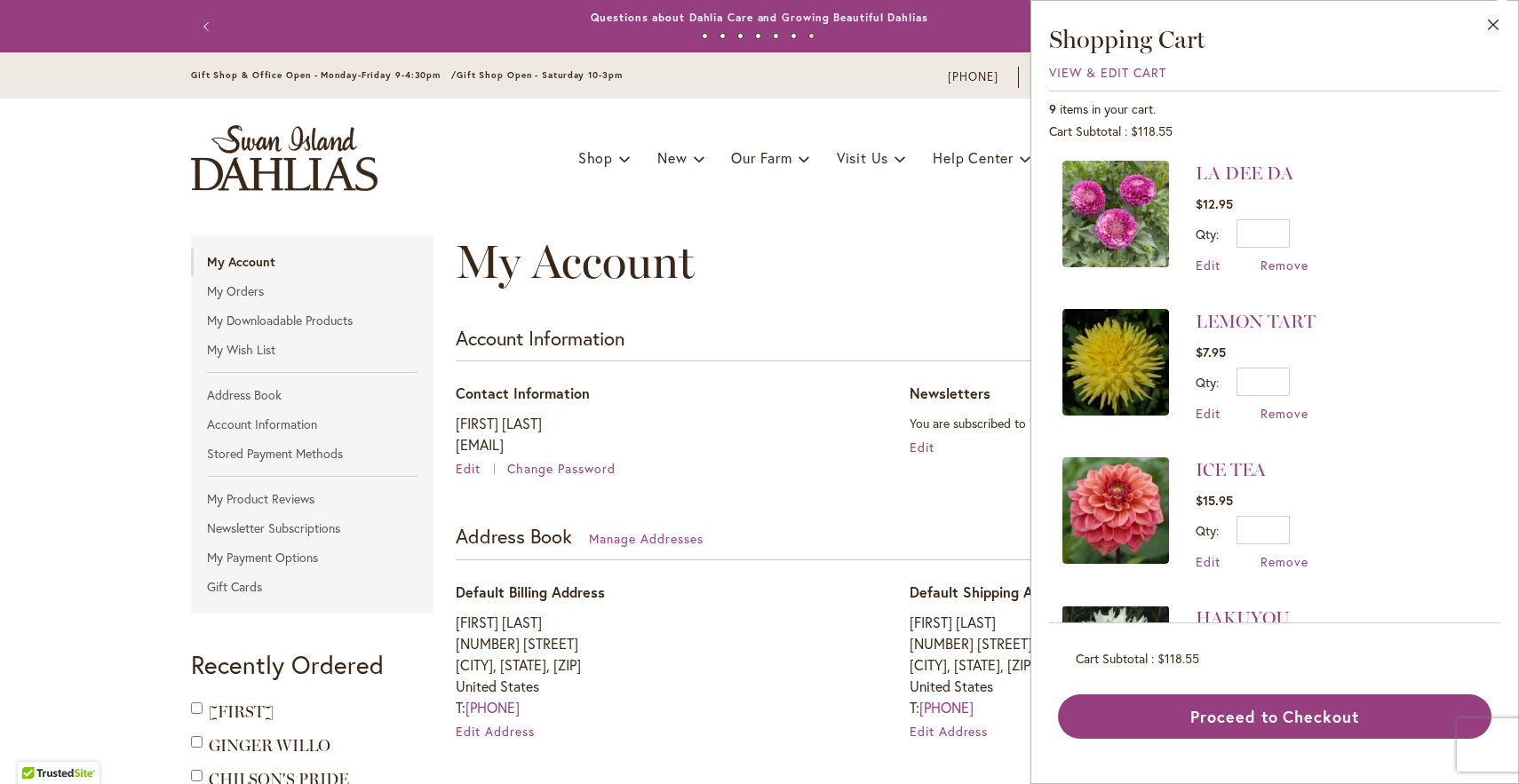 scroll, scrollTop: 0, scrollLeft: 0, axis: both 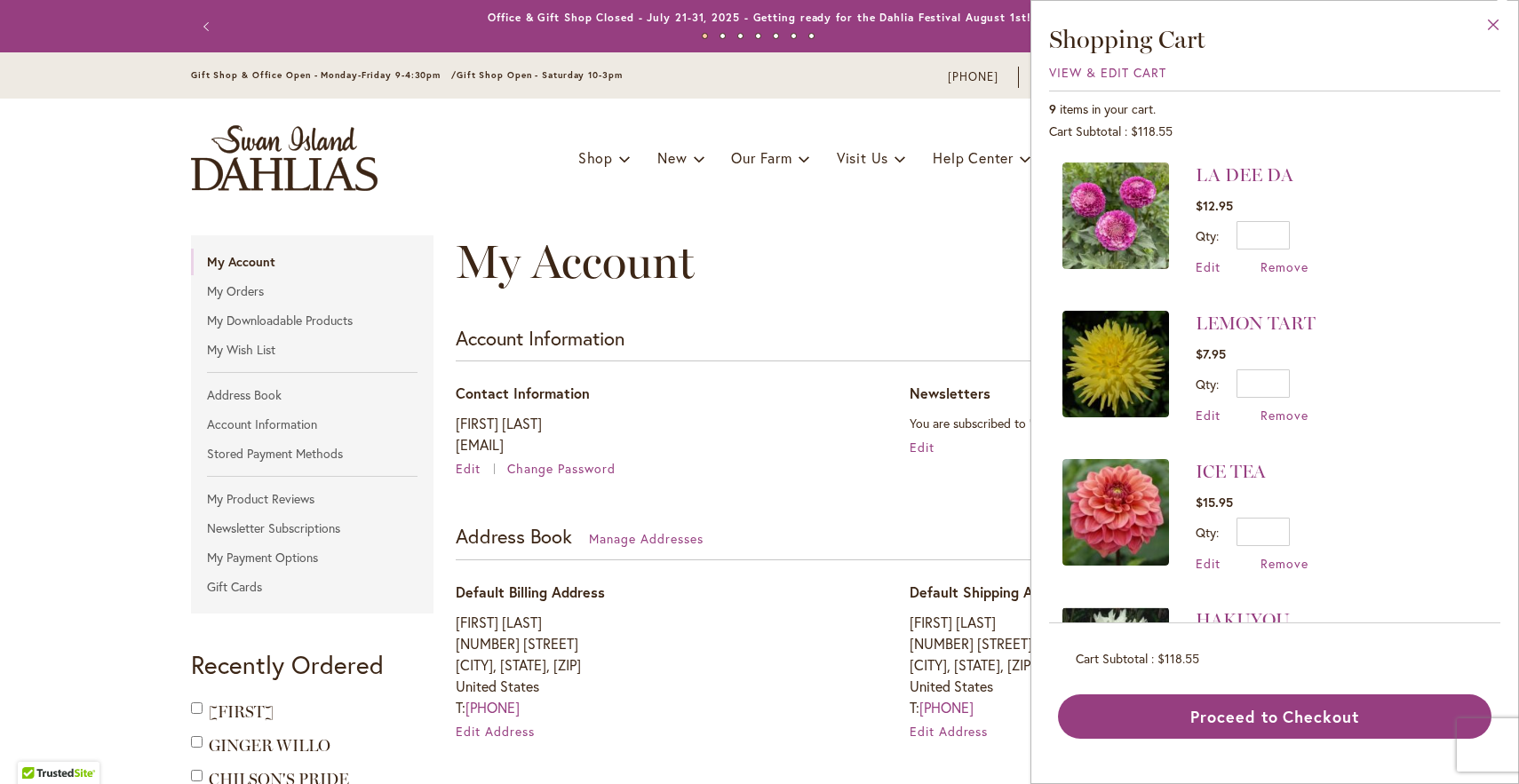 click on "Close" at bounding box center [1493, 28] 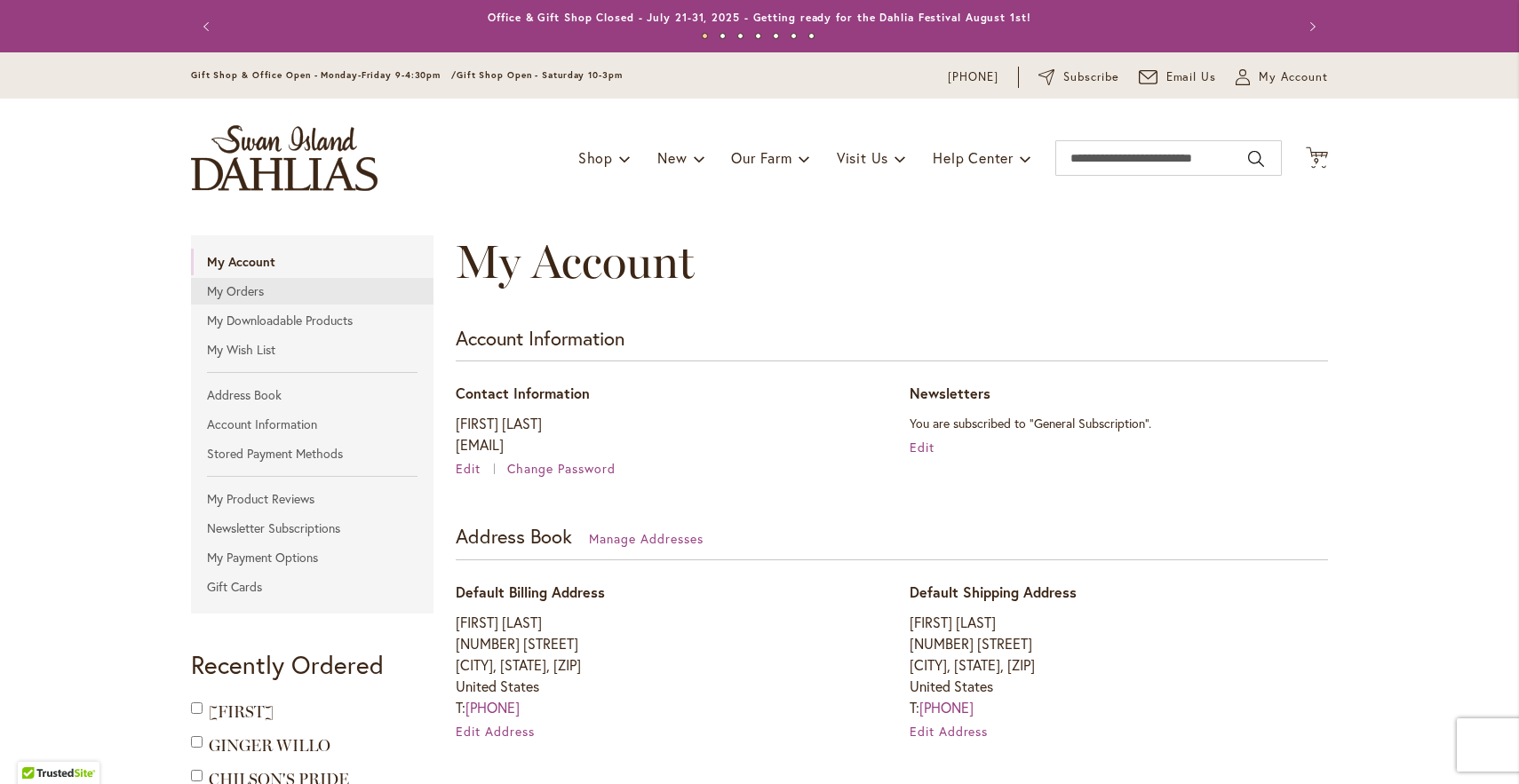 click on "My Orders" at bounding box center (312, 291) 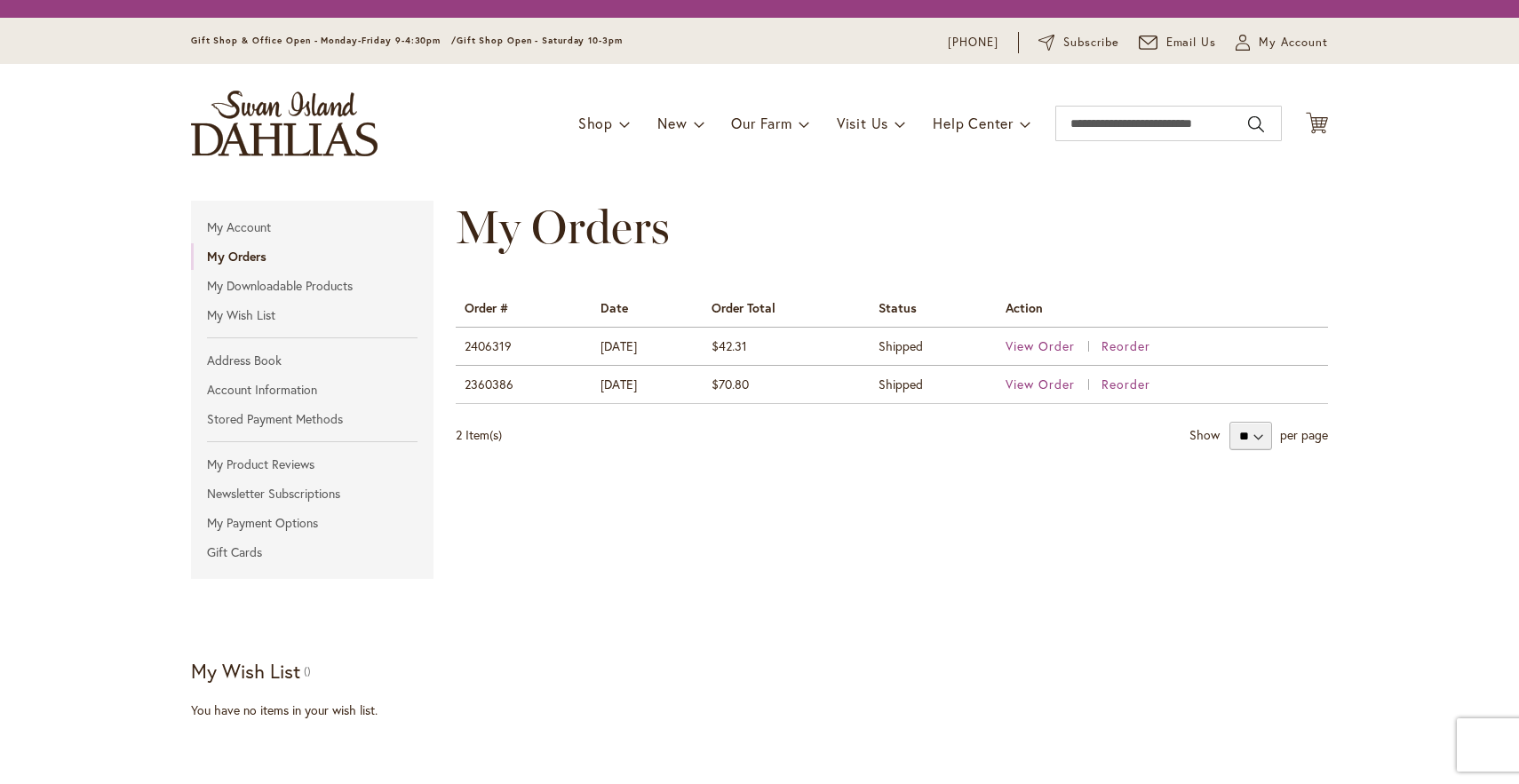 scroll, scrollTop: 0, scrollLeft: 0, axis: both 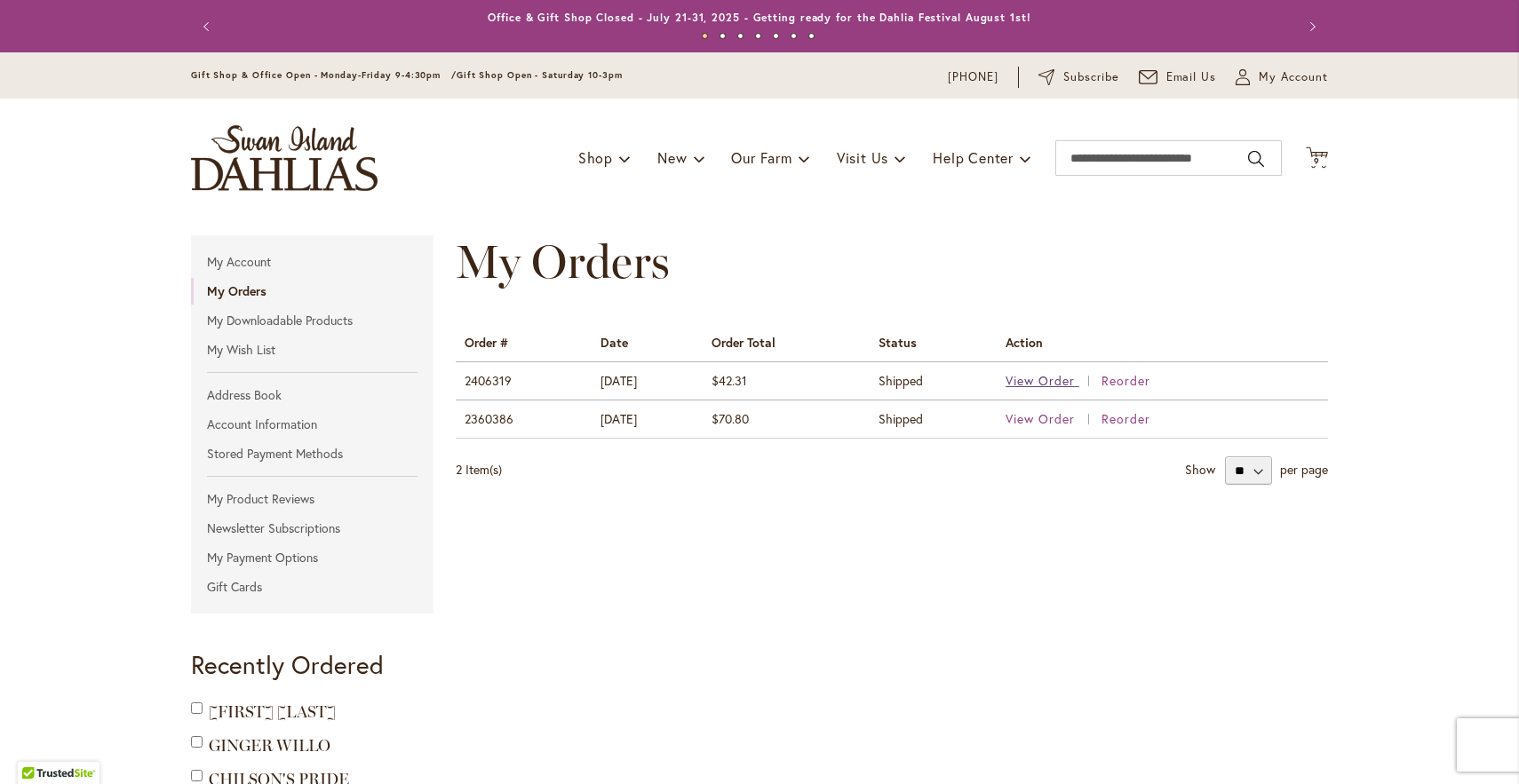 click on "View Order" at bounding box center [1040, 380] 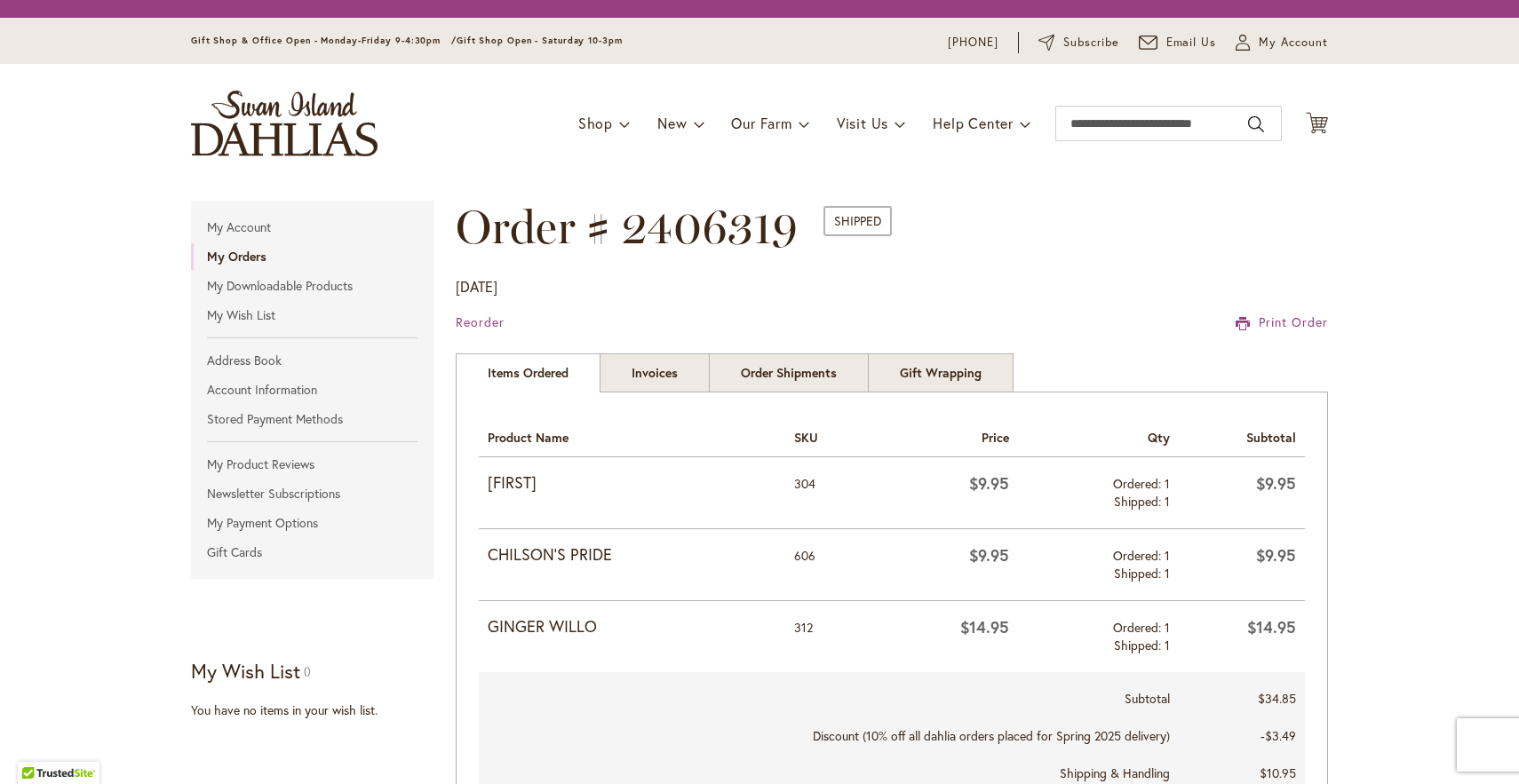 scroll, scrollTop: 0, scrollLeft: 0, axis: both 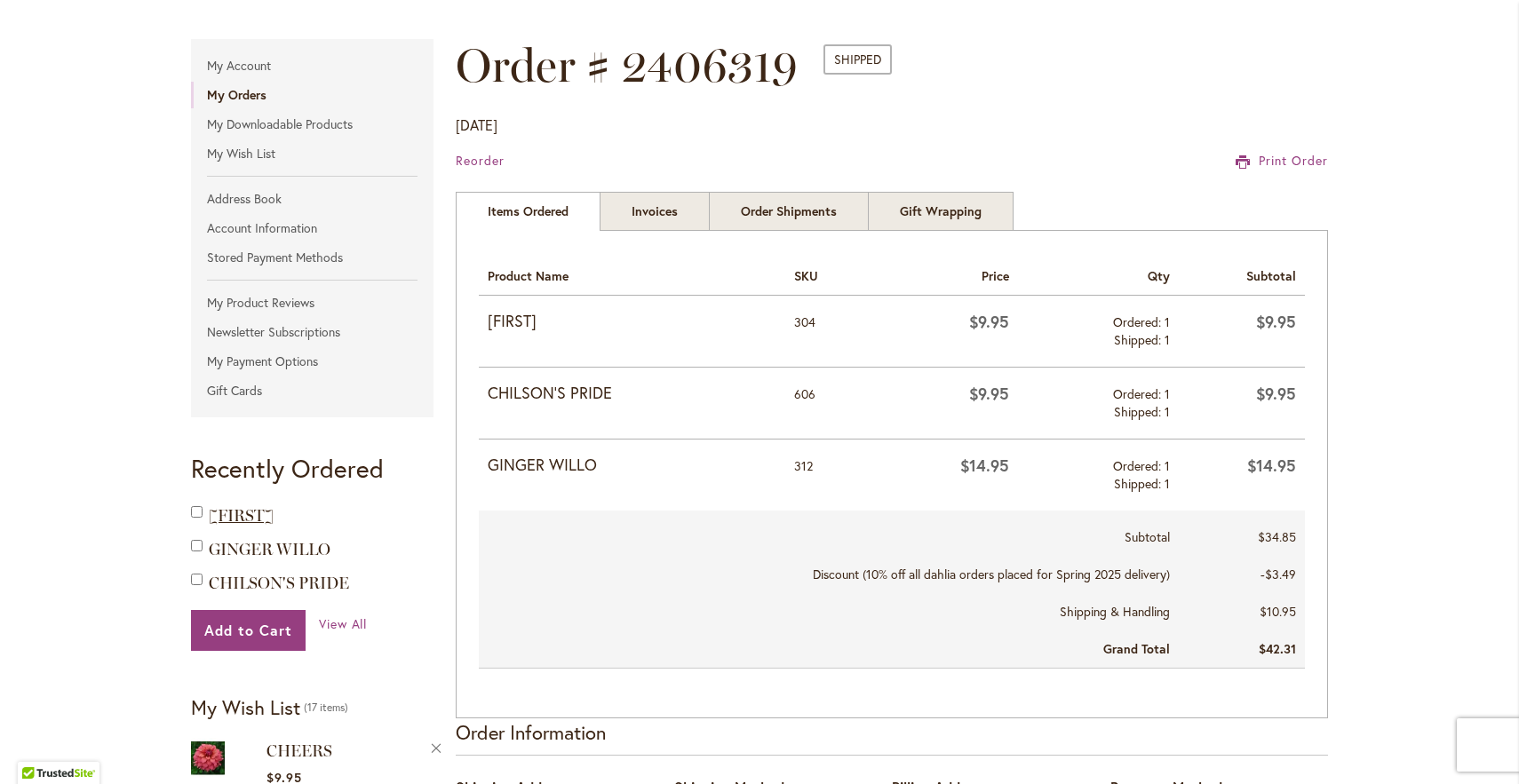 click on "[FIRST]" at bounding box center [241, 516] 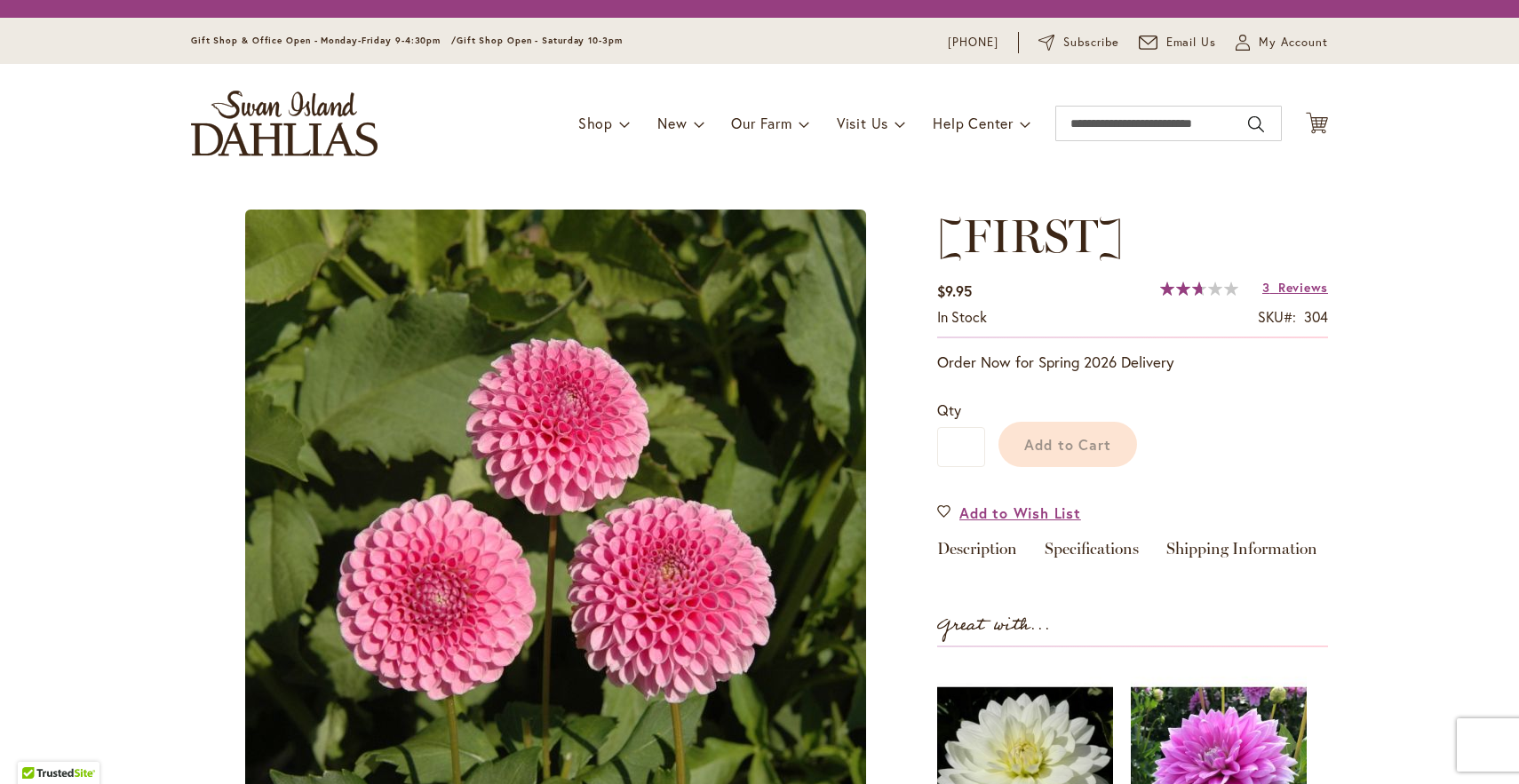 scroll, scrollTop: 0, scrollLeft: 0, axis: both 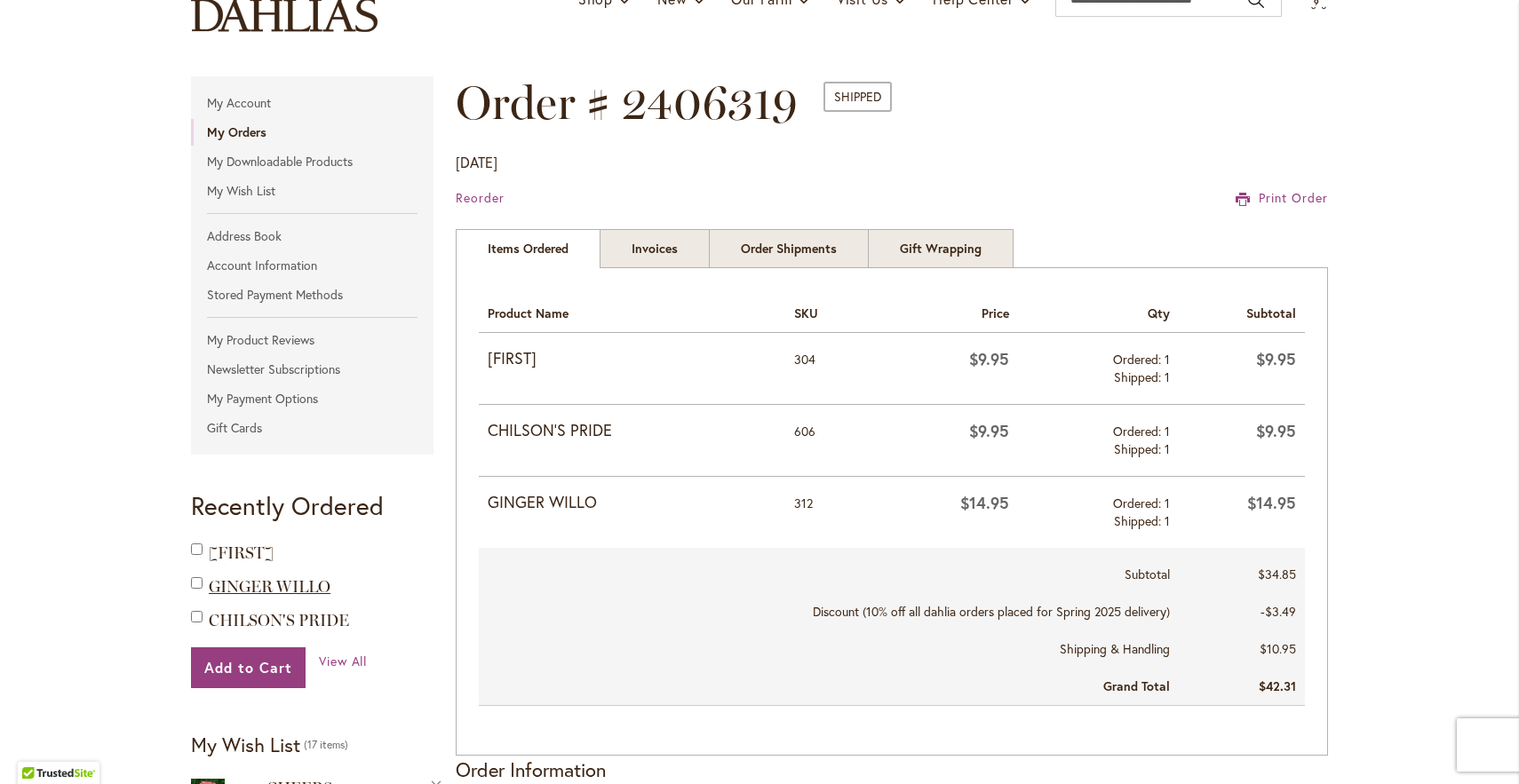 click on "GINGER WILLO" at bounding box center [269, 587] 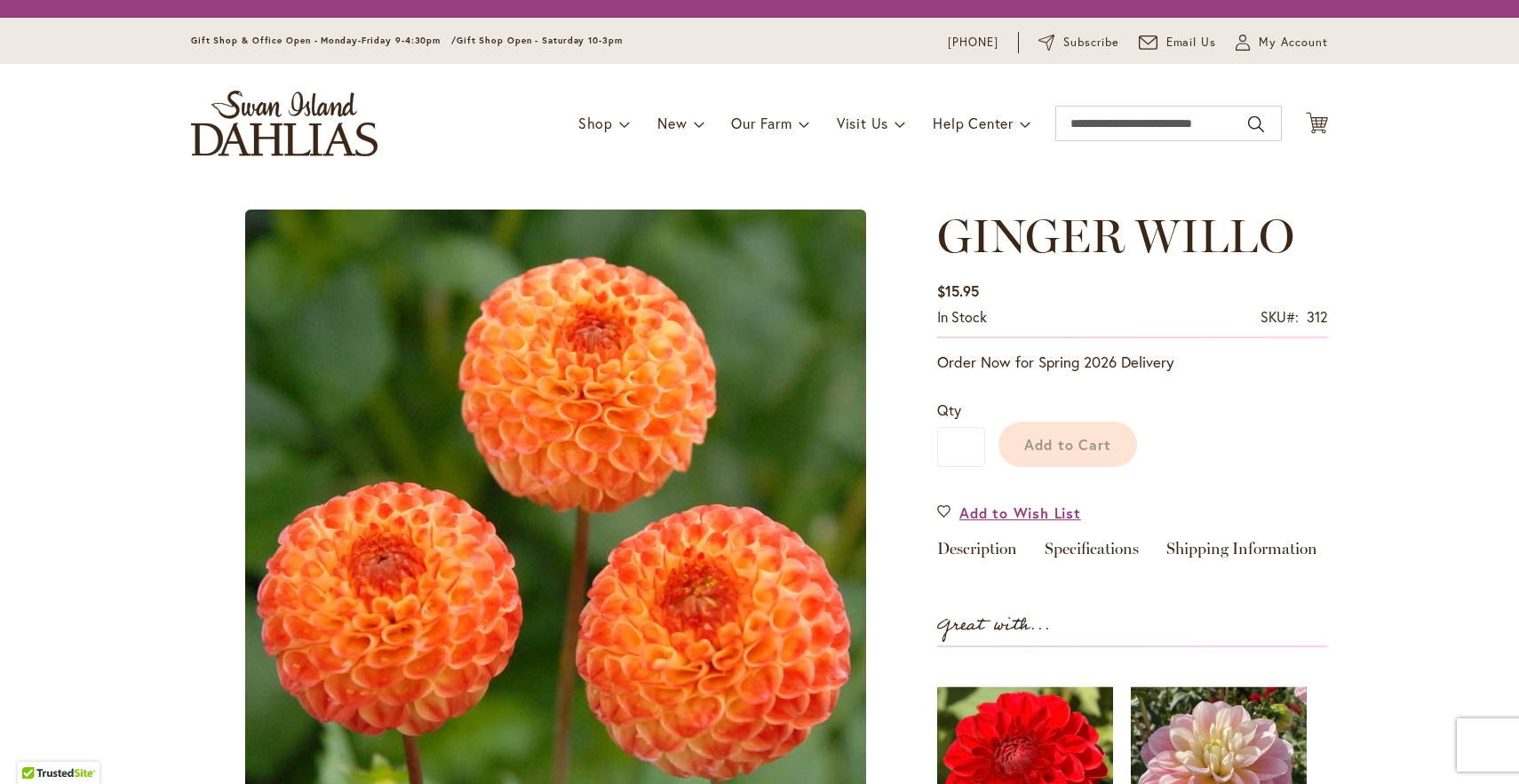 scroll, scrollTop: 0, scrollLeft: 0, axis: both 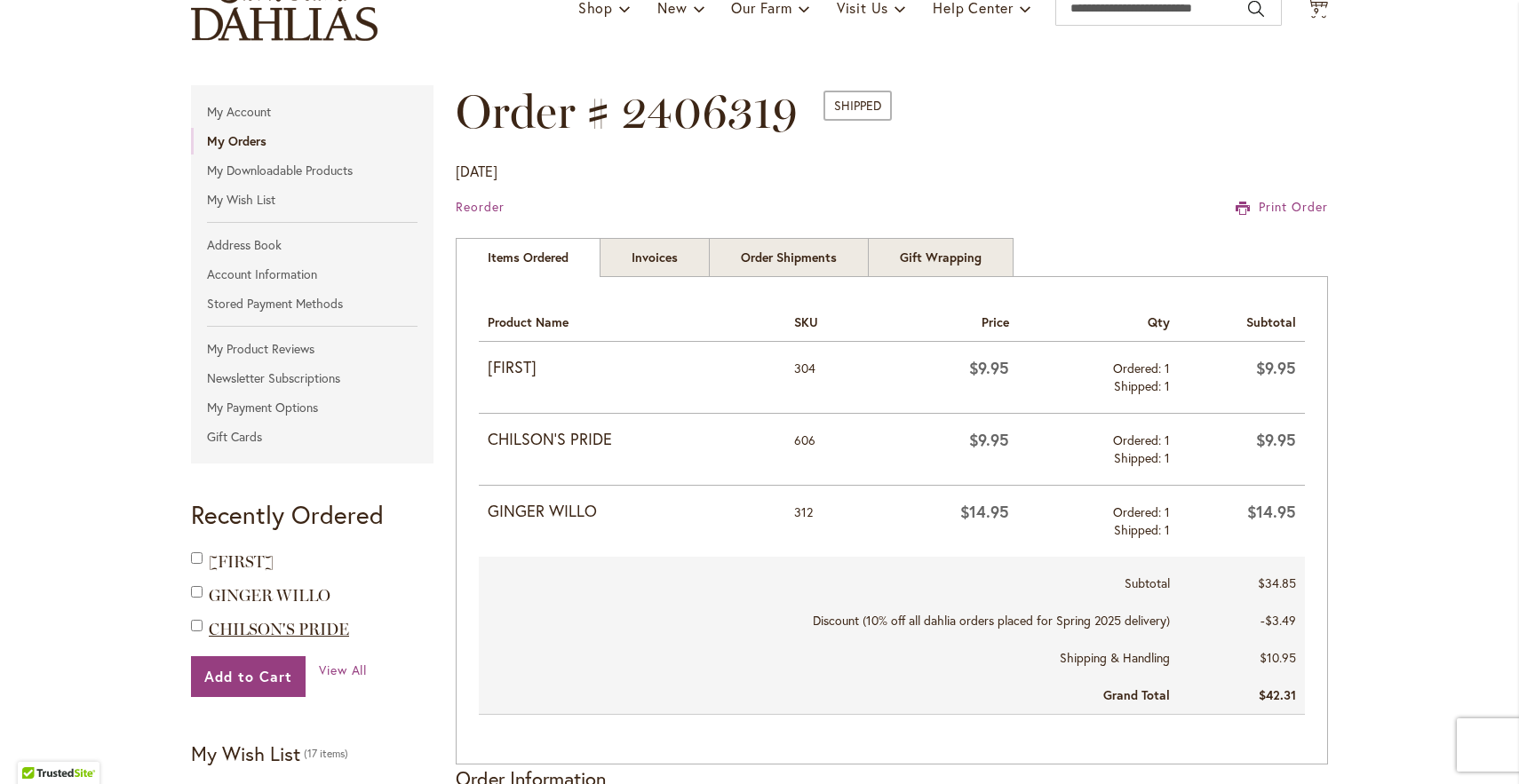 click on "CHILSON'S PRIDE" at bounding box center [279, 630] 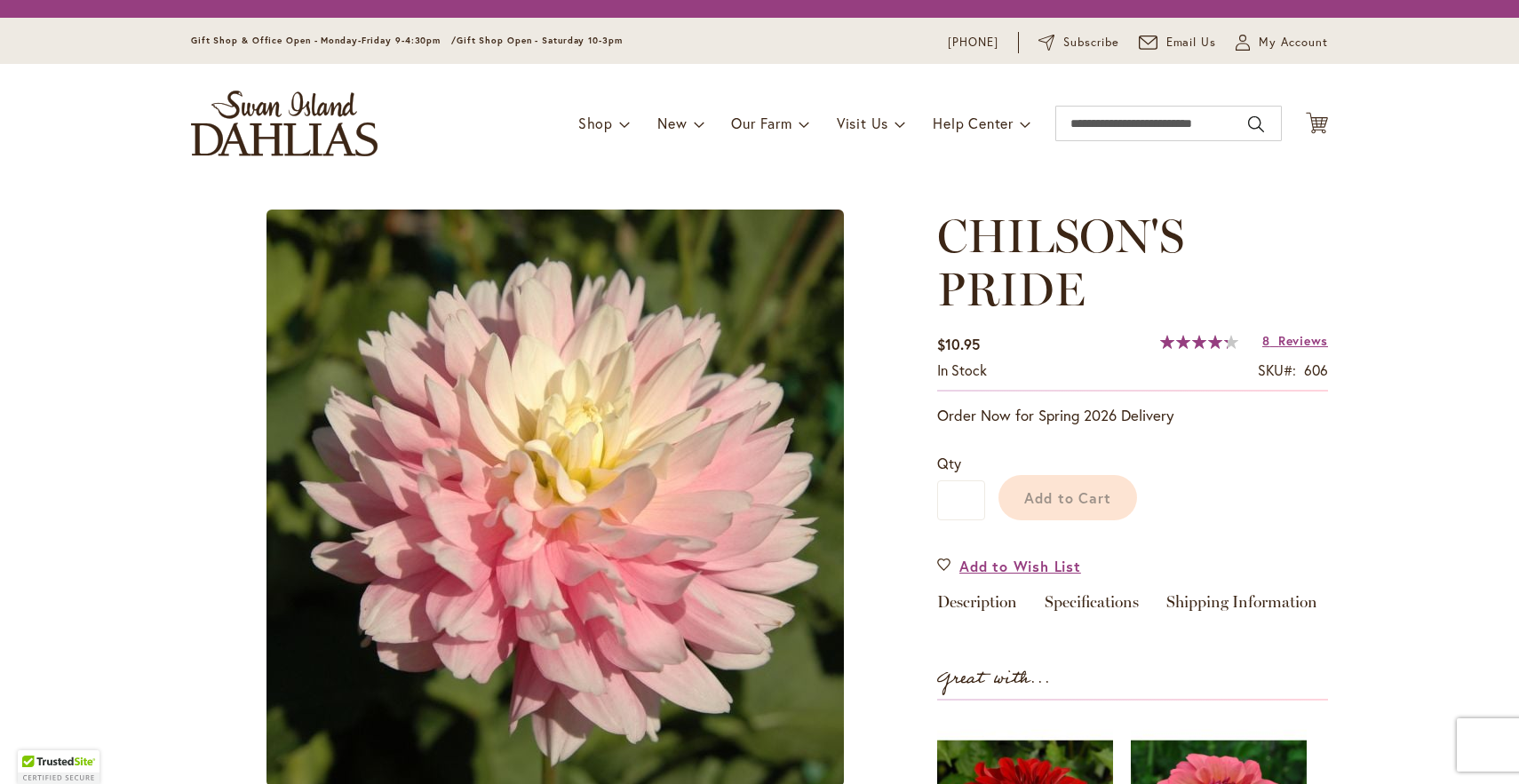 scroll, scrollTop: 0, scrollLeft: 0, axis: both 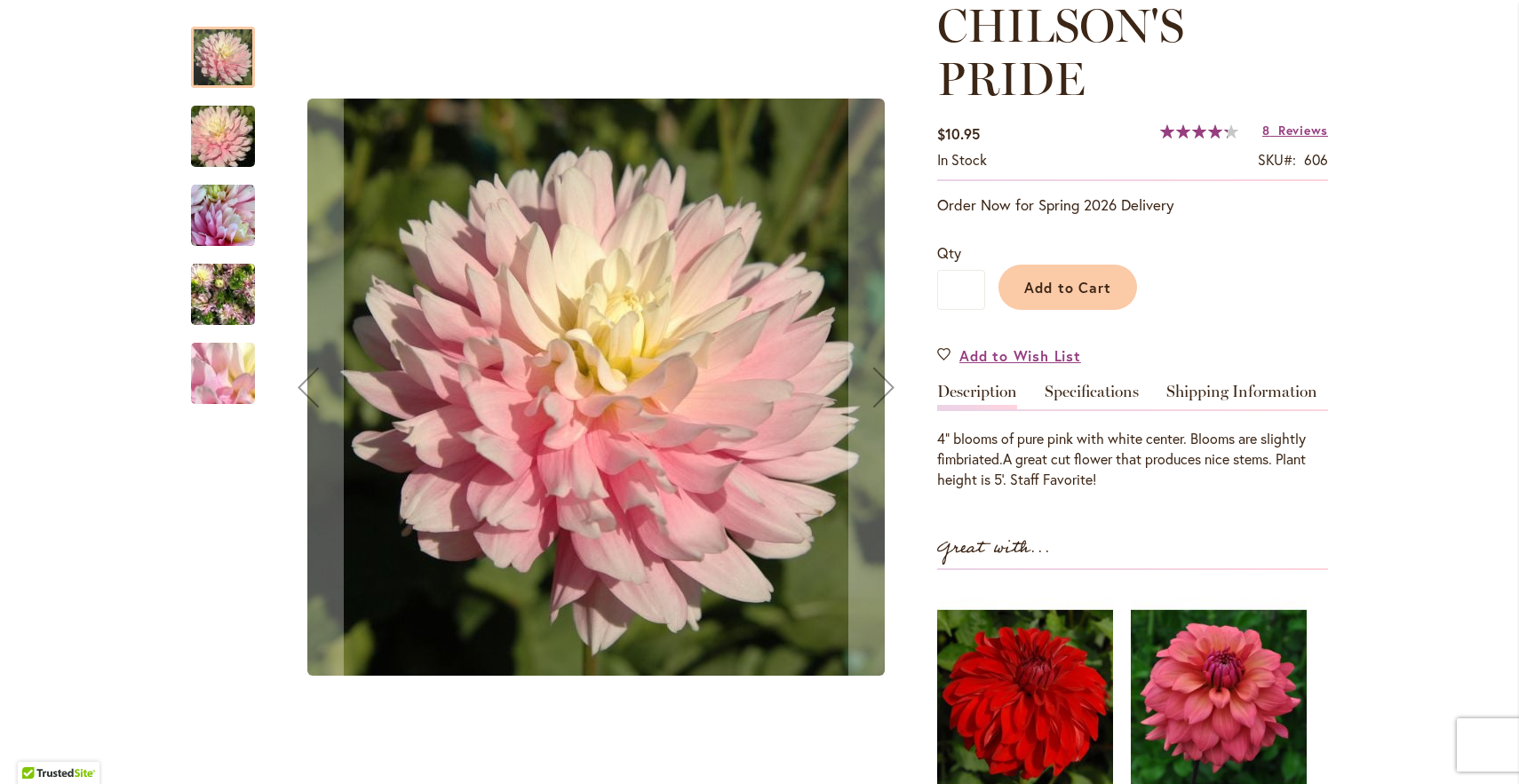 click at bounding box center [223, 137] 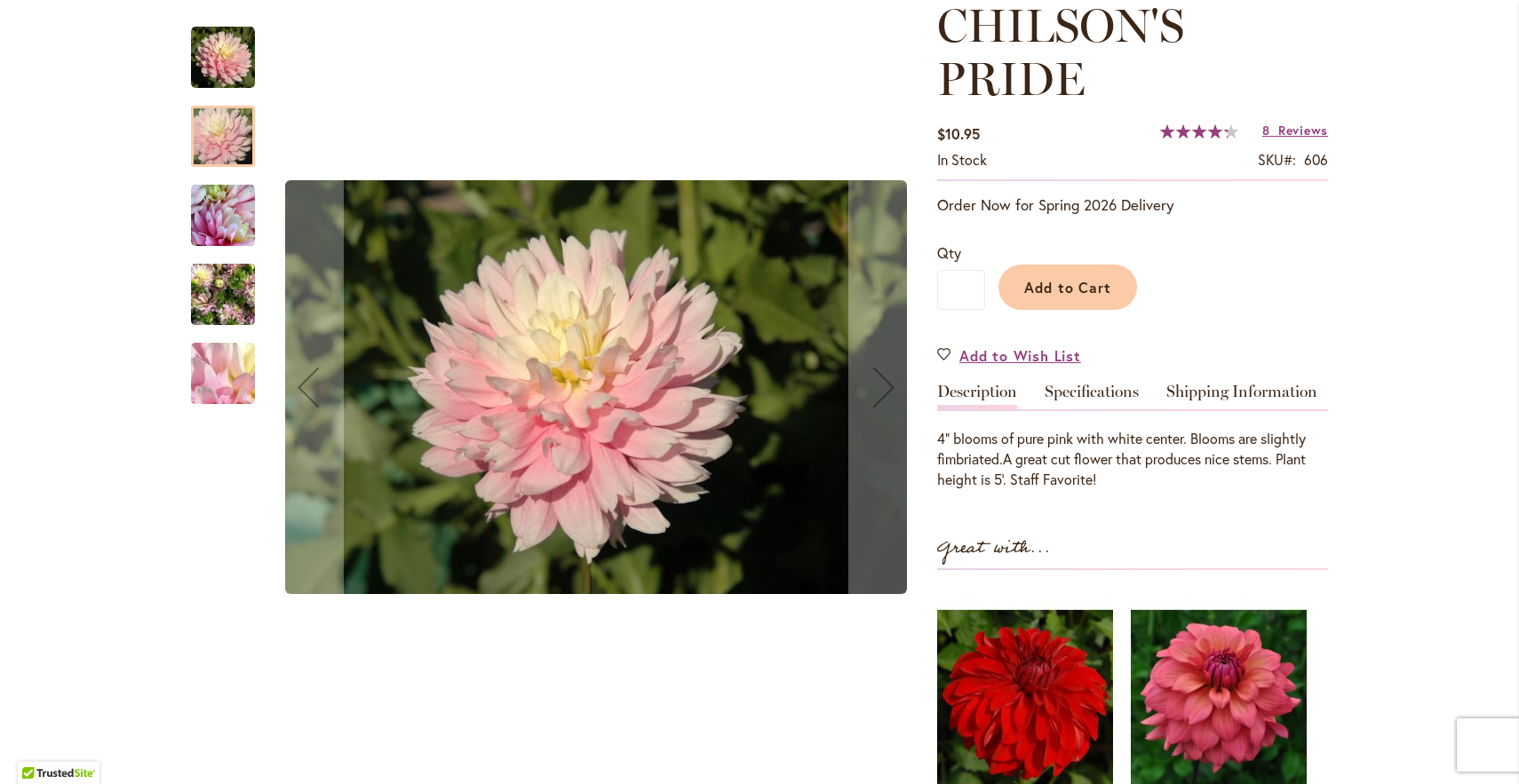 click at bounding box center (223, 216) 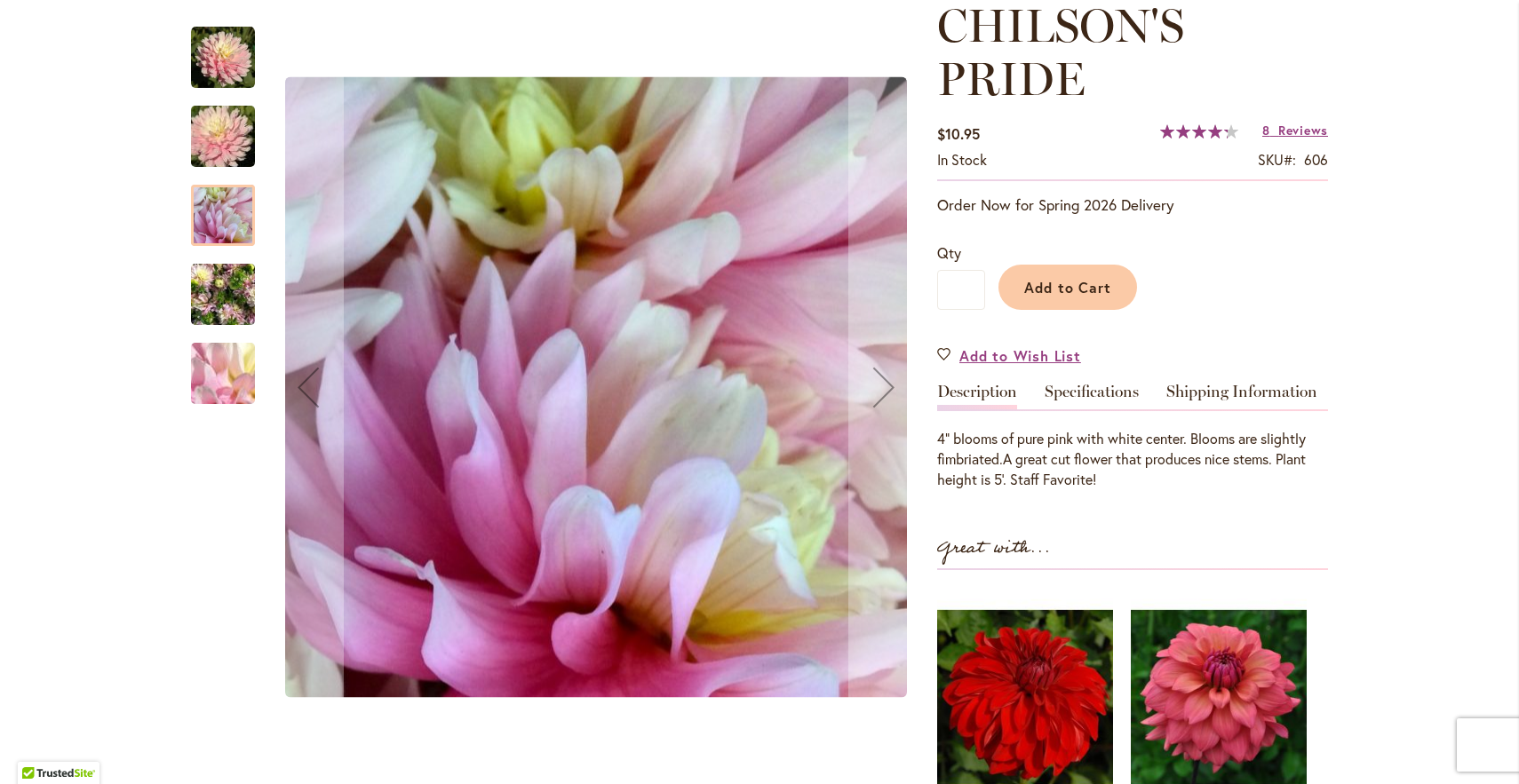 click at bounding box center [223, 295] 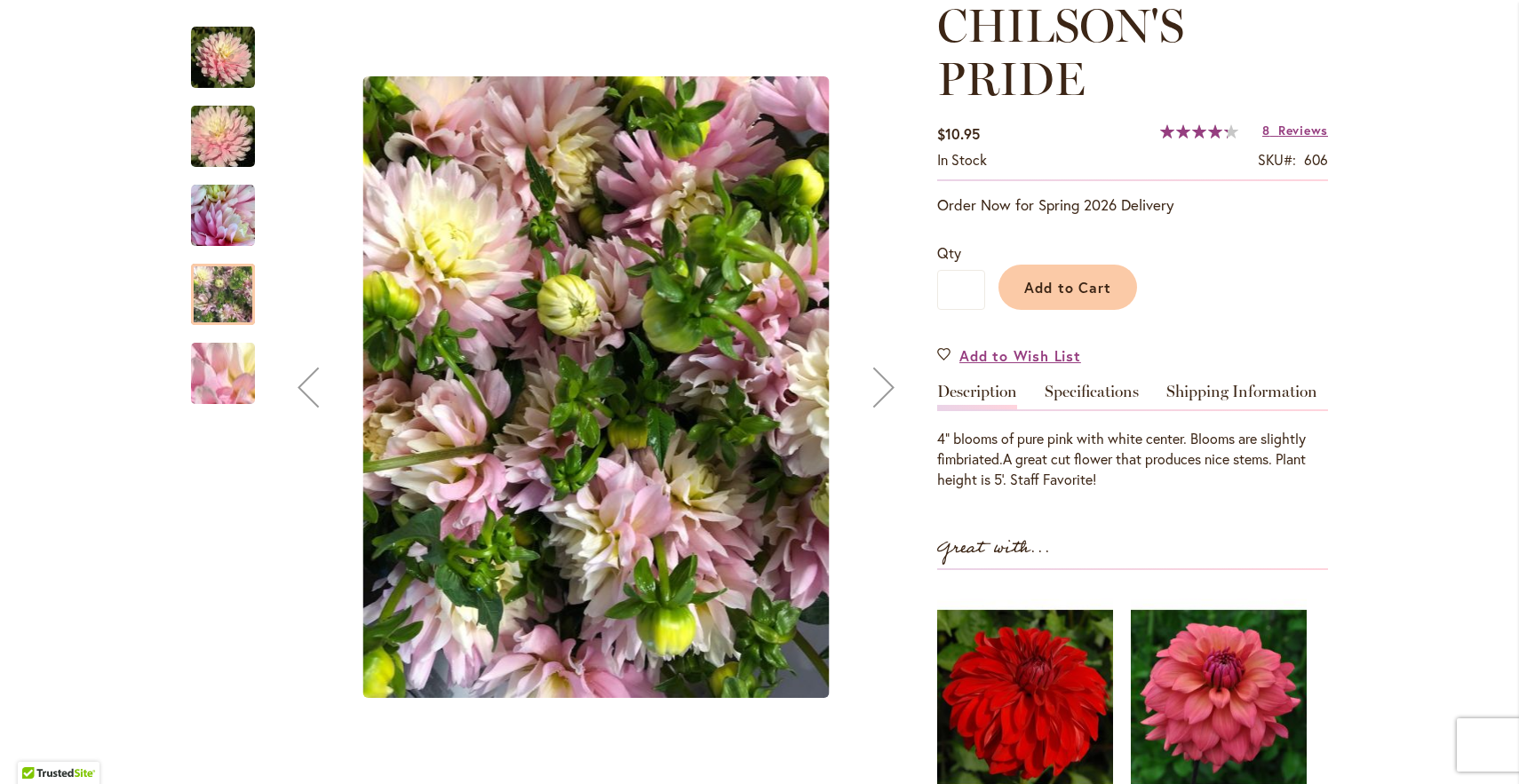 click at bounding box center [223, 374] 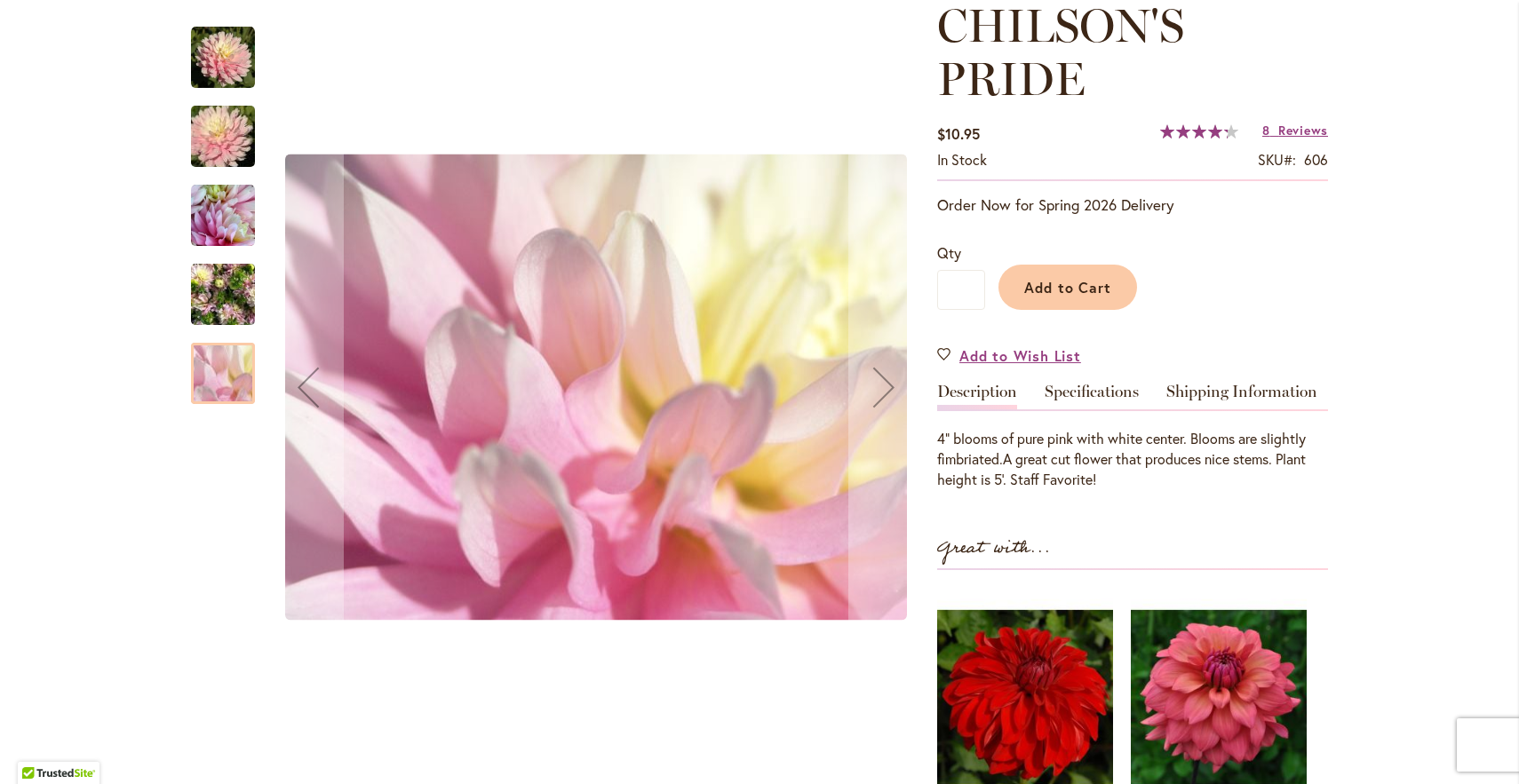 click at bounding box center [223, 58] 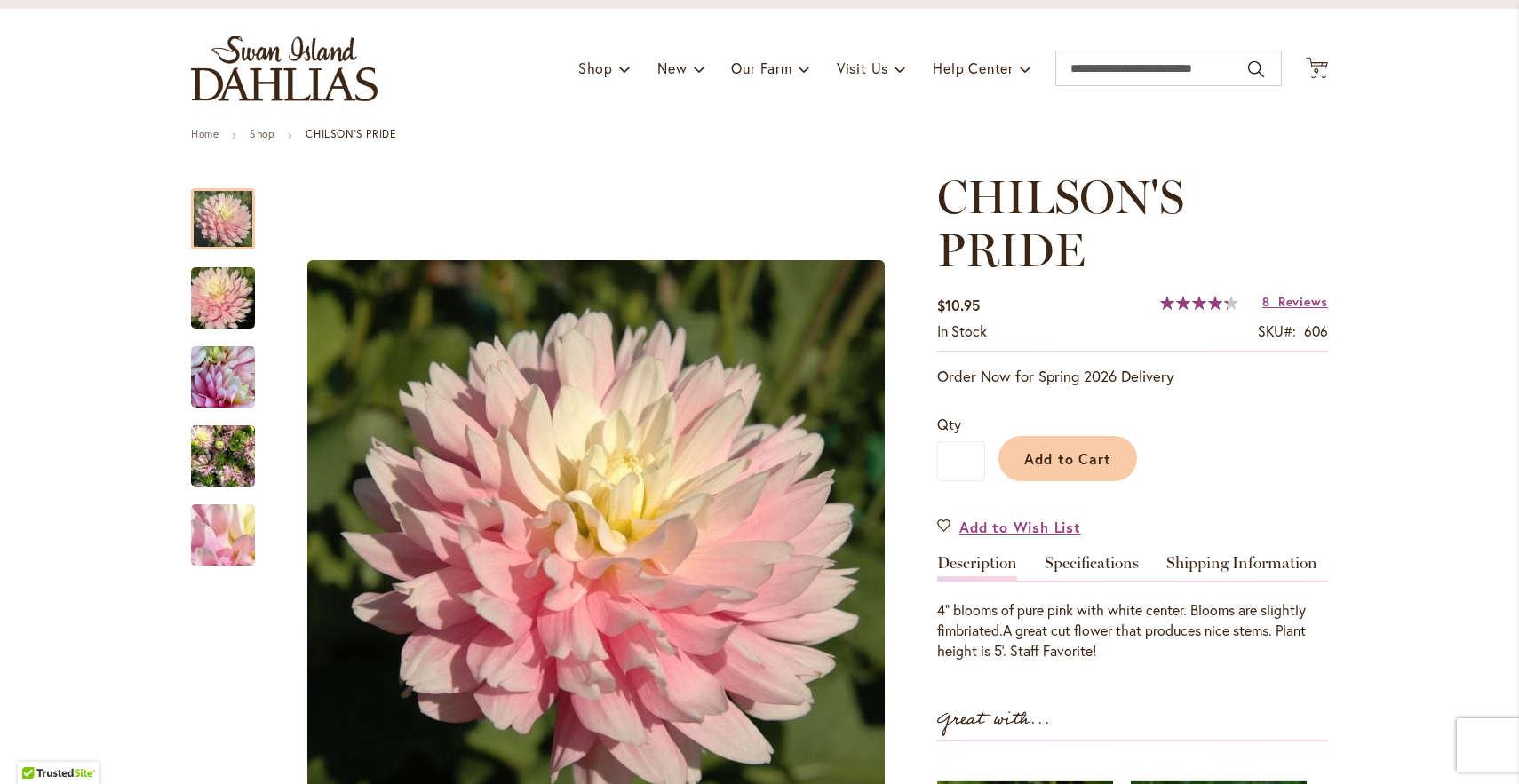 scroll, scrollTop: 0, scrollLeft: 0, axis: both 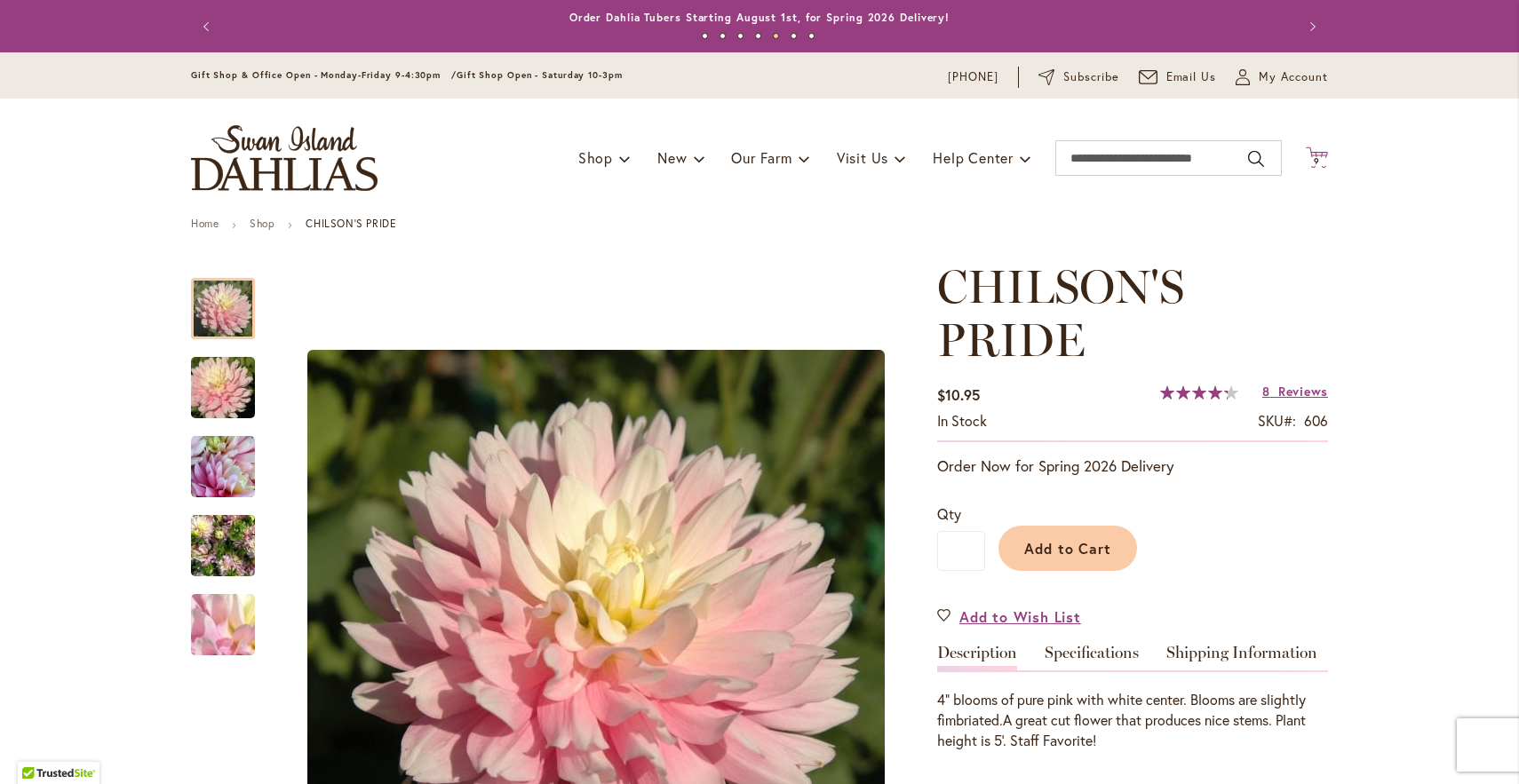 click on "Cart
.cls-1 {
fill: #231f20;
}" 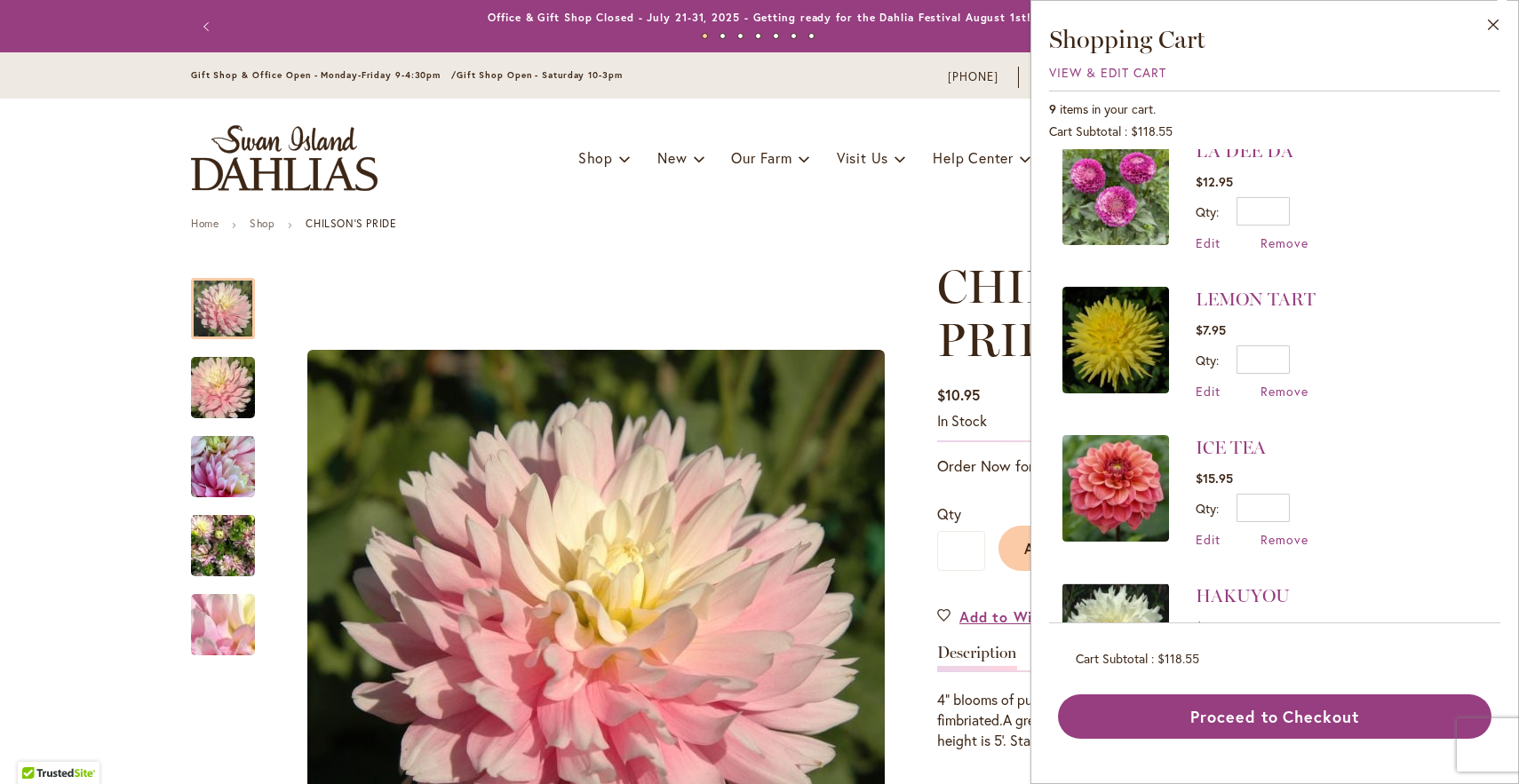 scroll, scrollTop: 0, scrollLeft: 0, axis: both 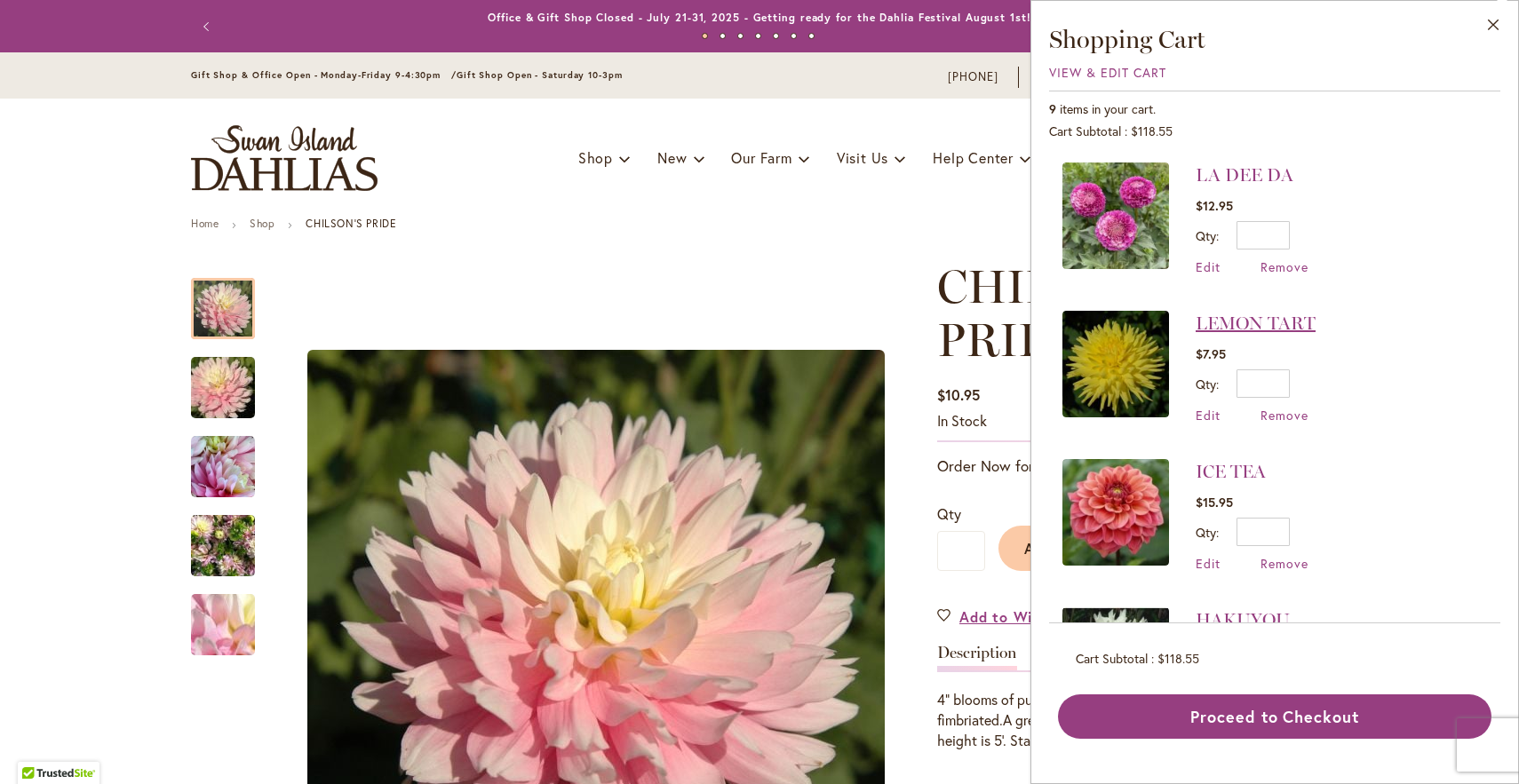 click on "LEMON TART" at bounding box center [1255, 323] 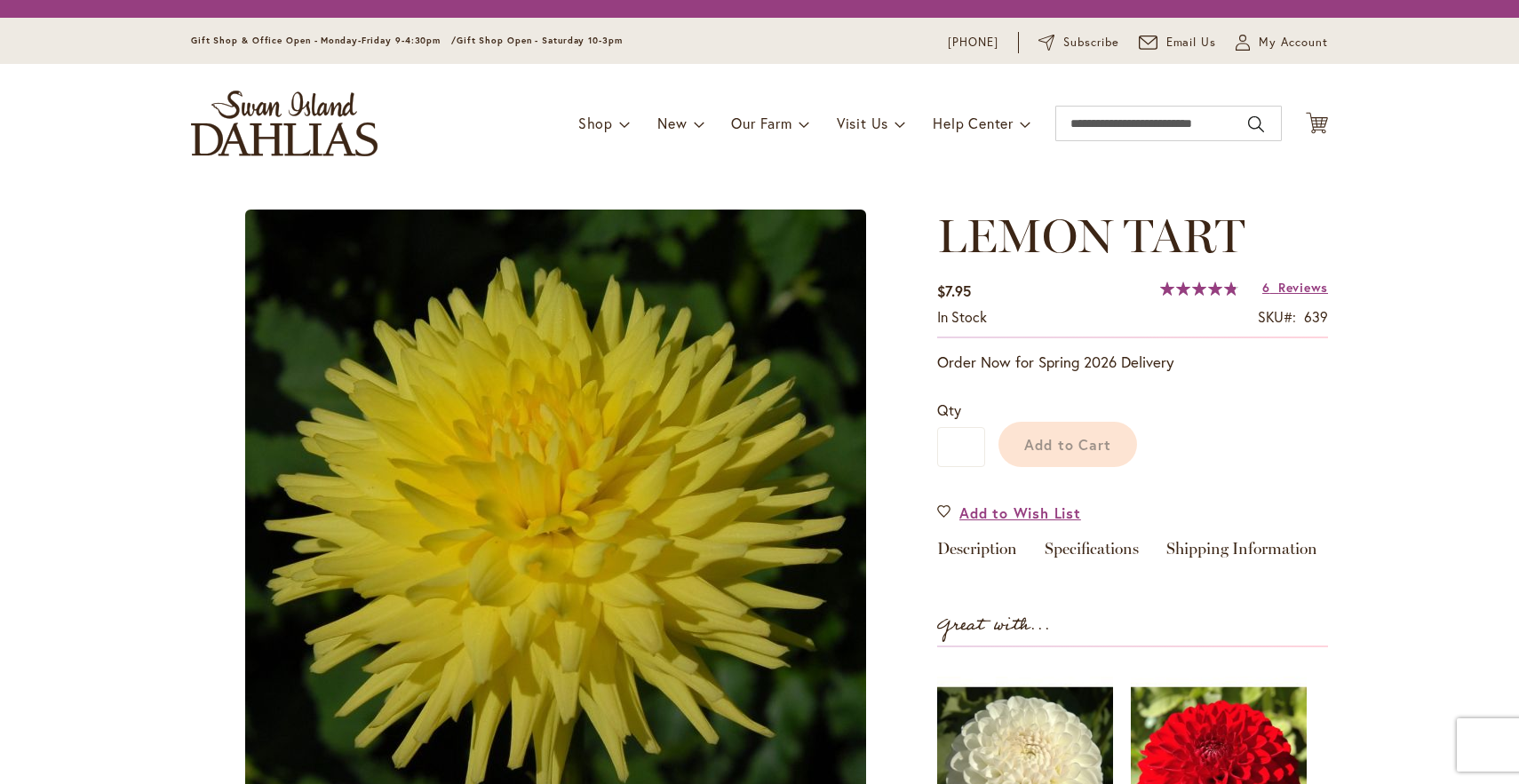 scroll, scrollTop: 0, scrollLeft: 0, axis: both 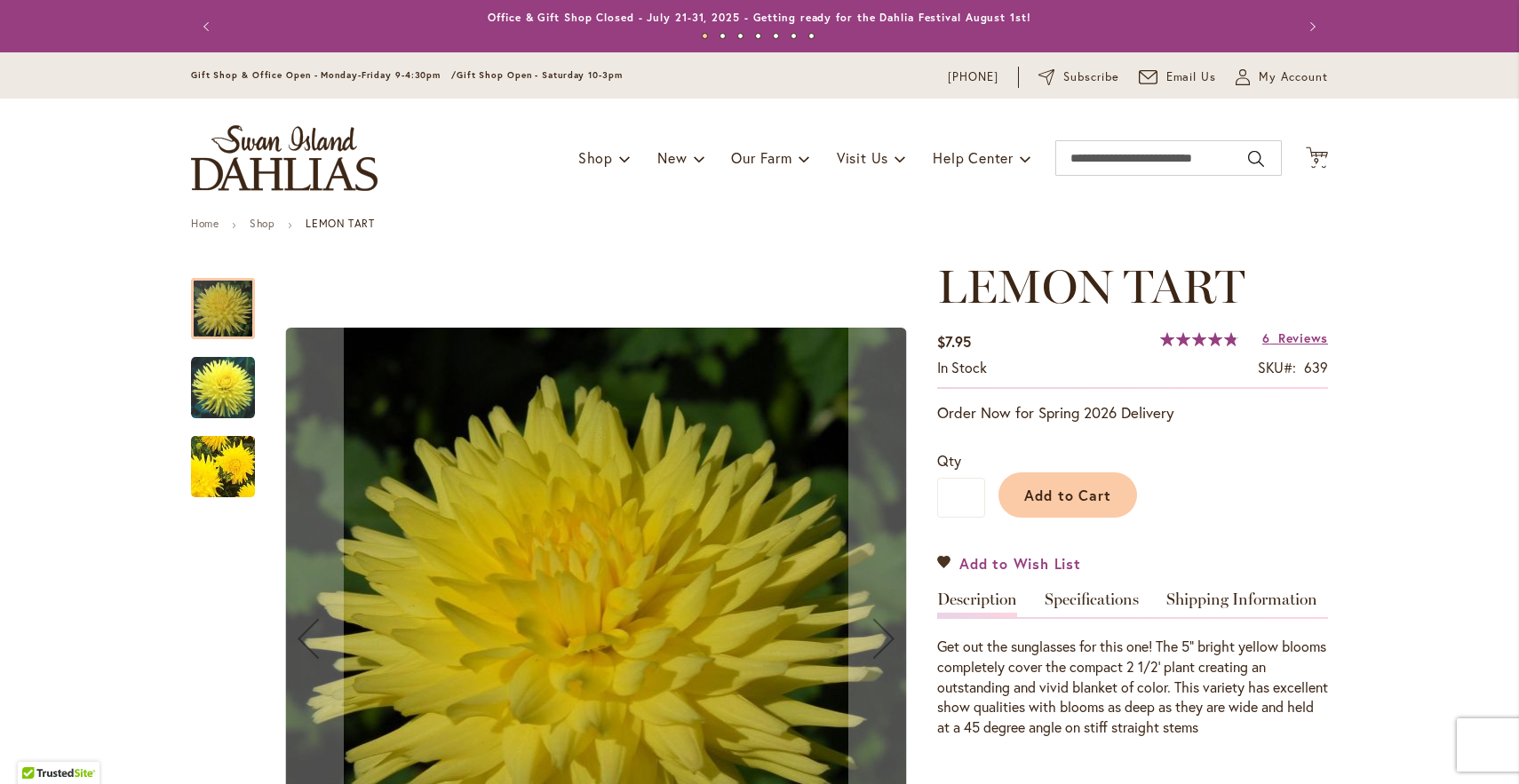 click on "Add to Wish List" at bounding box center (1020, 563) 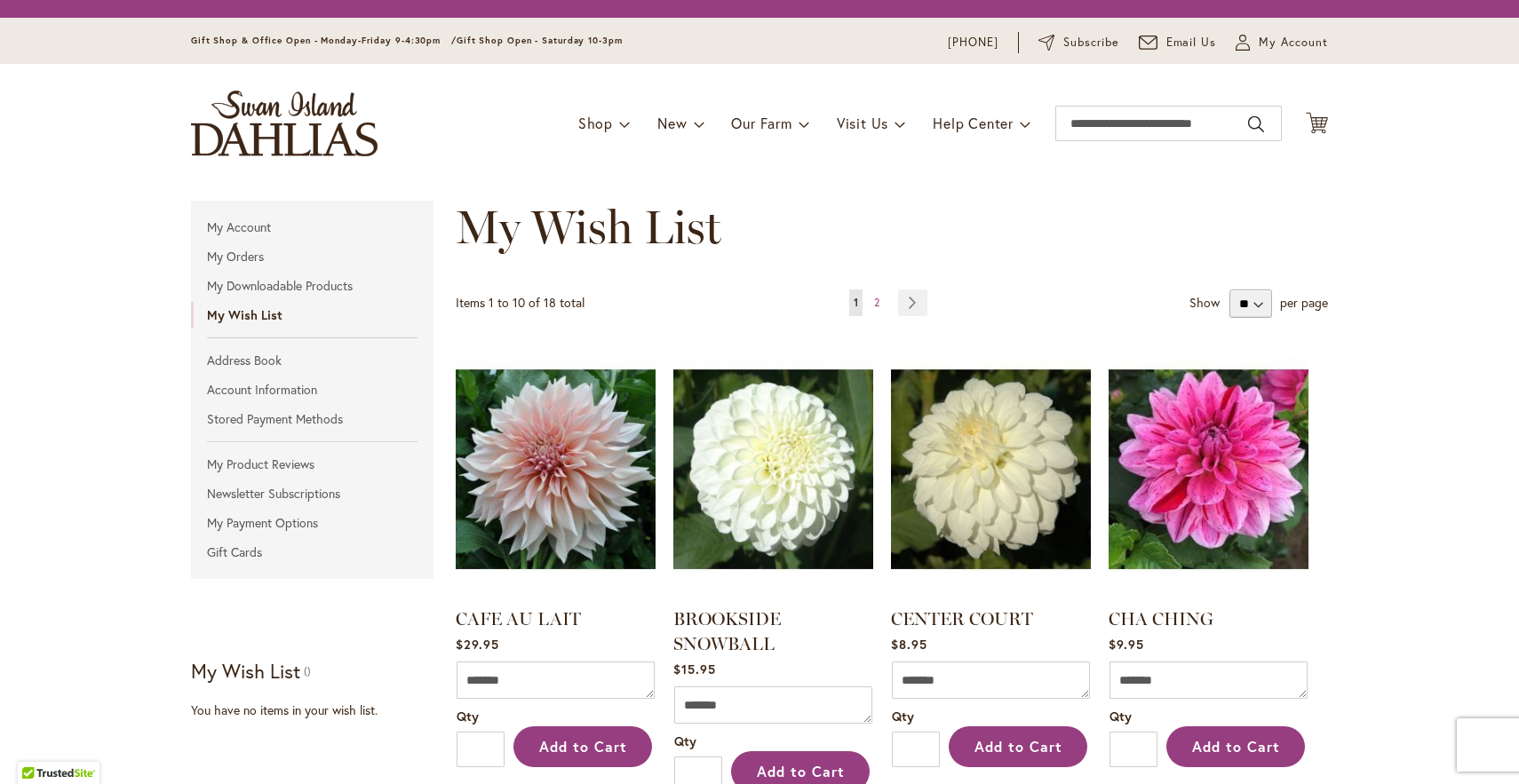 scroll, scrollTop: 0, scrollLeft: 0, axis: both 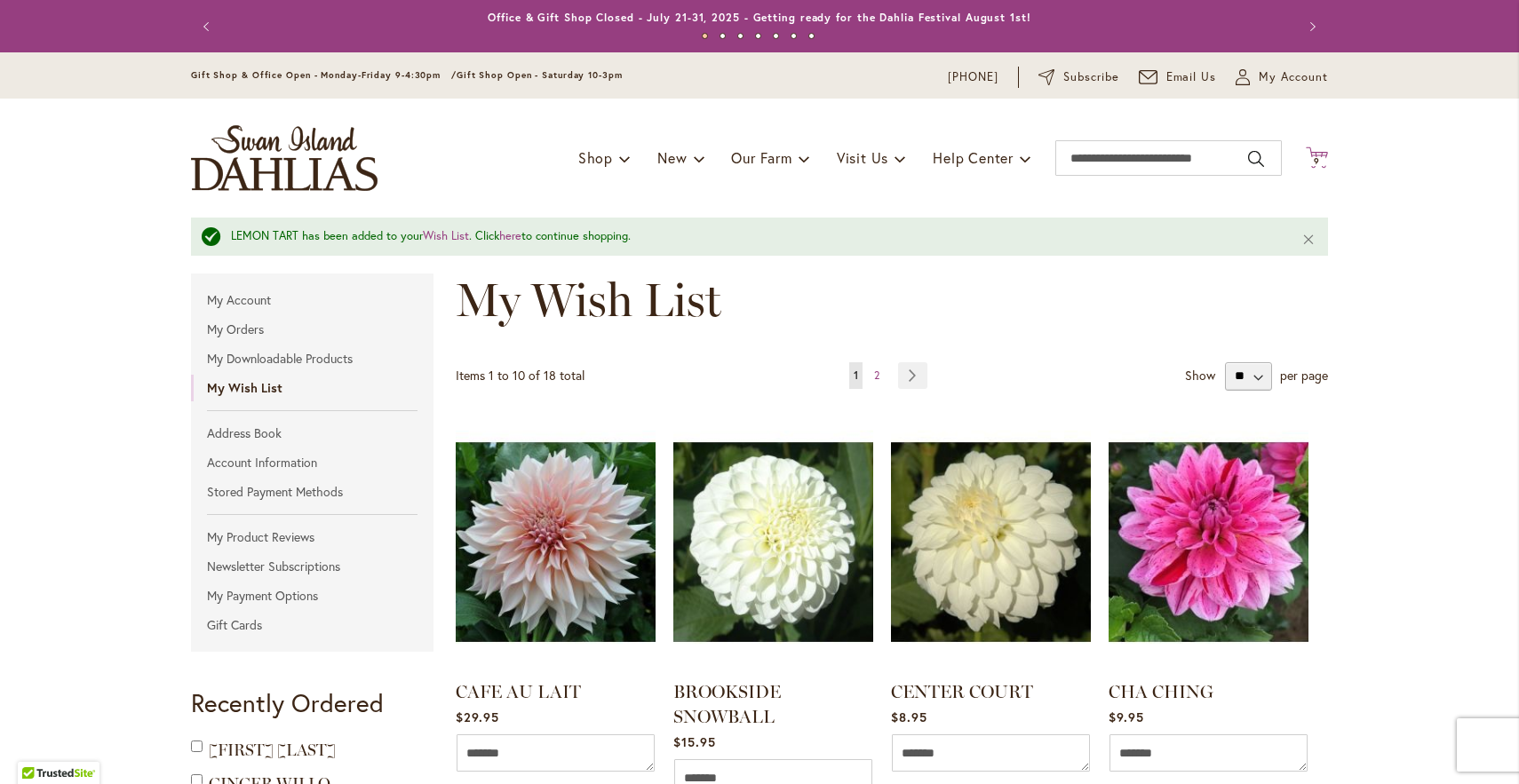 click 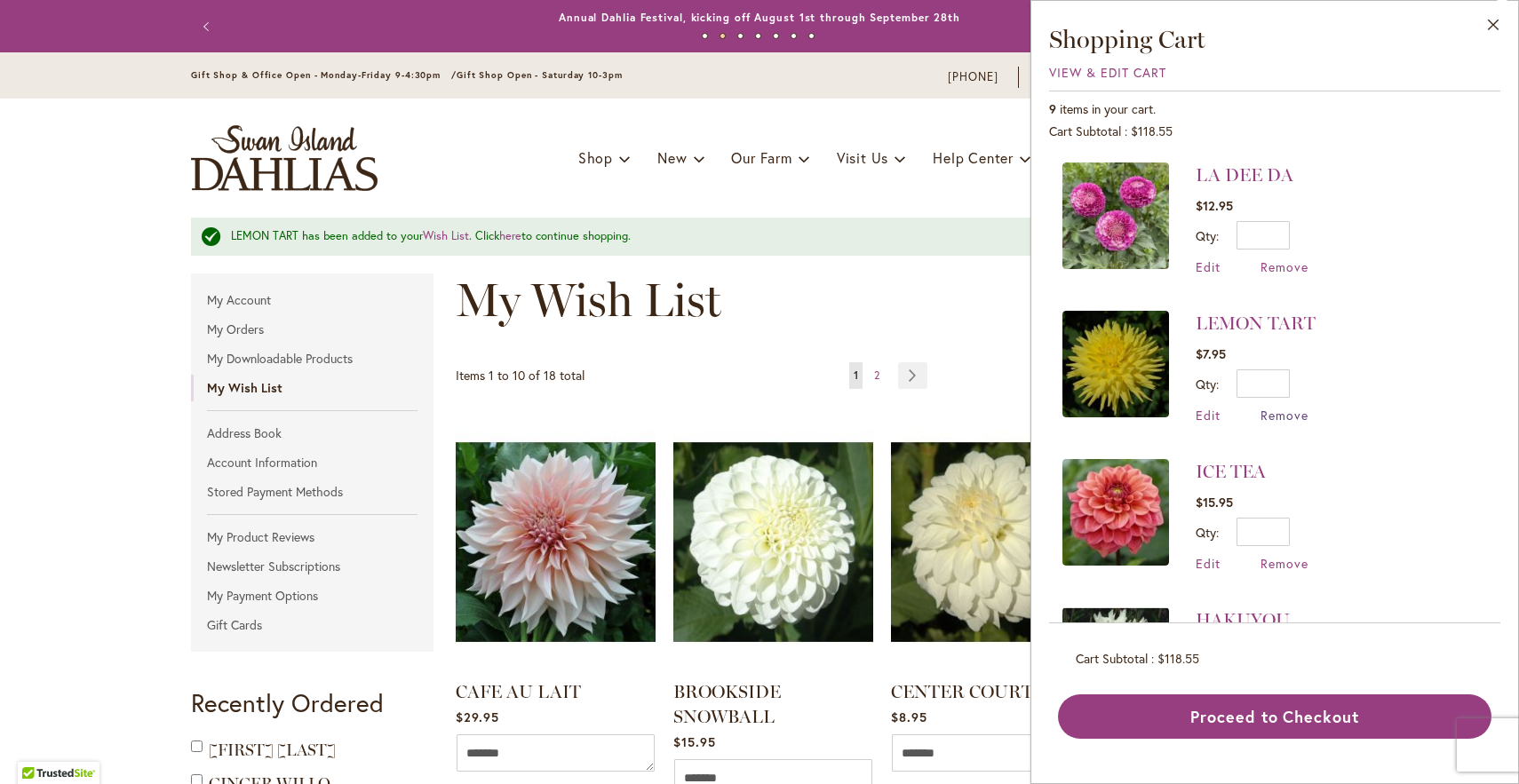 click on "Remove" at bounding box center (1284, 415) 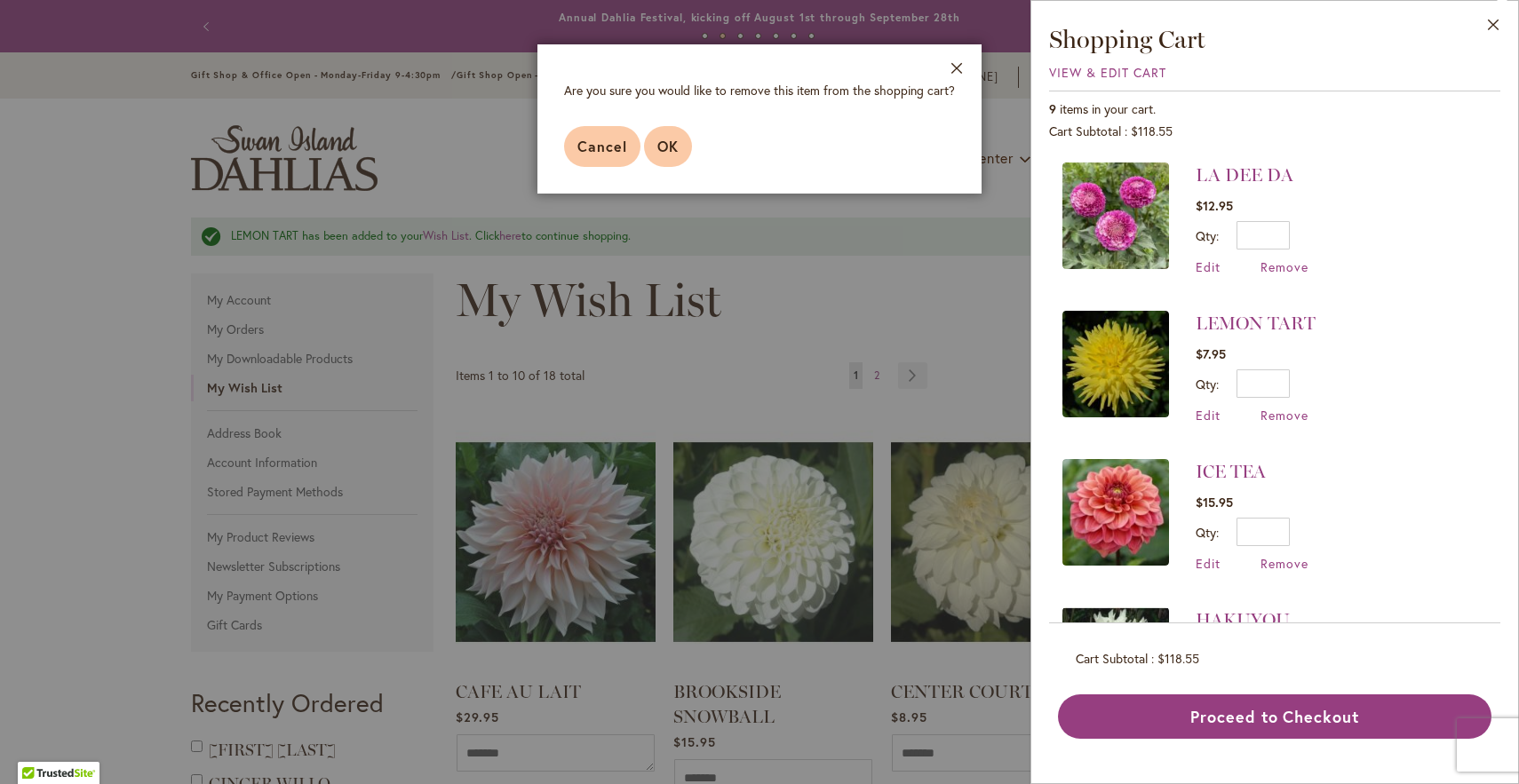 click on "OK" at bounding box center (668, 147) 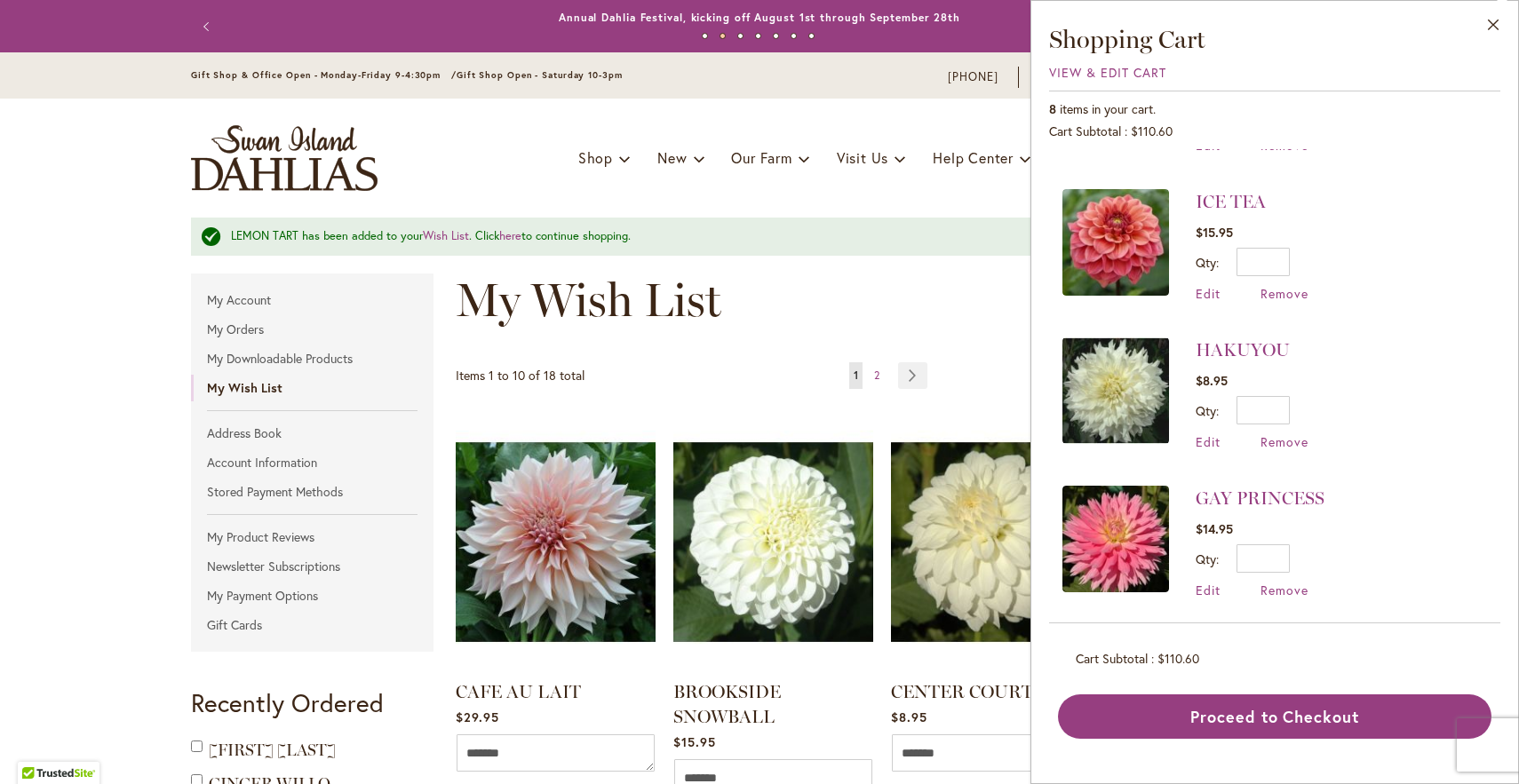 scroll, scrollTop: 0, scrollLeft: 0, axis: both 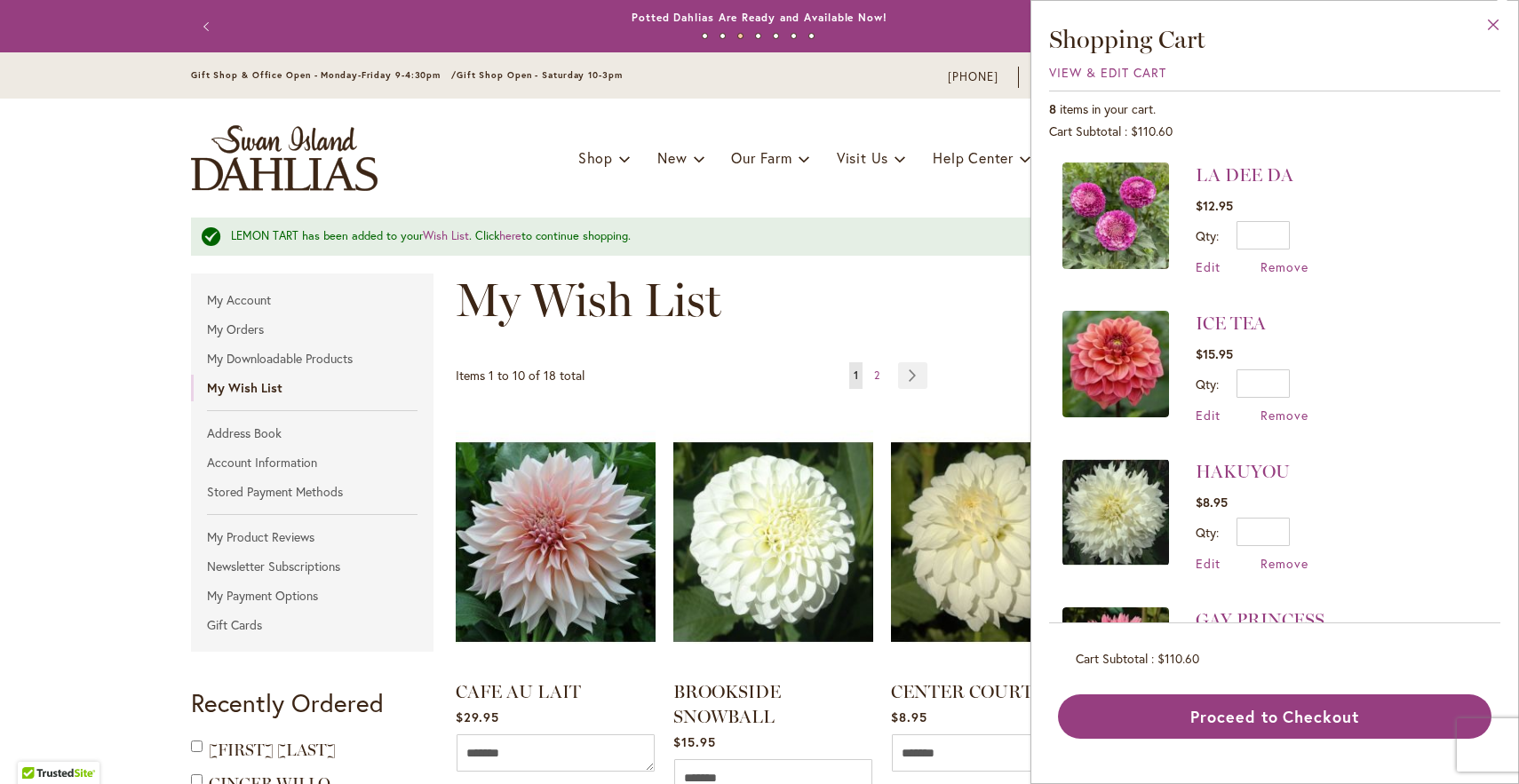 click on "Close" at bounding box center (1493, 28) 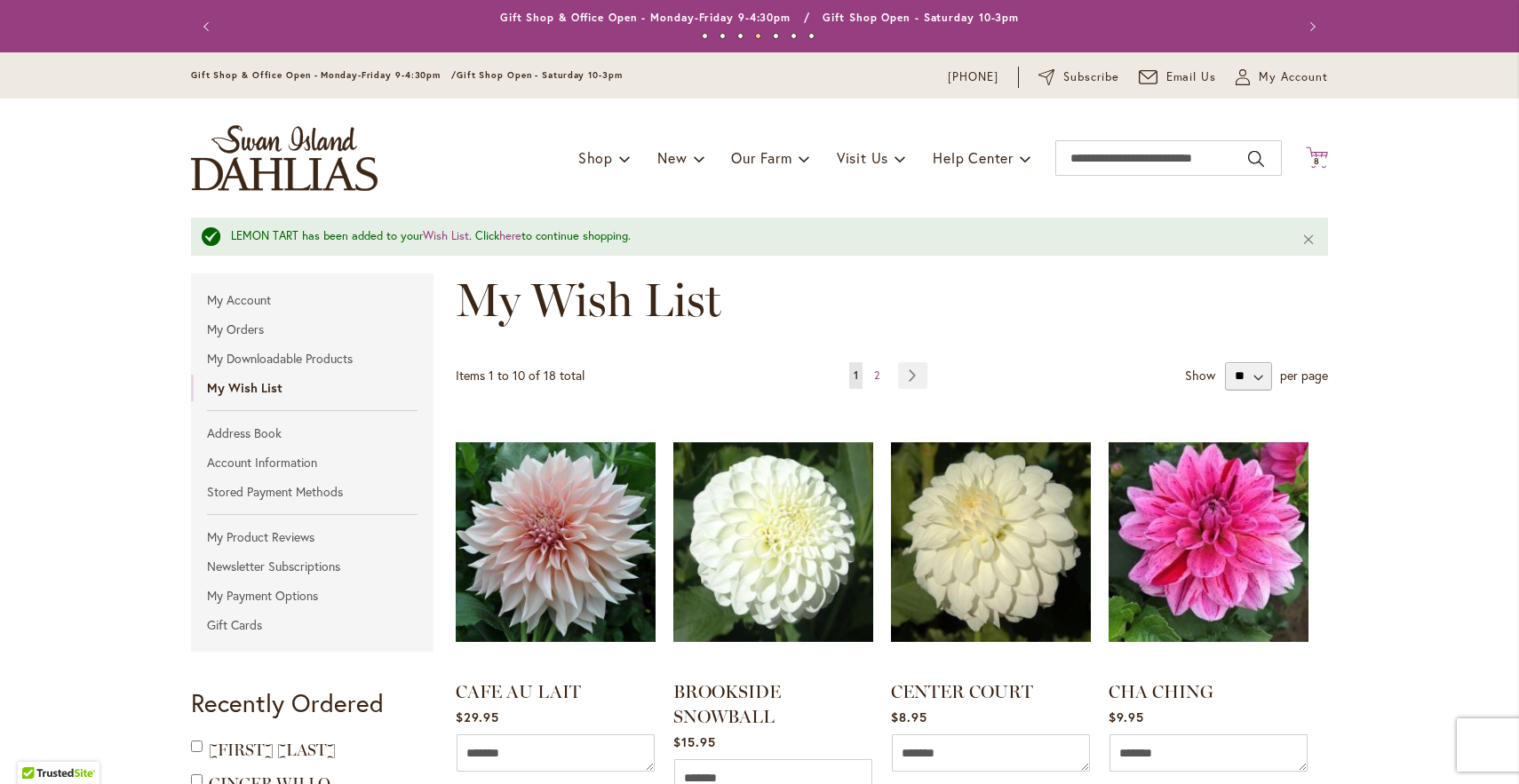 click on "8
8
items" at bounding box center [1317, 162] 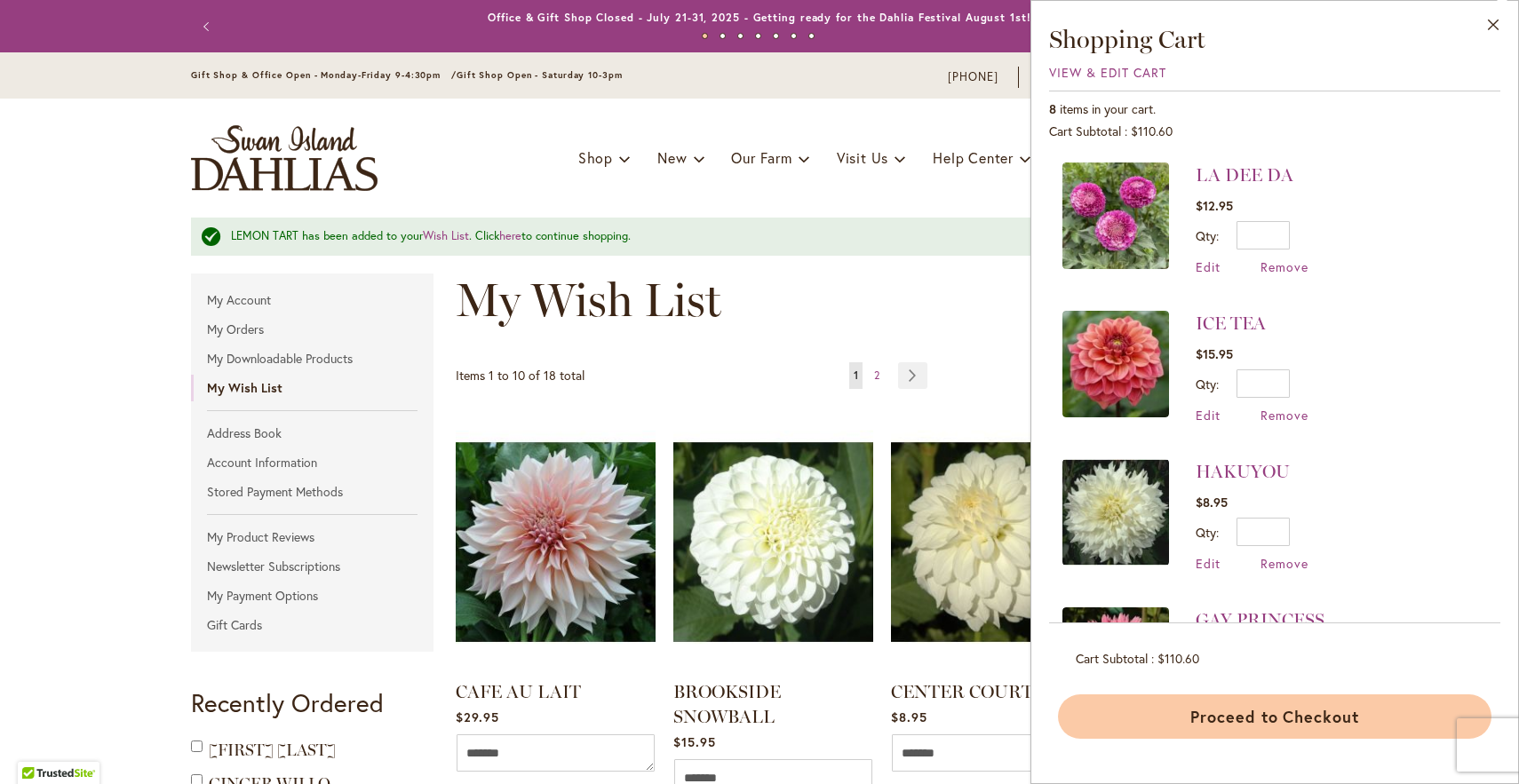 click on "Proceed to Checkout" at bounding box center (1275, 717) 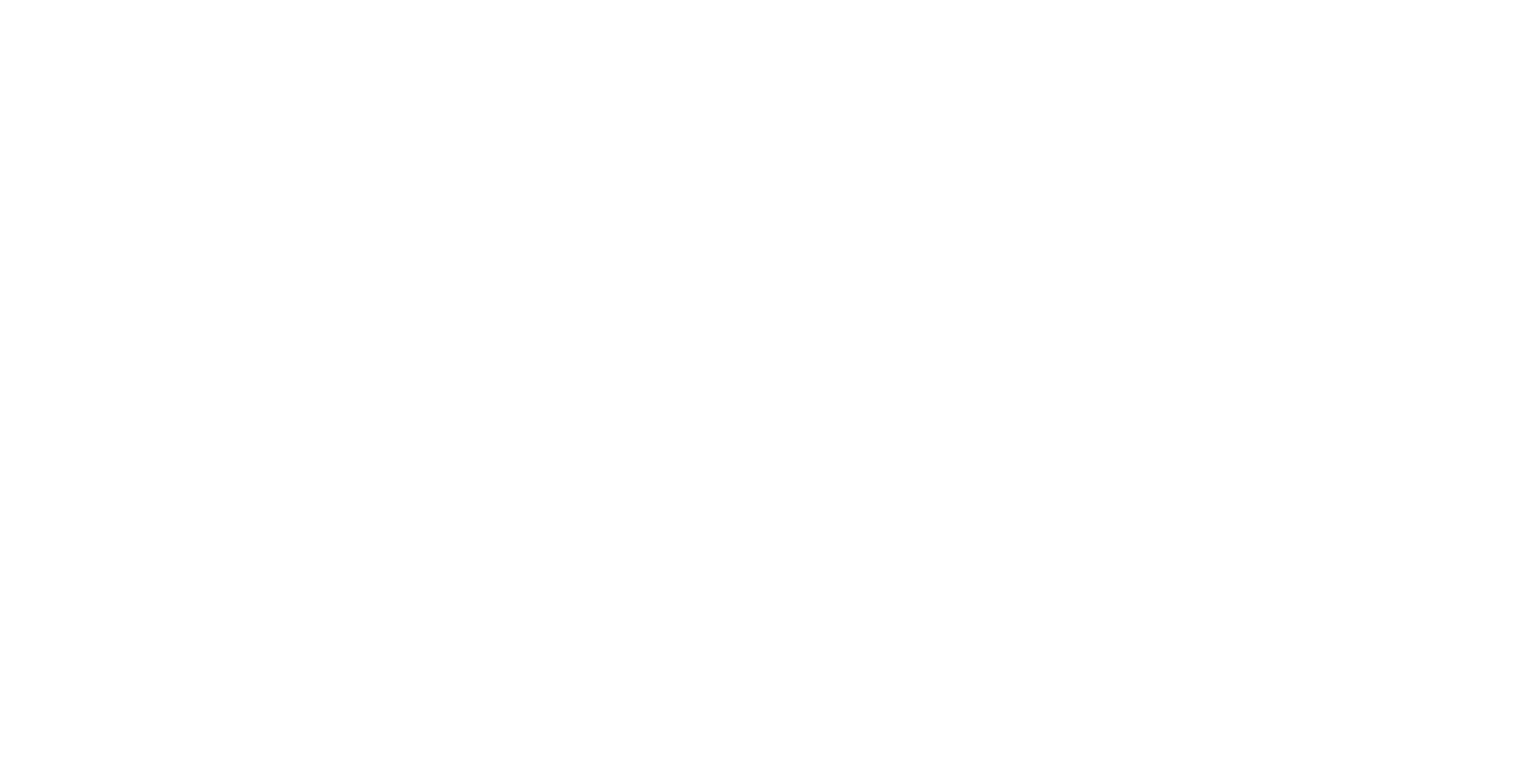 scroll, scrollTop: 0, scrollLeft: 0, axis: both 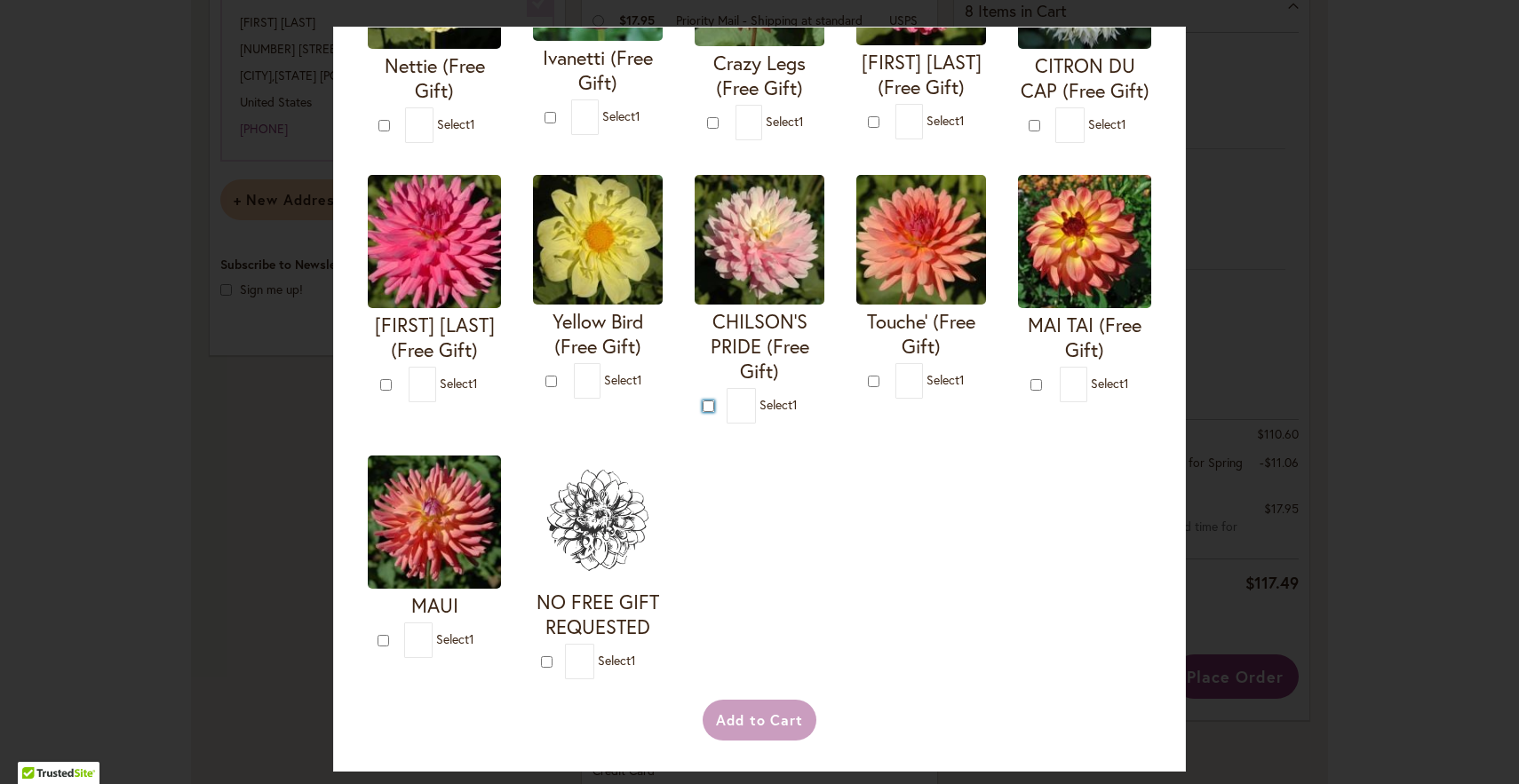 type on "*" 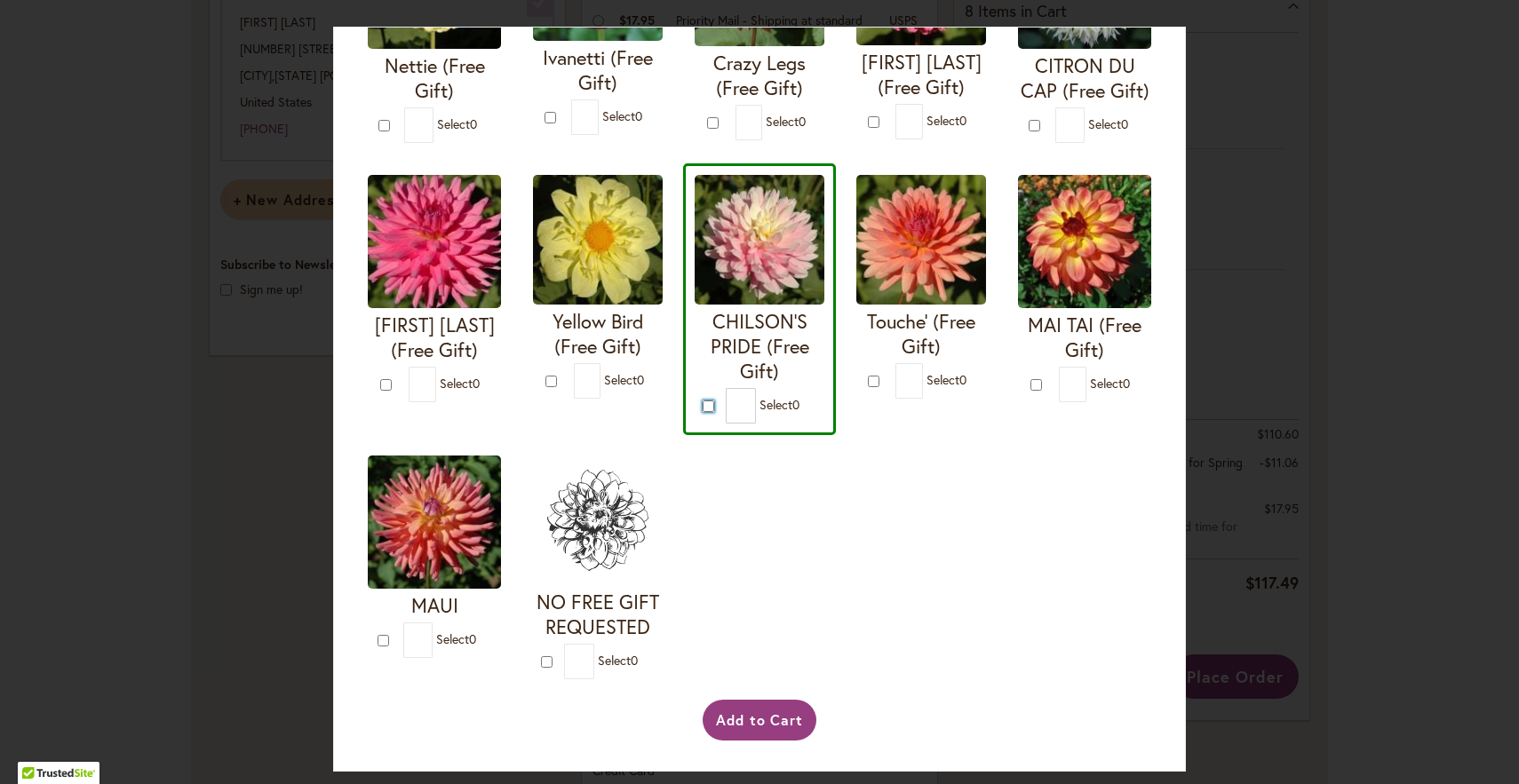 scroll, scrollTop: 796, scrollLeft: 0, axis: vertical 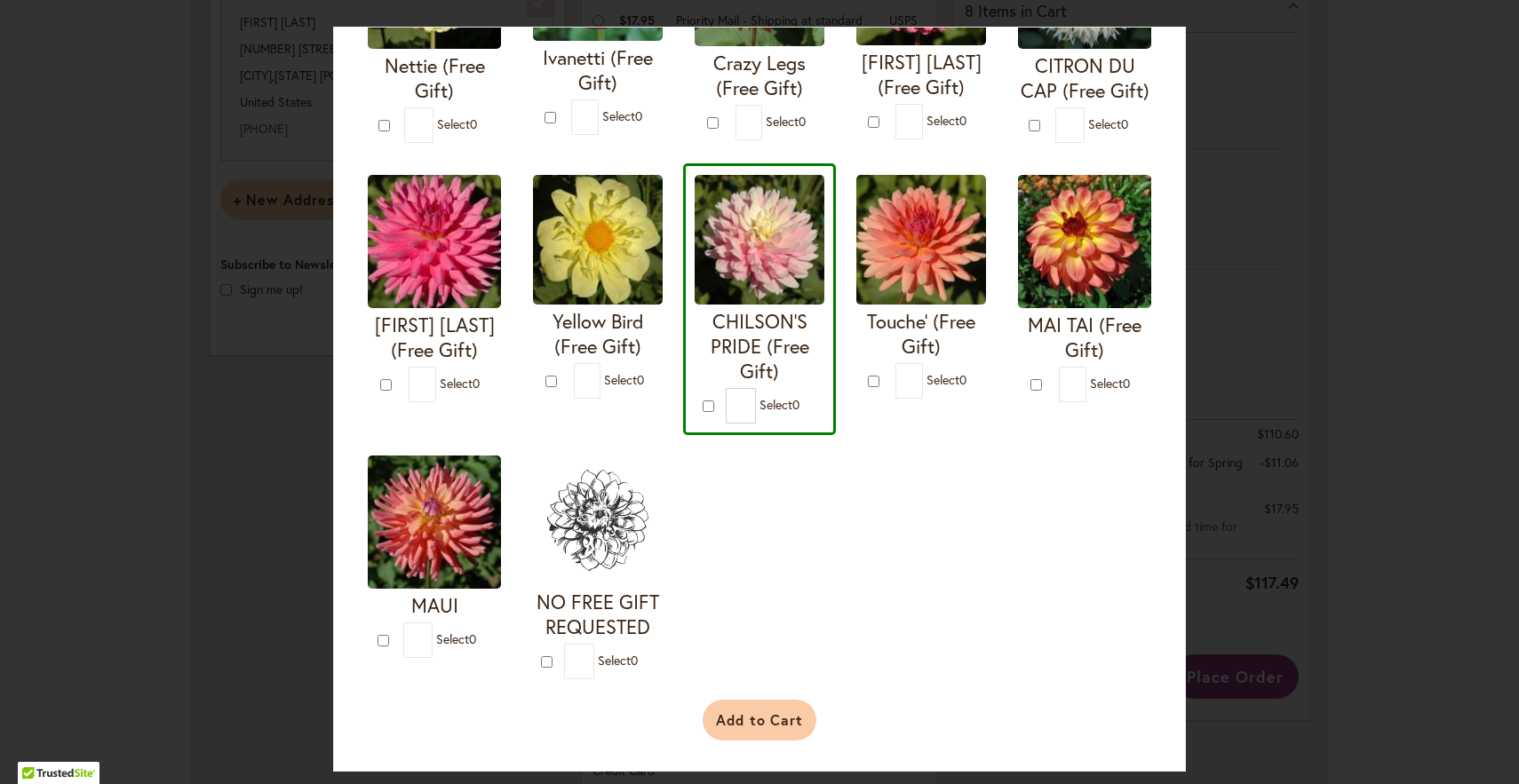 click on "Add to Cart" at bounding box center (760, 720) 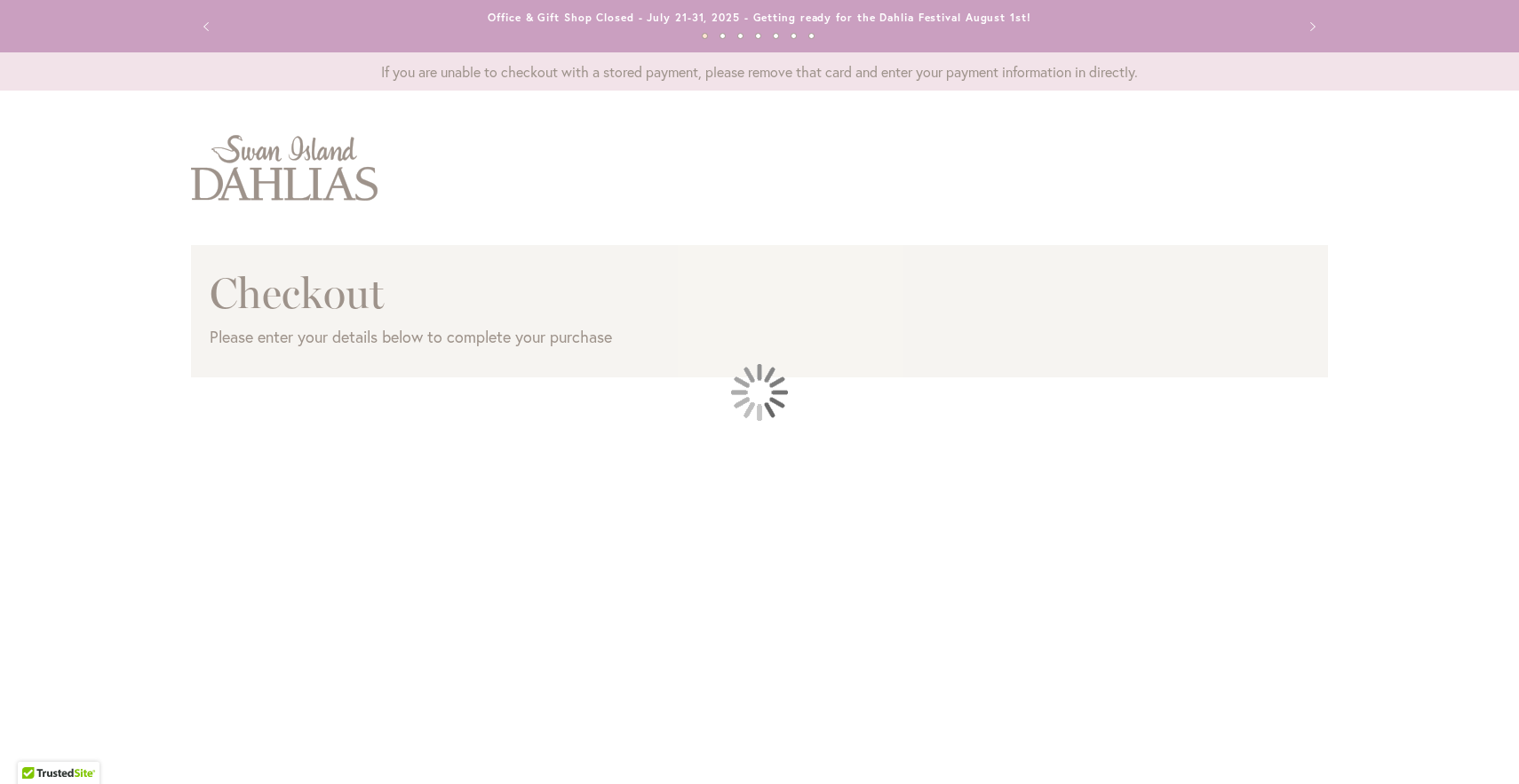scroll, scrollTop: 0, scrollLeft: 0, axis: both 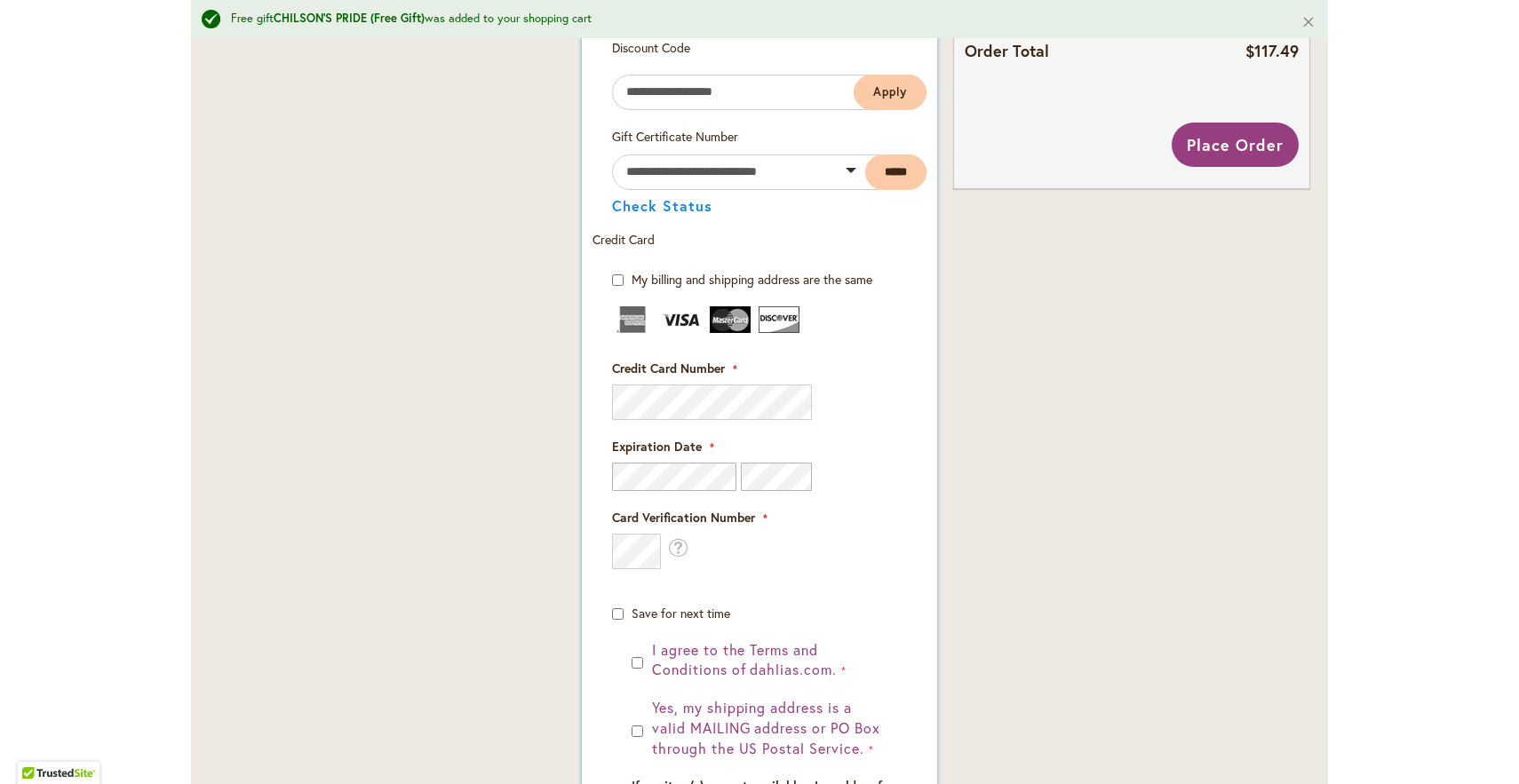 click at bounding box center (802, 402) 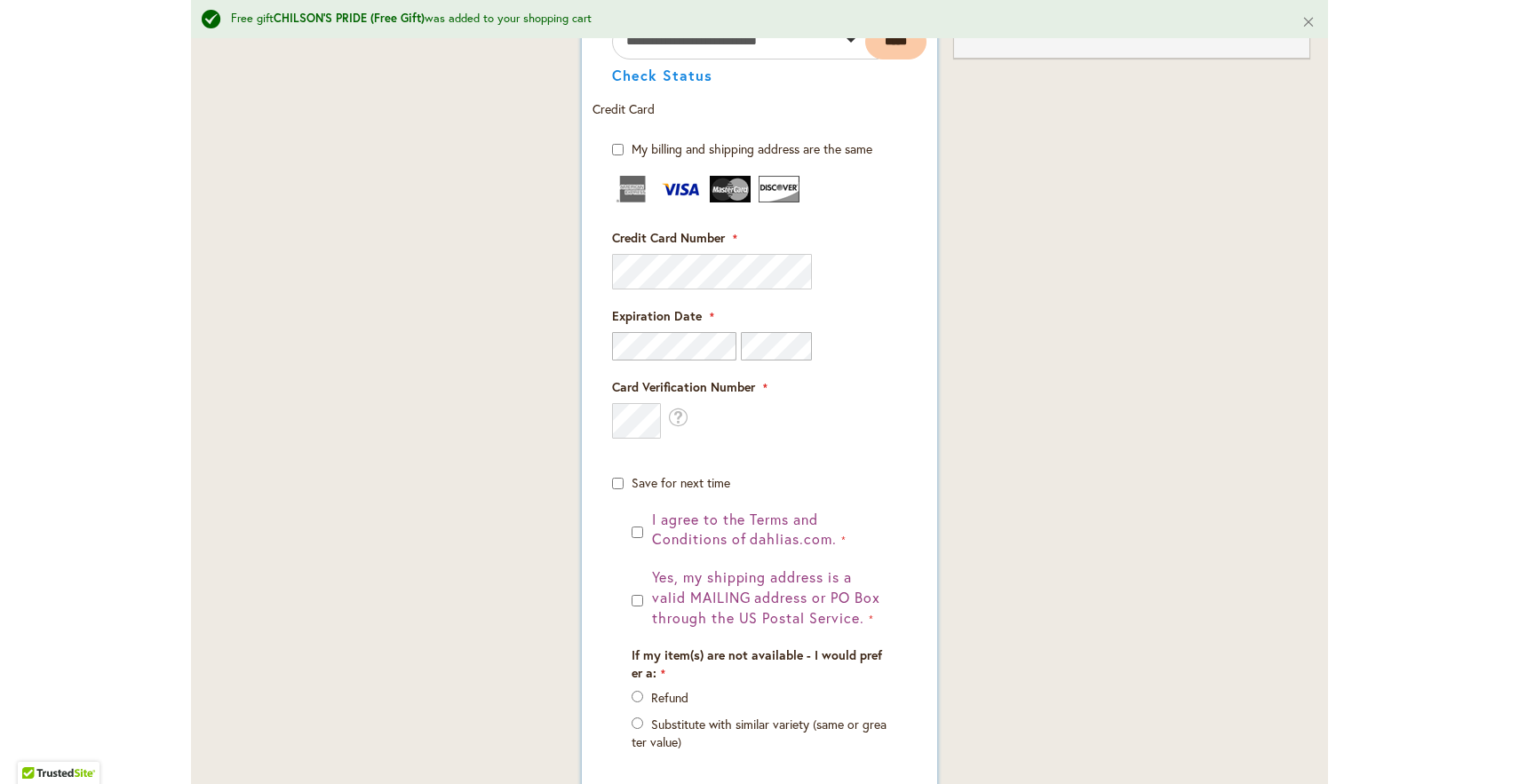 scroll, scrollTop: 1382, scrollLeft: 0, axis: vertical 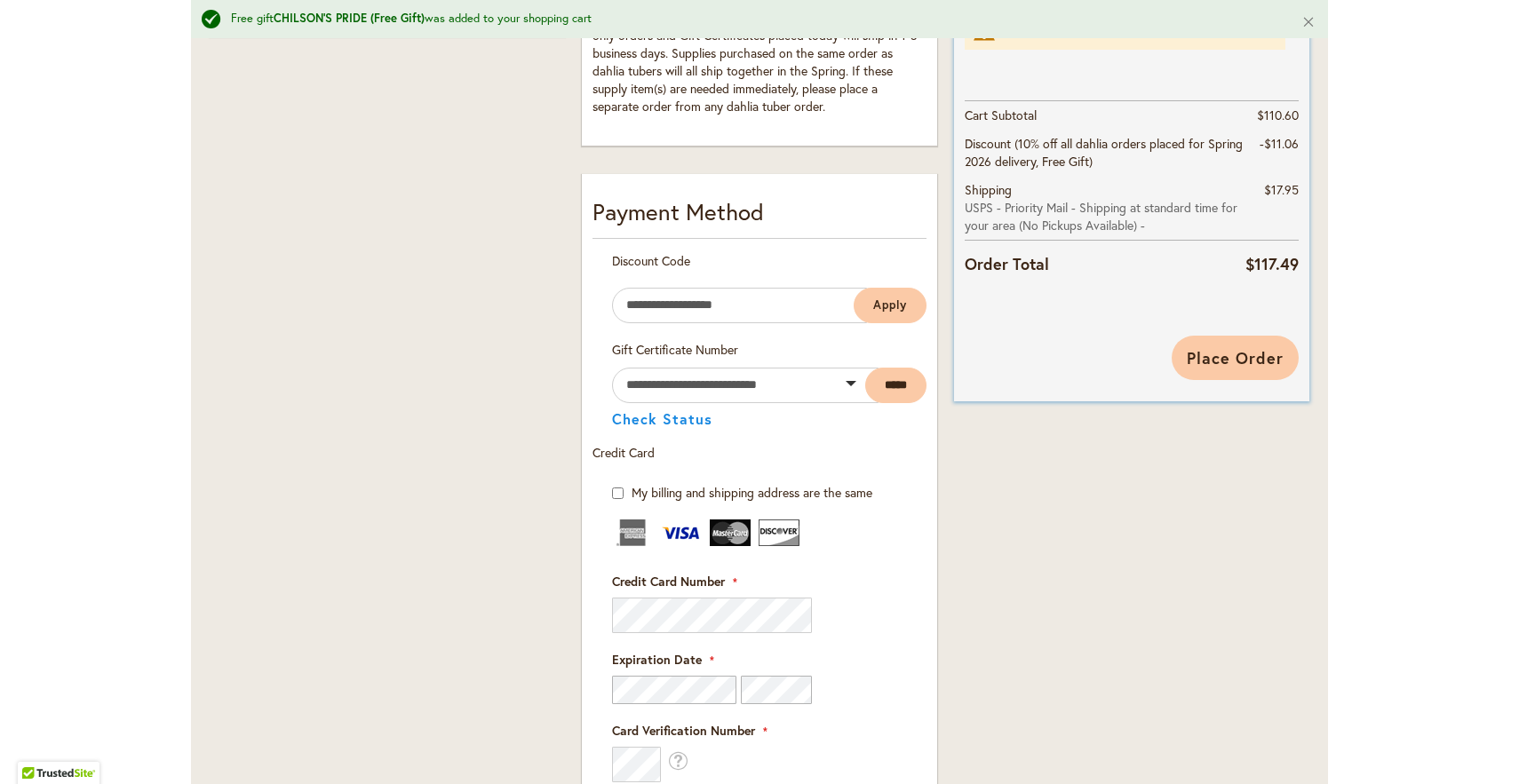 click on "Place Order" at bounding box center [1235, 358] 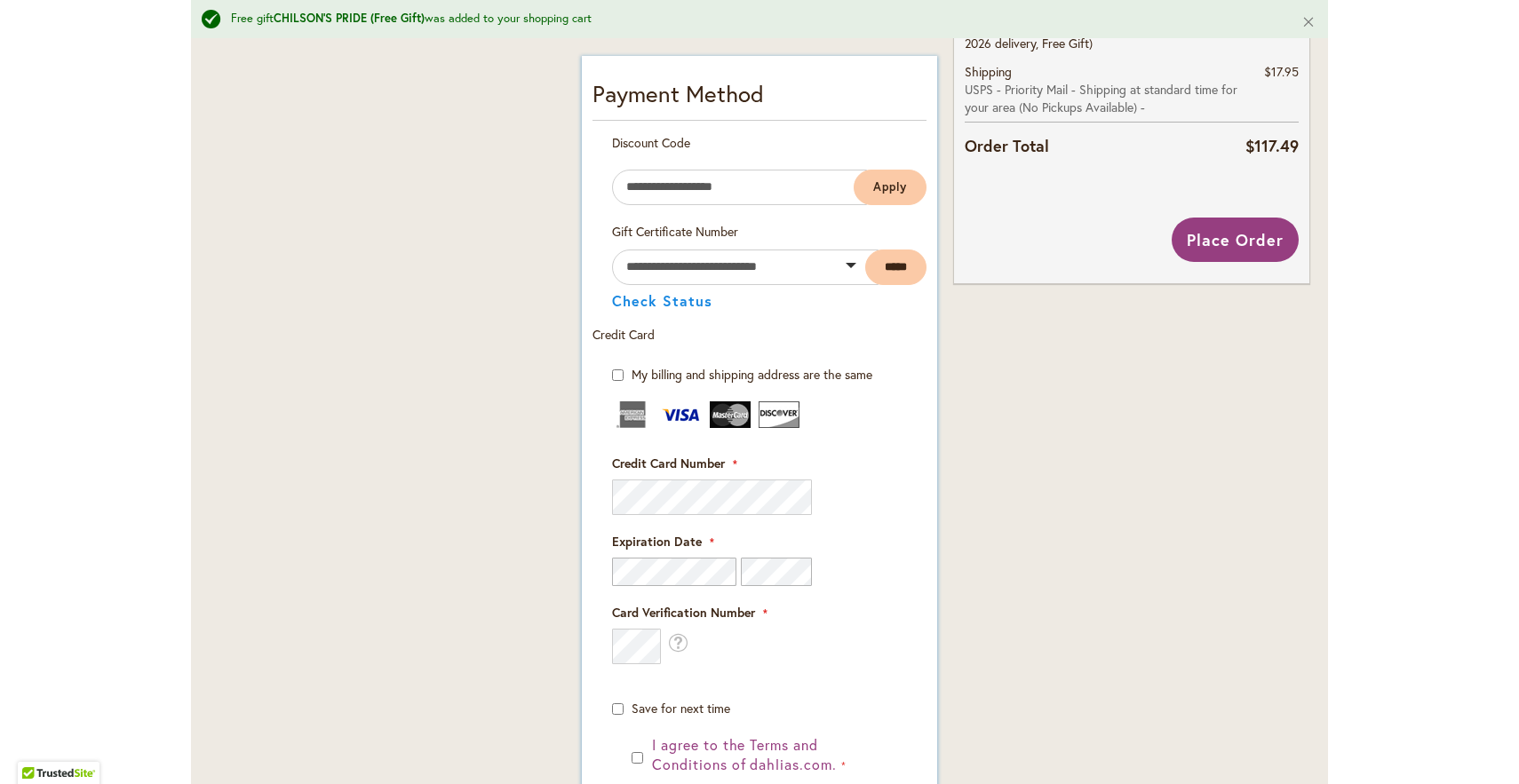 scroll, scrollTop: 870, scrollLeft: 0, axis: vertical 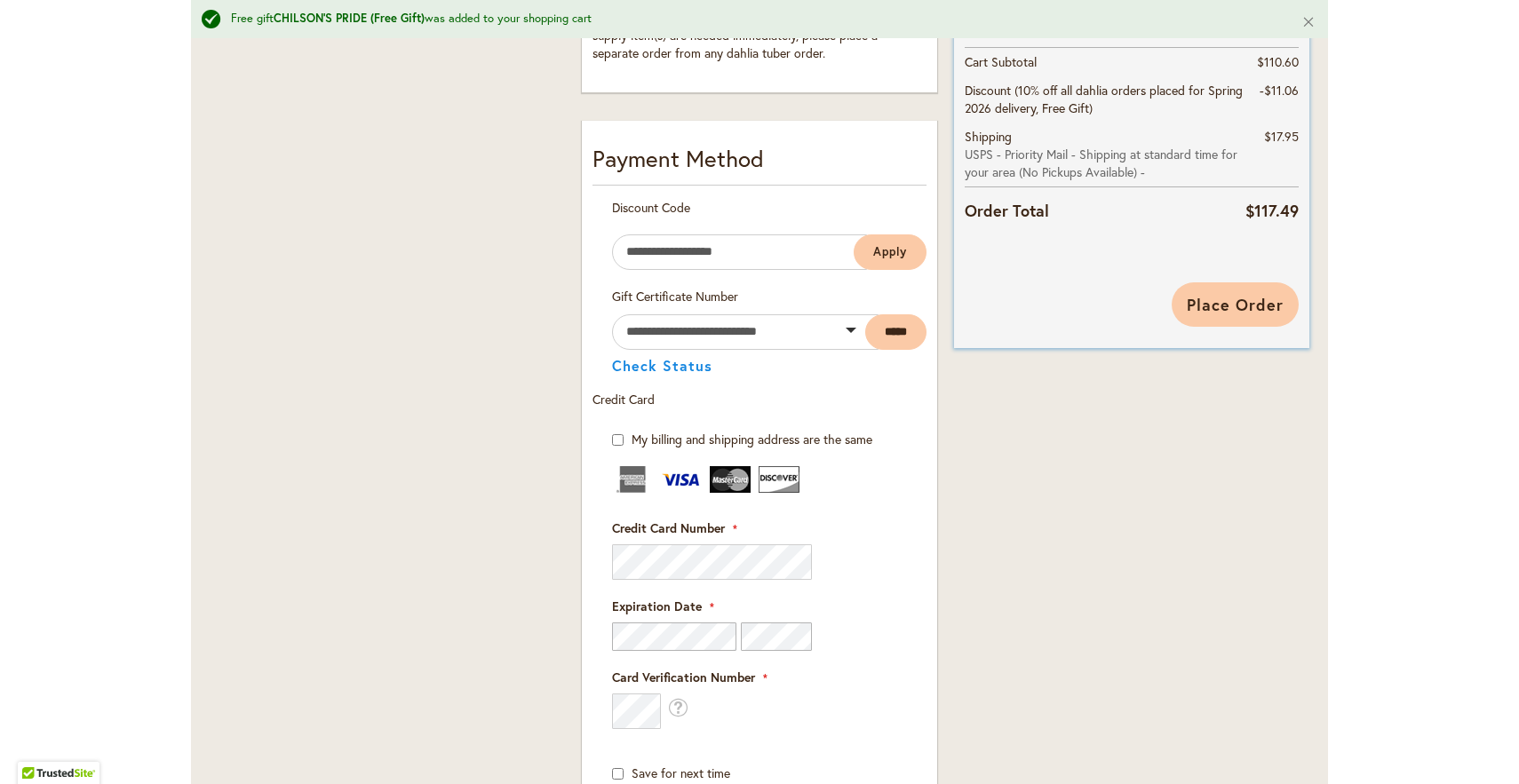 click on "Place Order" at bounding box center [1235, 305] 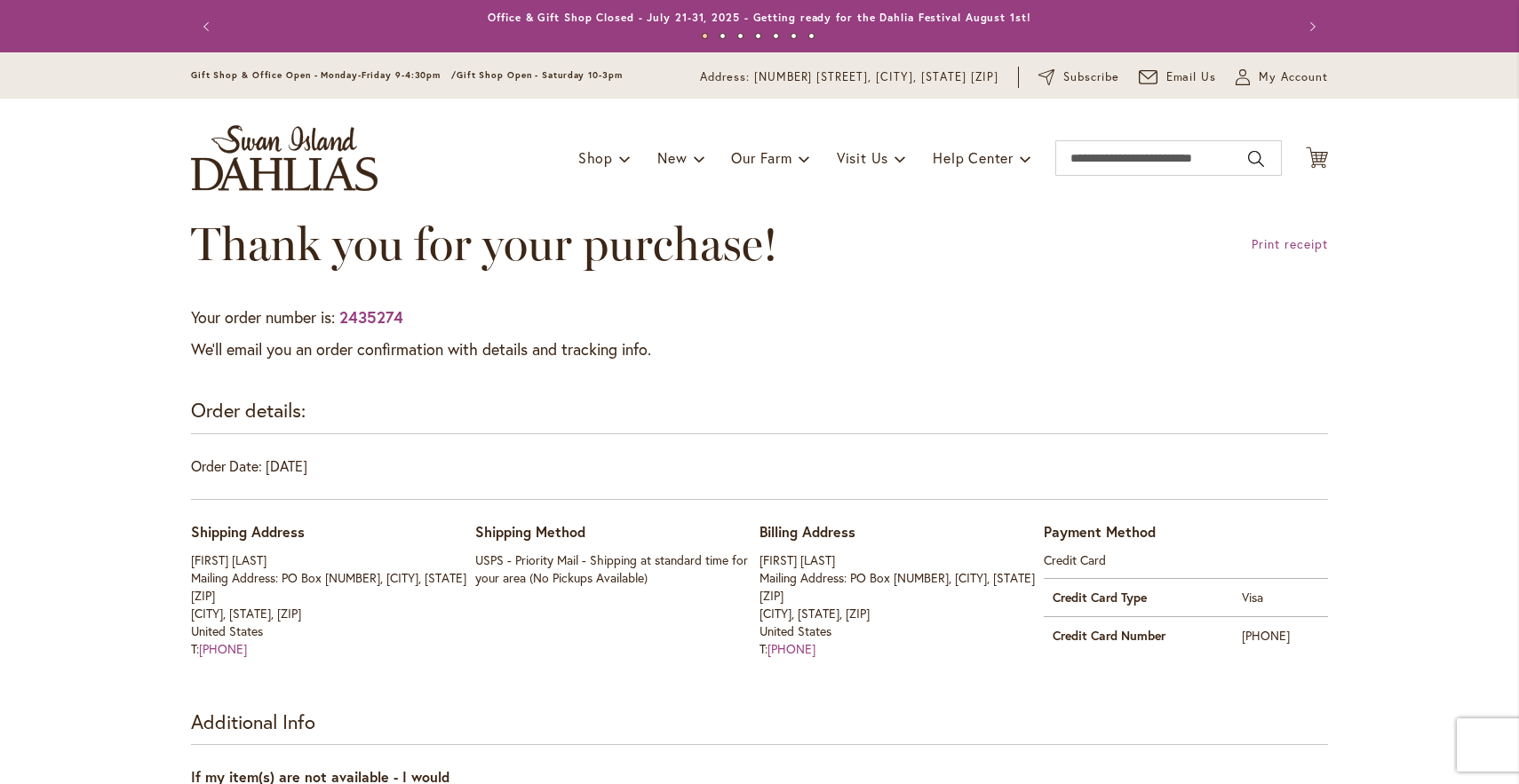 scroll, scrollTop: 0, scrollLeft: 0, axis: both 